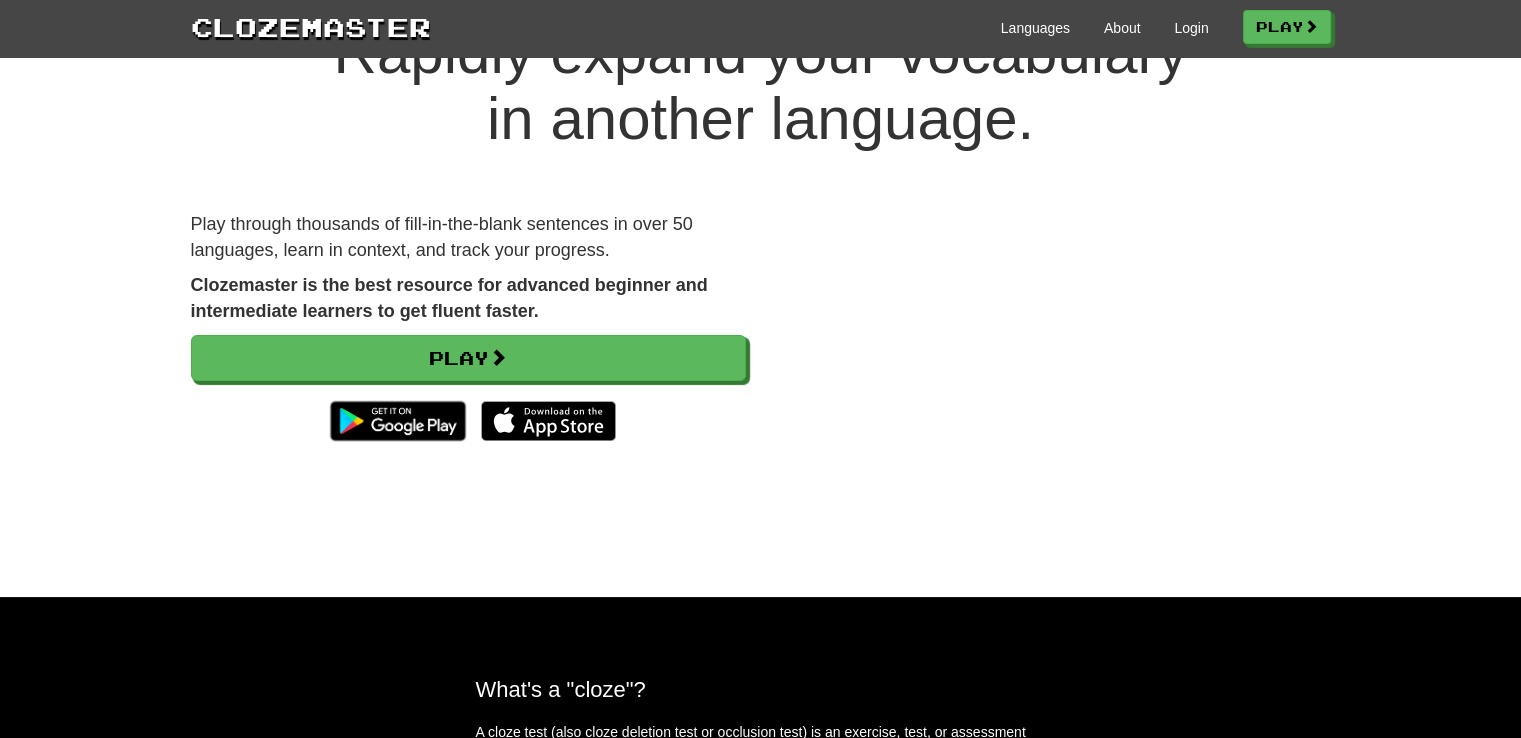 scroll, scrollTop: 0, scrollLeft: 0, axis: both 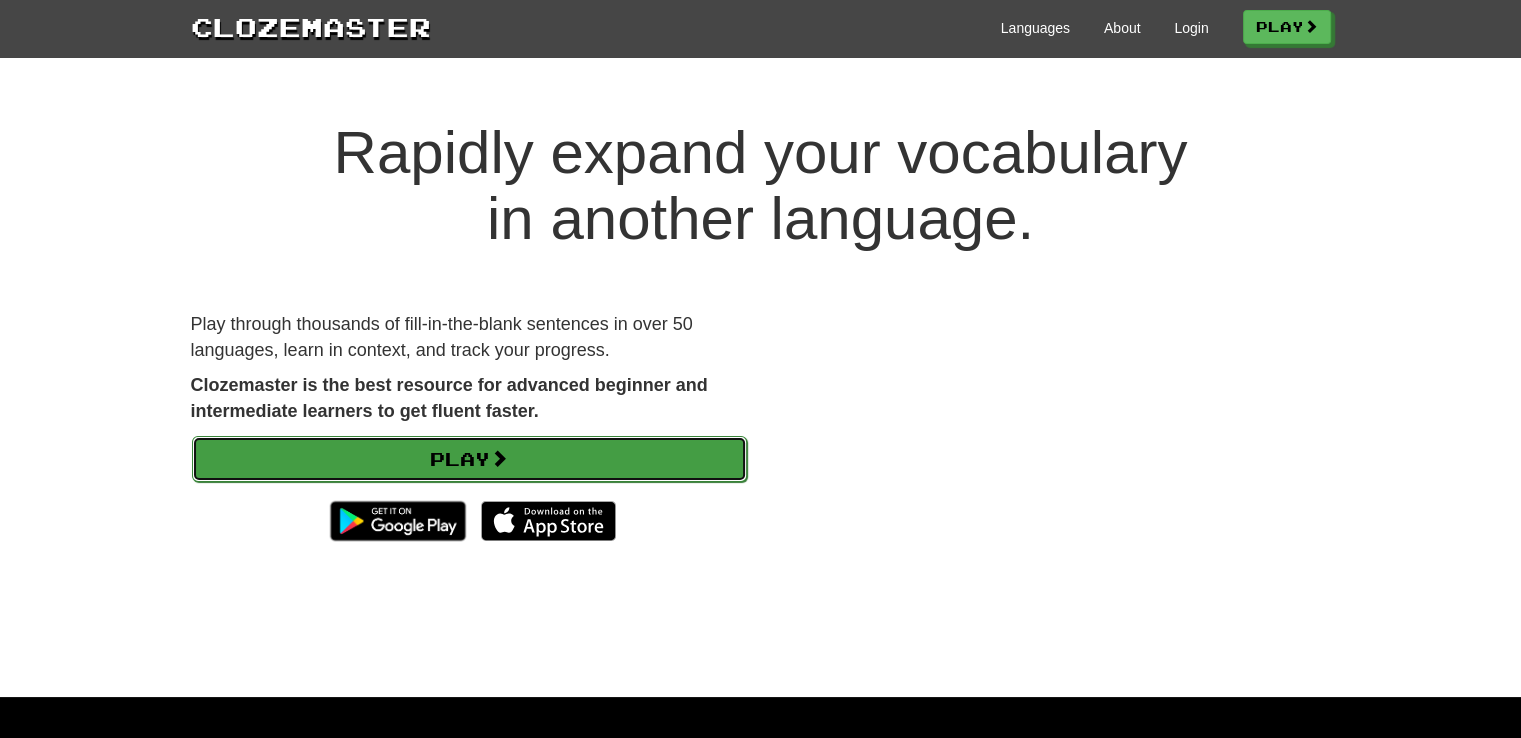 click on "Play" at bounding box center (469, 459) 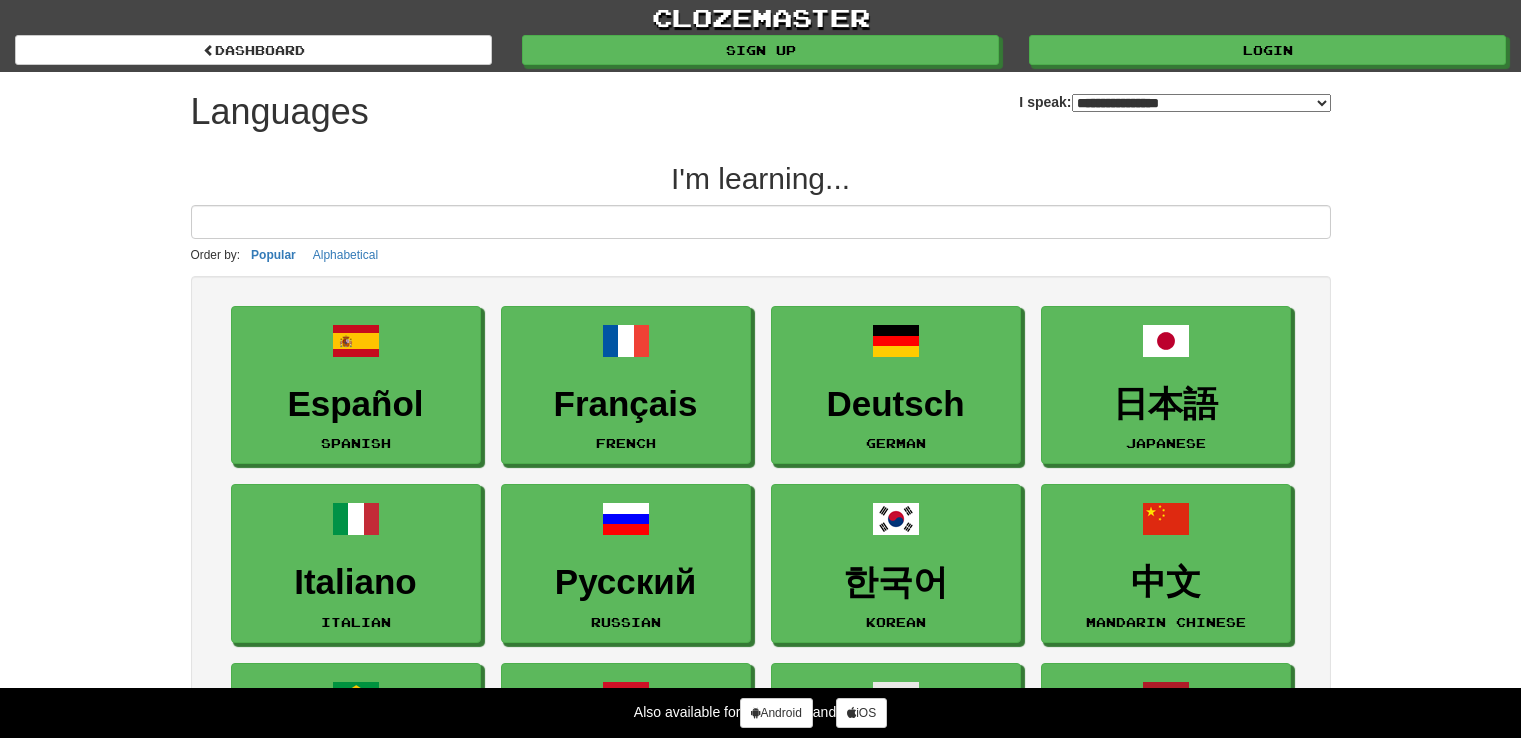 select on "*******" 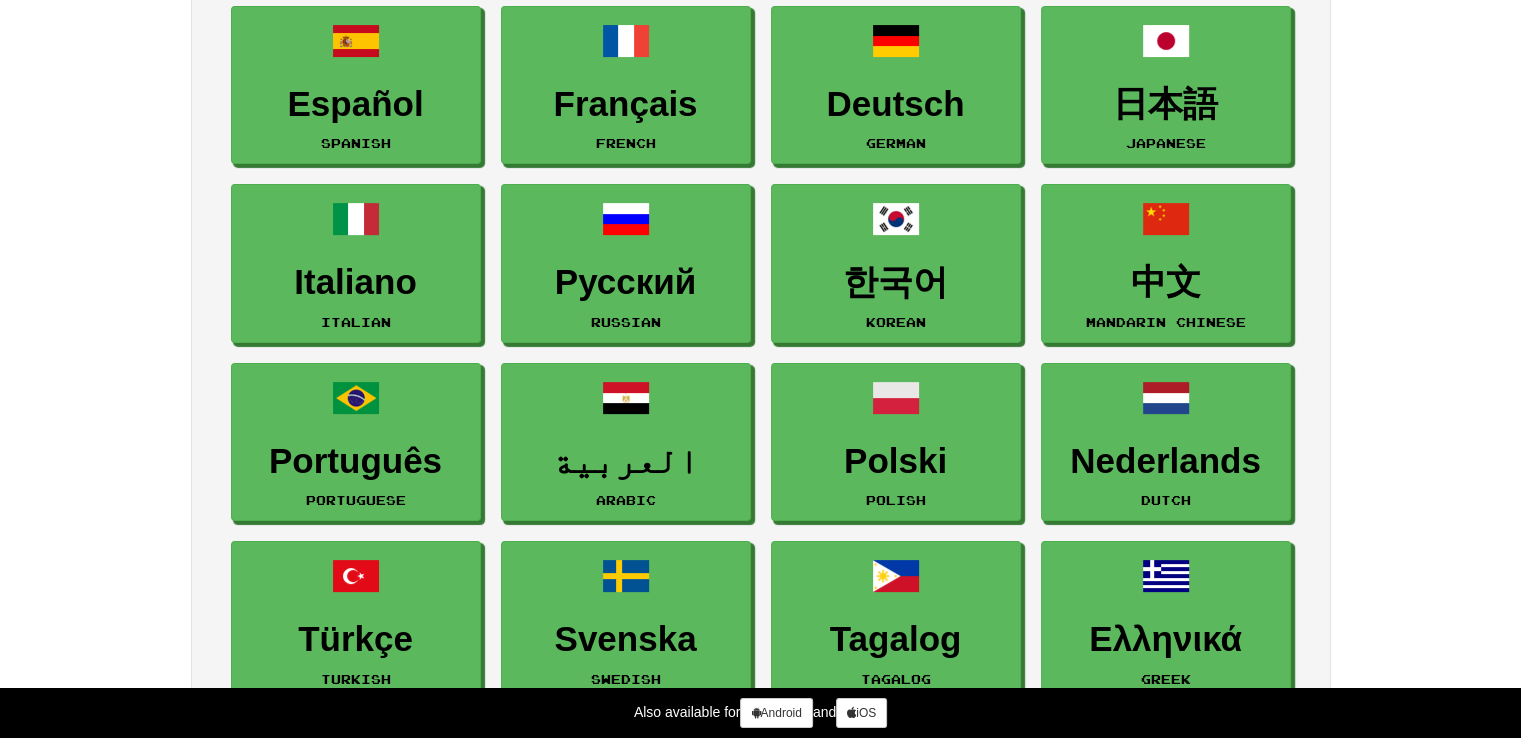 scroll, scrollTop: 100, scrollLeft: 0, axis: vertical 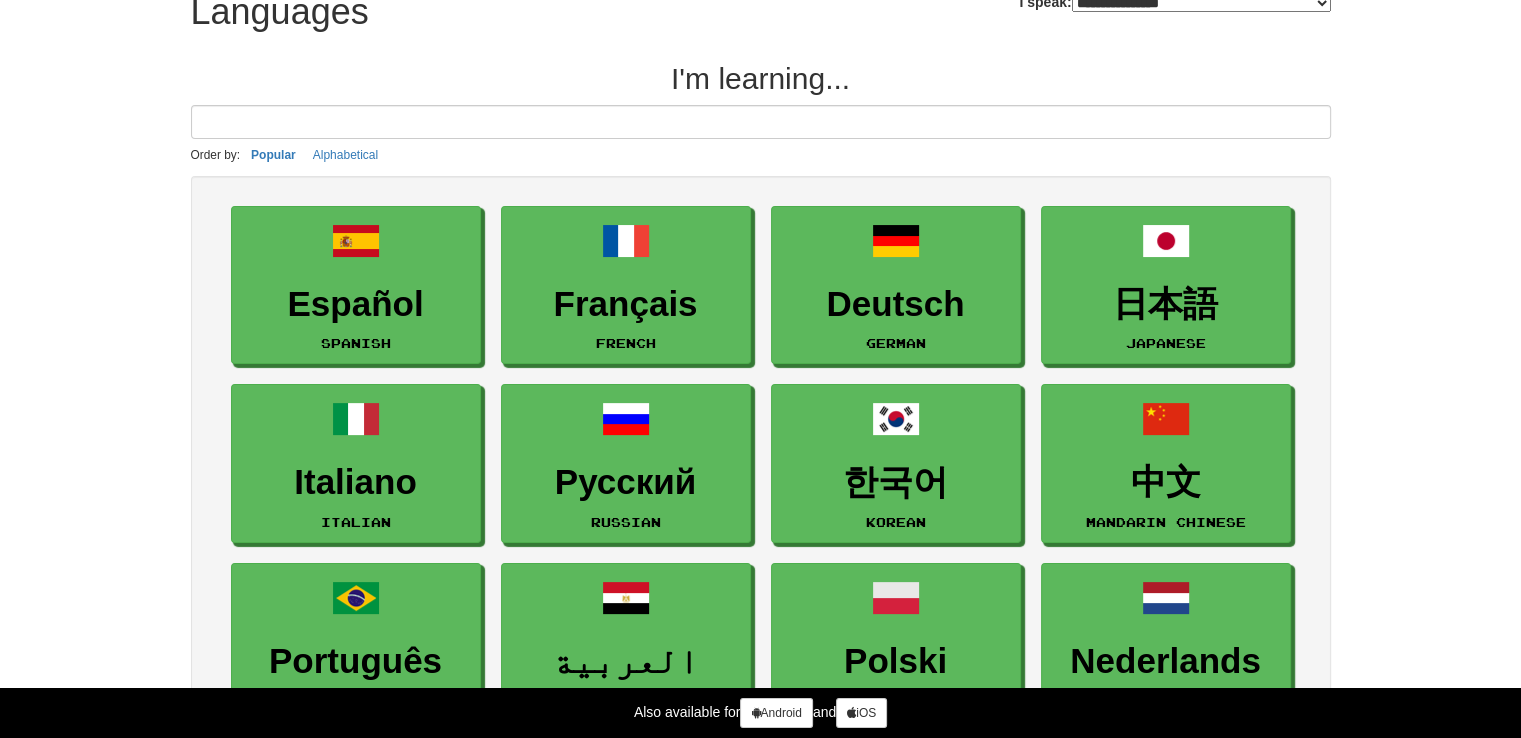 click at bounding box center (761, 122) 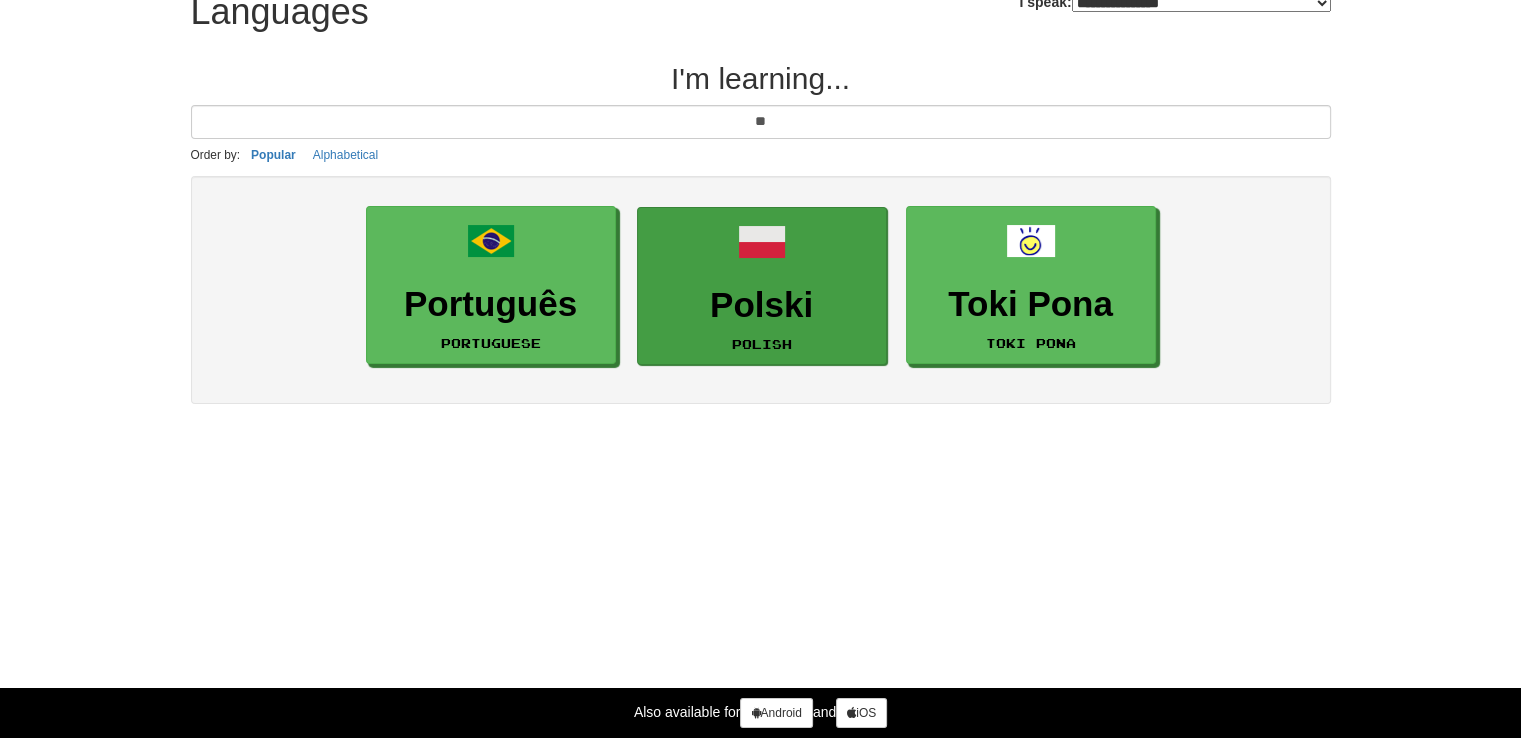 type on "**" 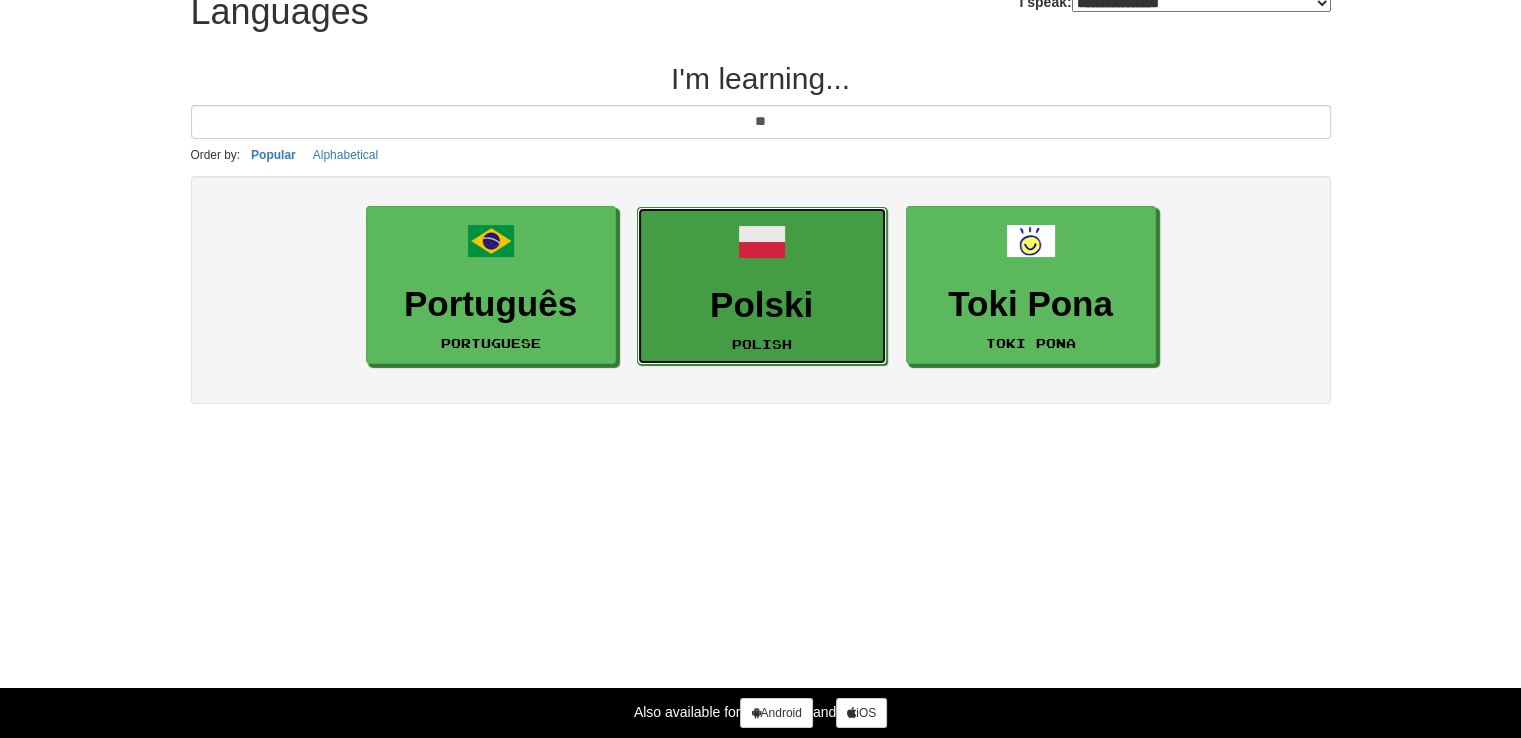 click on "Polski Polish" at bounding box center (762, 286) 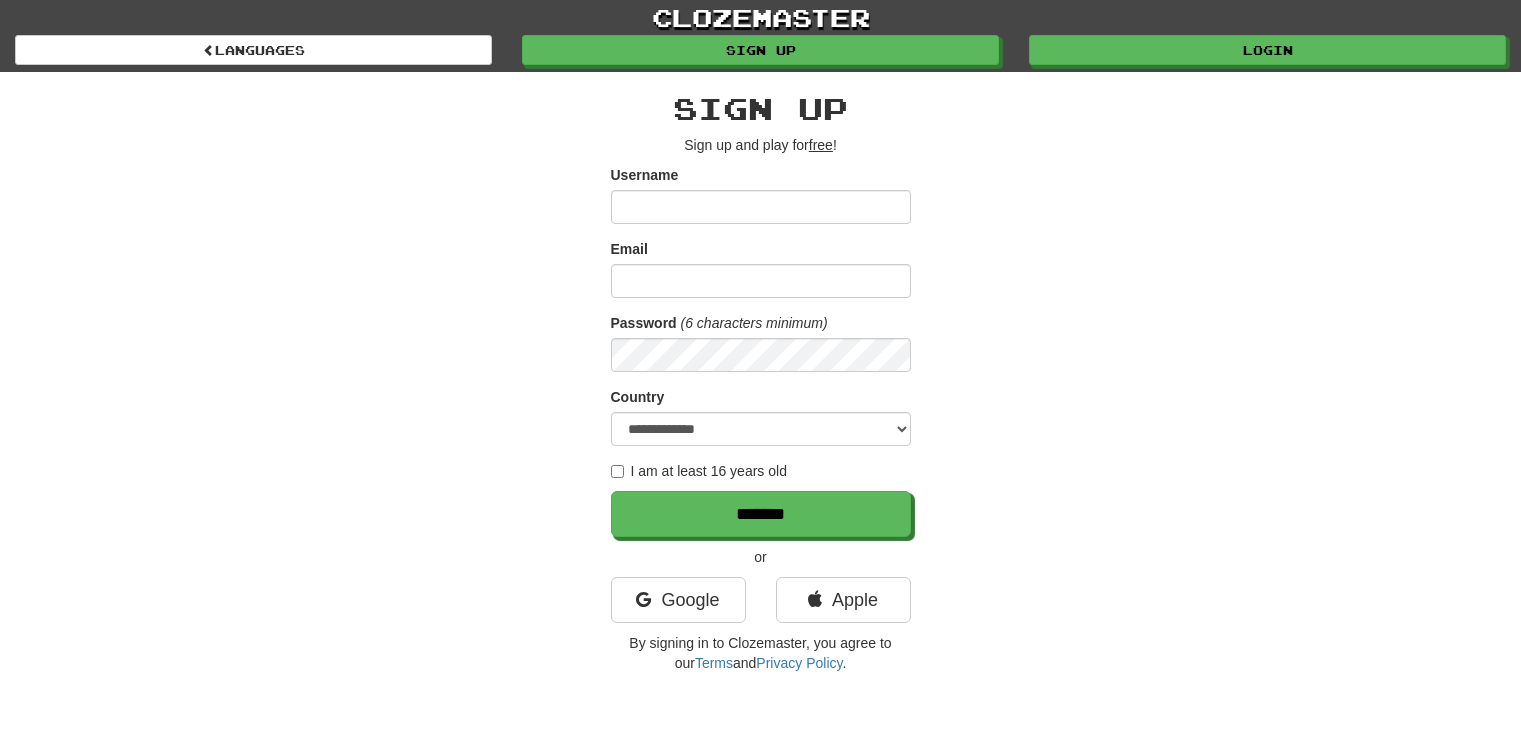 scroll, scrollTop: 0, scrollLeft: 0, axis: both 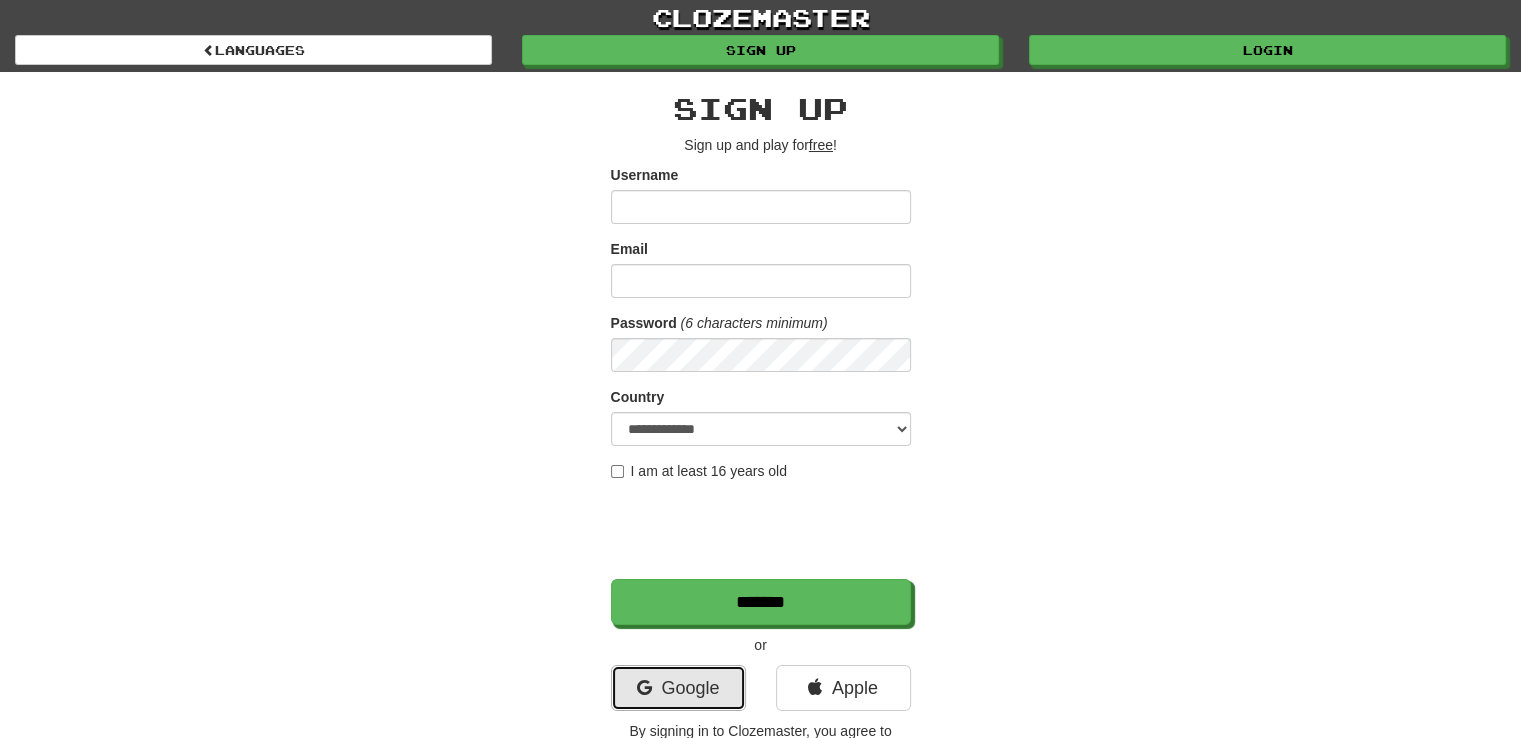 click on "Google" at bounding box center (678, 688) 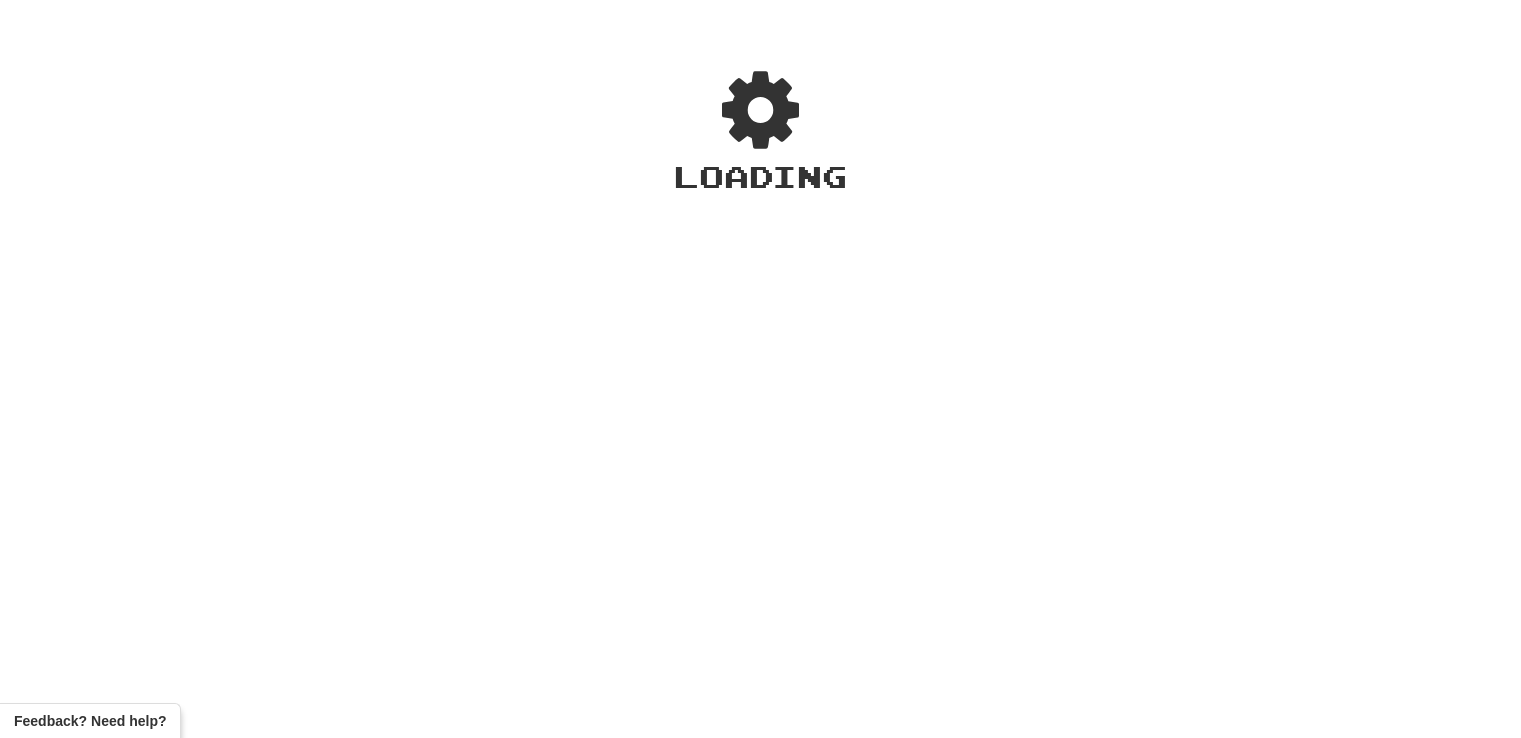 scroll, scrollTop: 0, scrollLeft: 0, axis: both 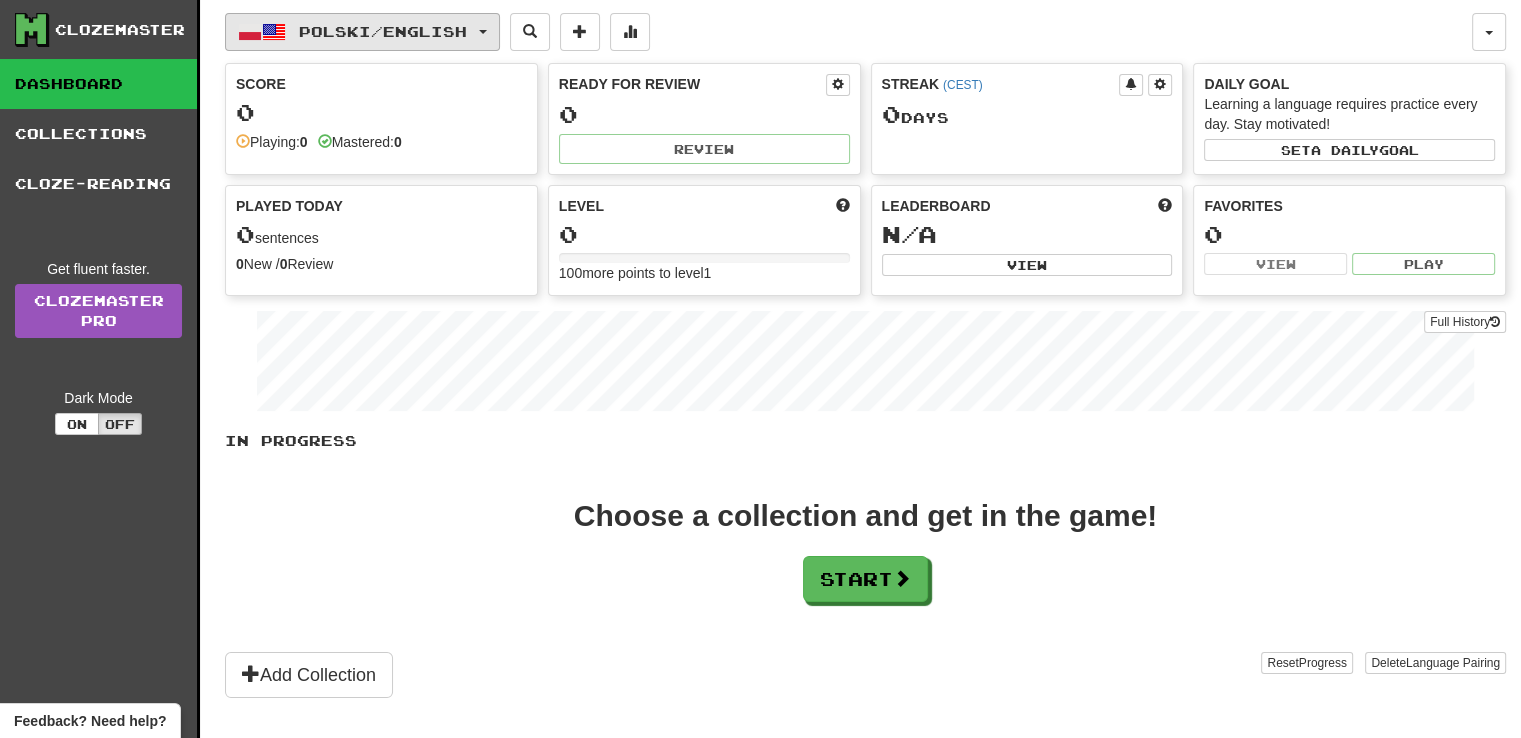 click on "Polski  /  English" at bounding box center [383, 31] 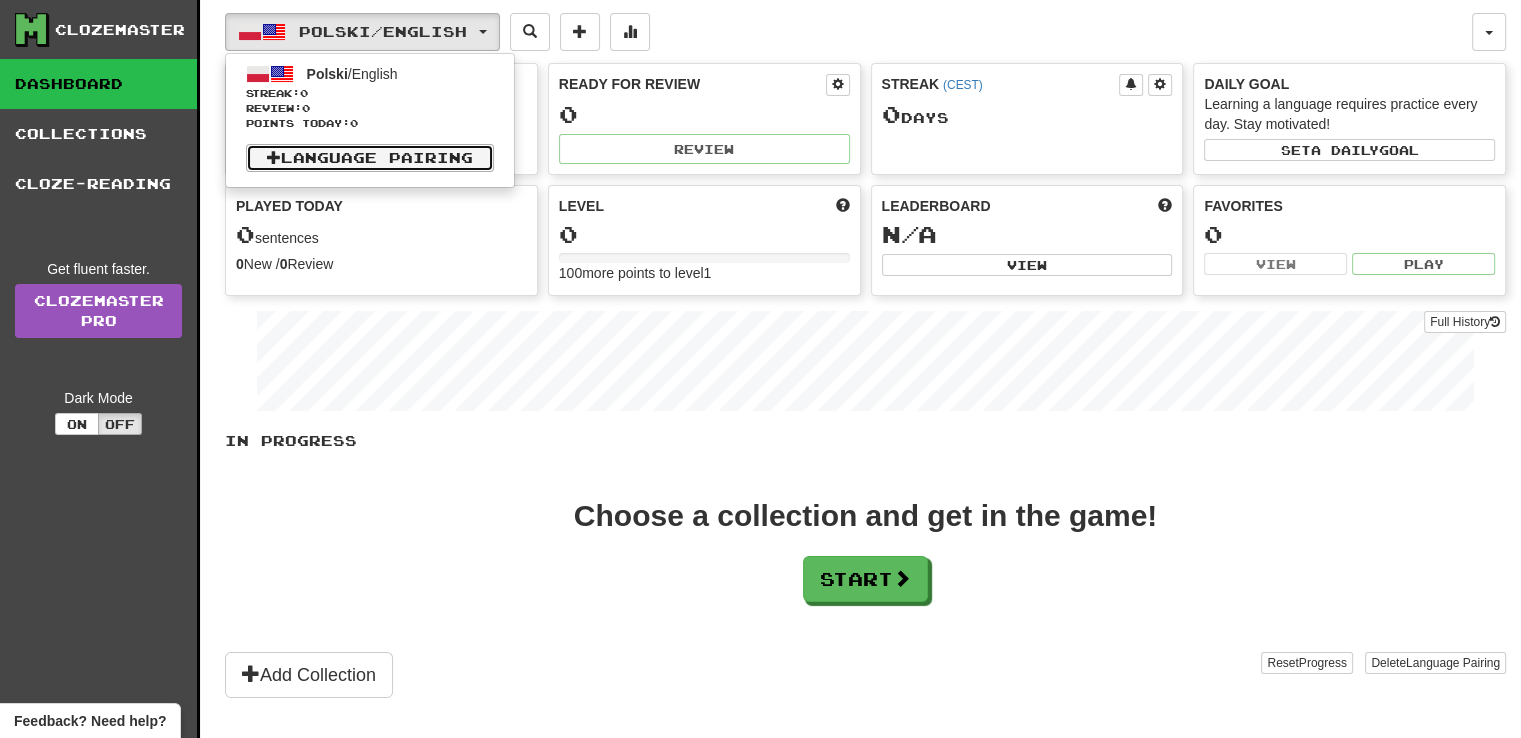 click on "Language Pairing" at bounding box center (370, 158) 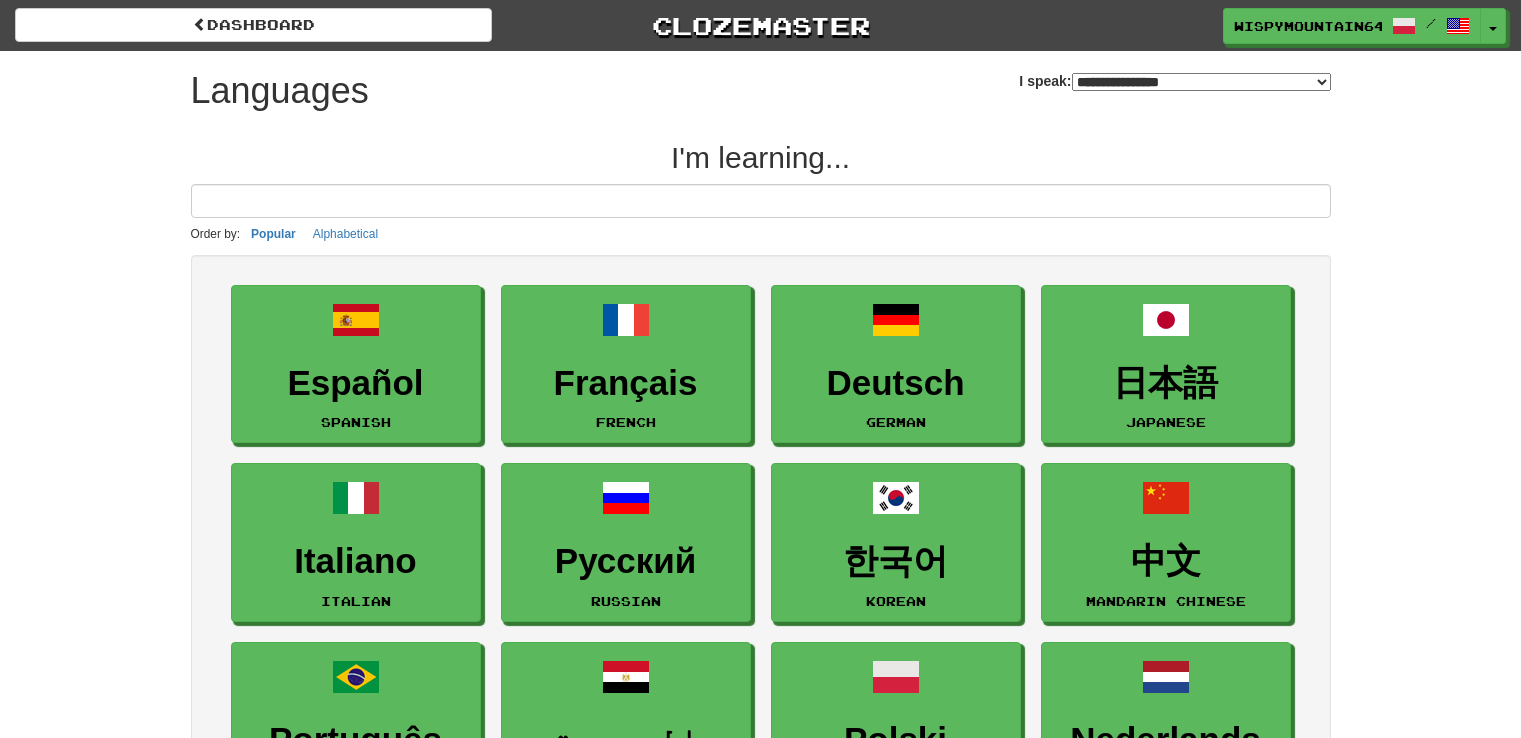 scroll, scrollTop: 0, scrollLeft: 0, axis: both 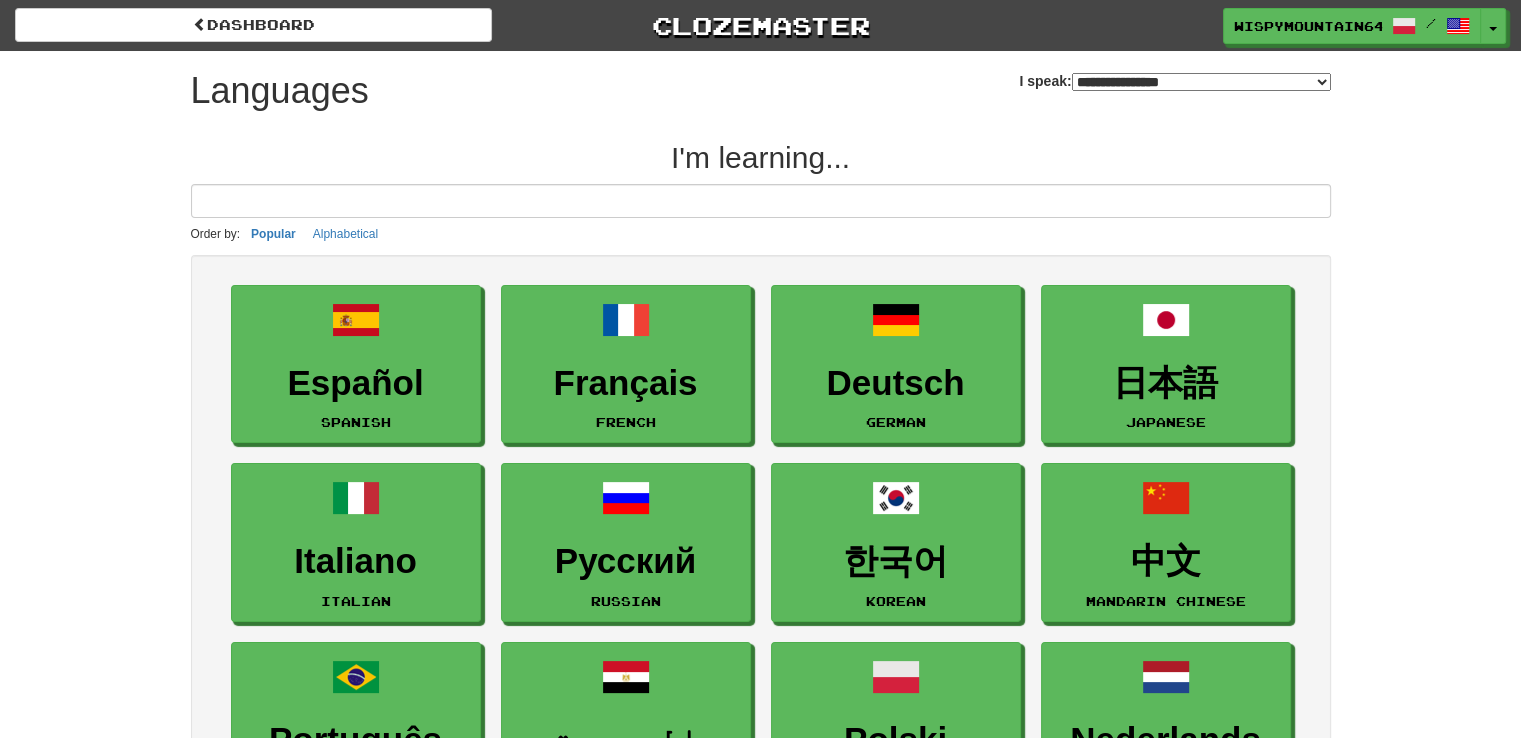 click on "**********" at bounding box center (1201, 82) 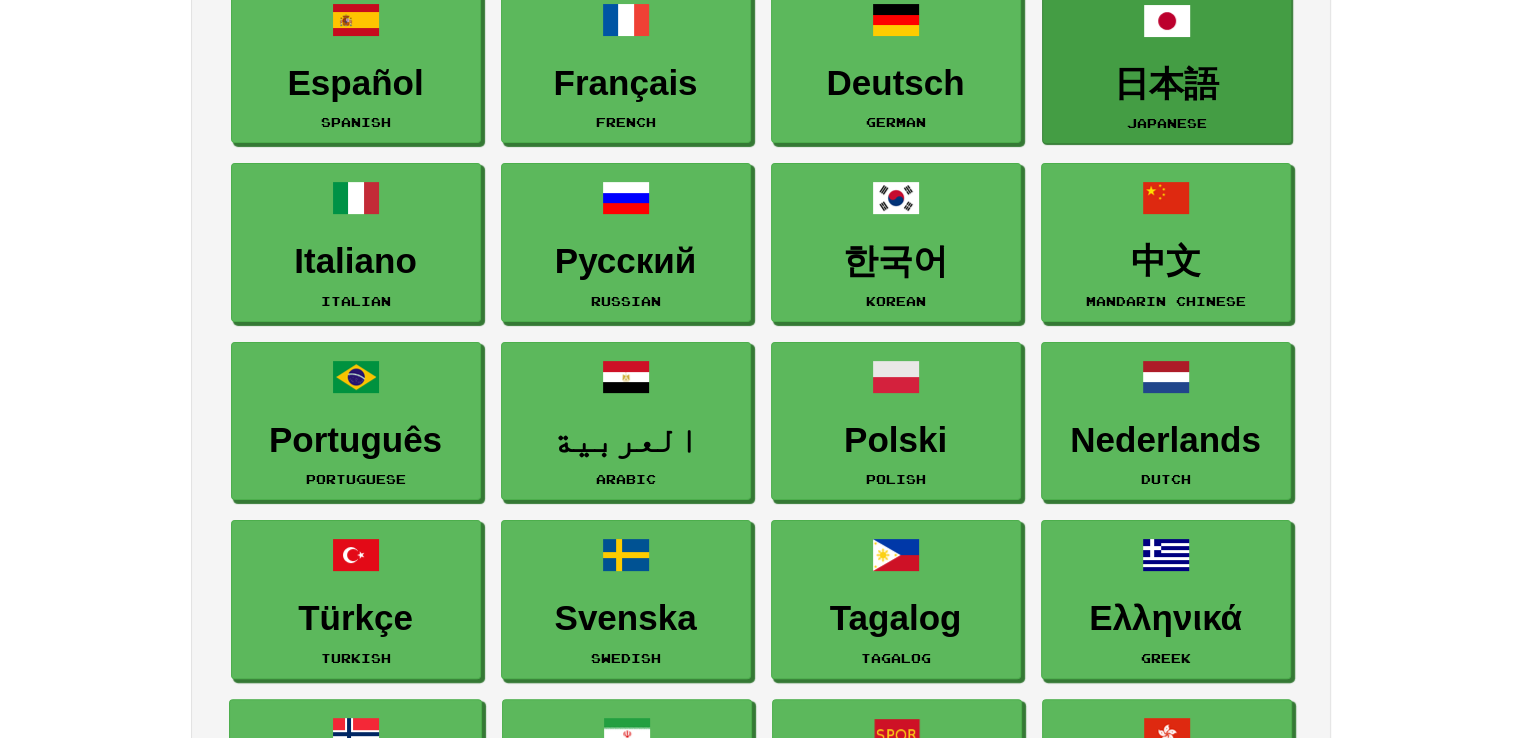 scroll, scrollTop: 0, scrollLeft: 0, axis: both 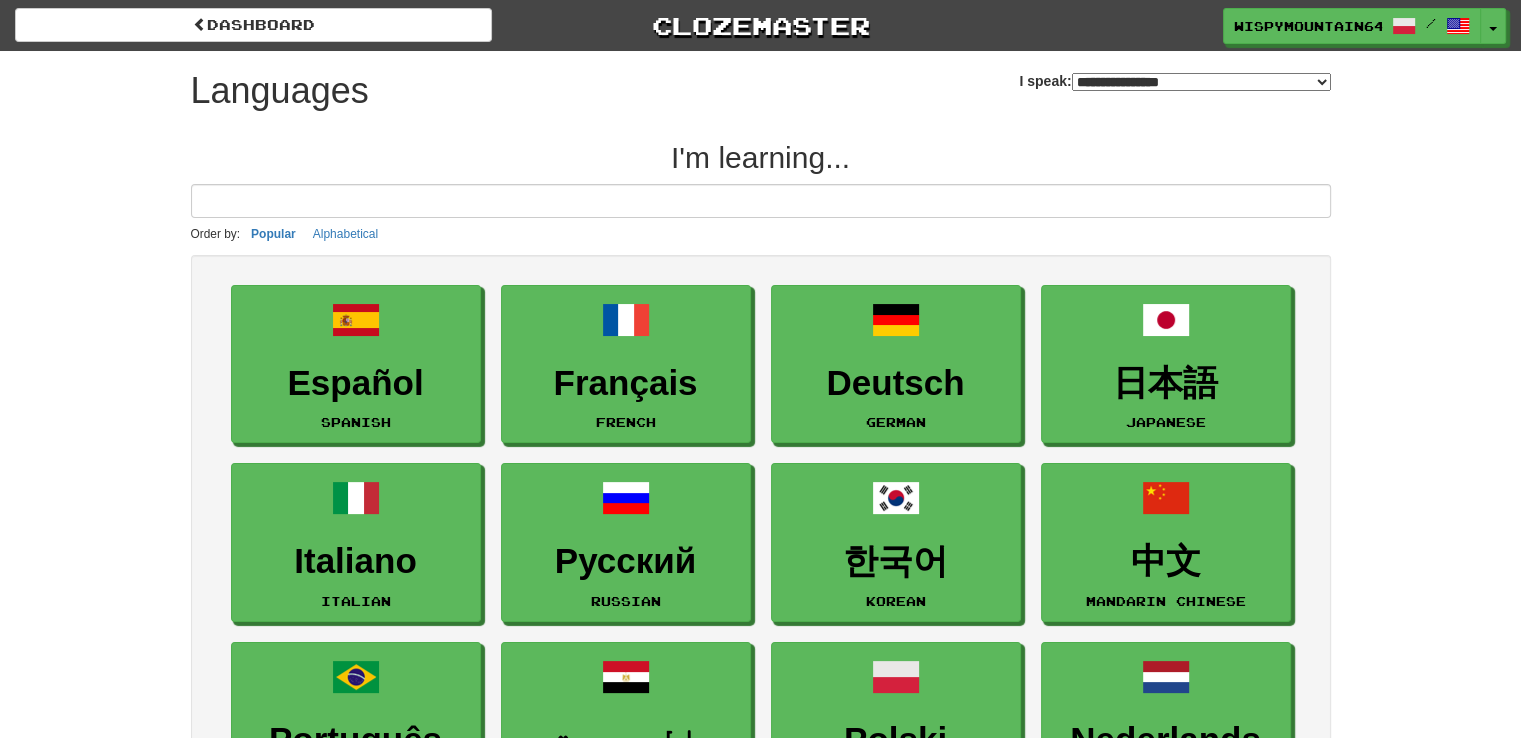 click on "**********" at bounding box center [1201, 82] 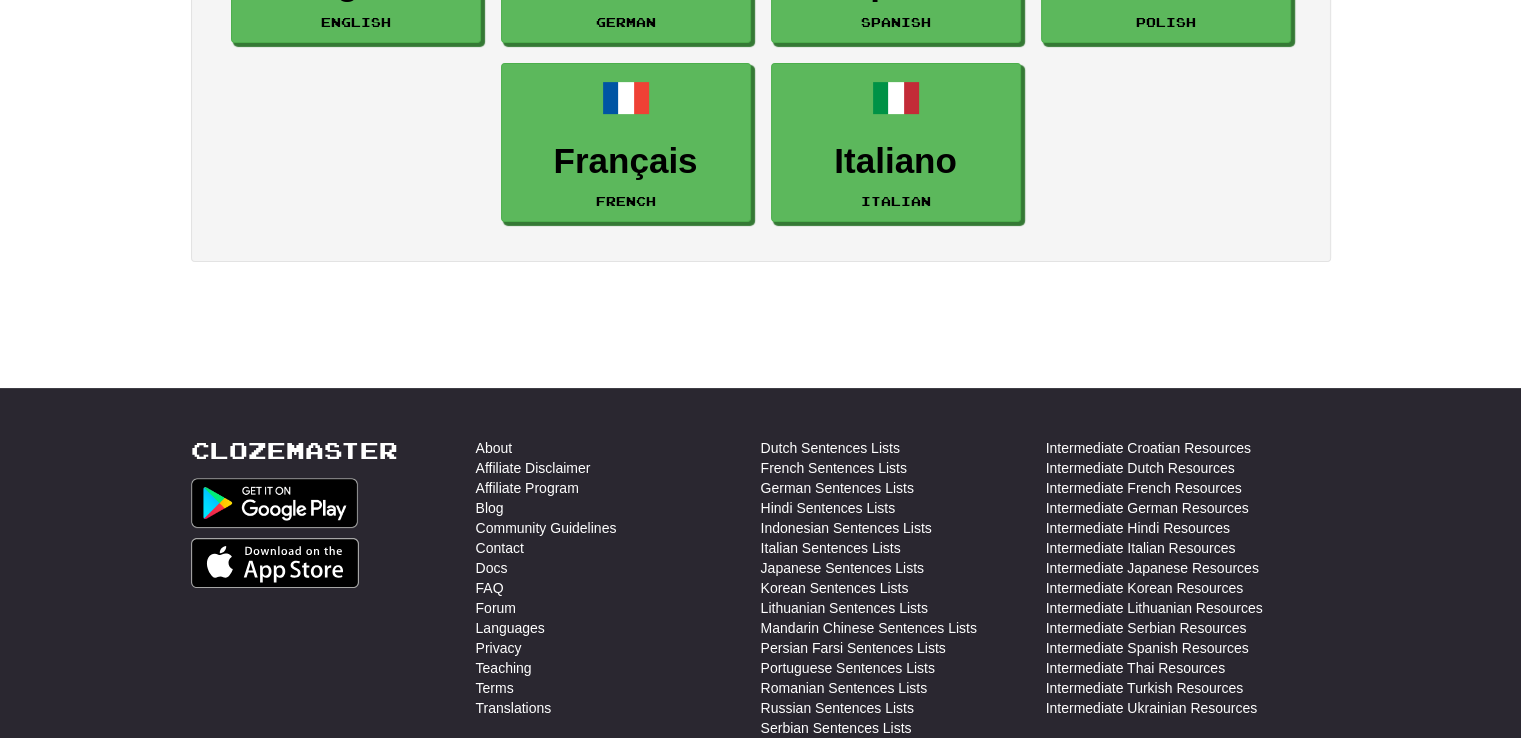 scroll, scrollTop: 0, scrollLeft: 0, axis: both 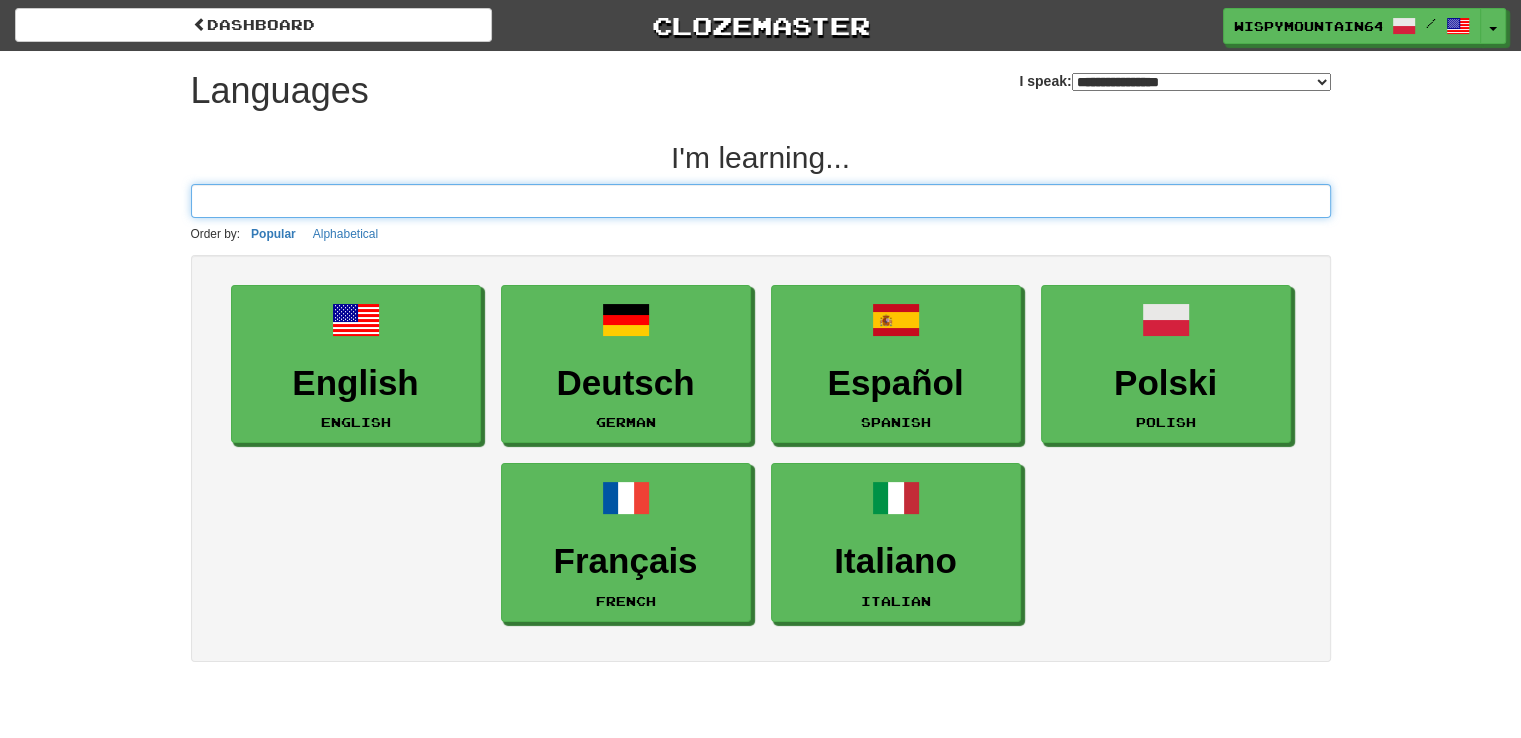 click at bounding box center [761, 201] 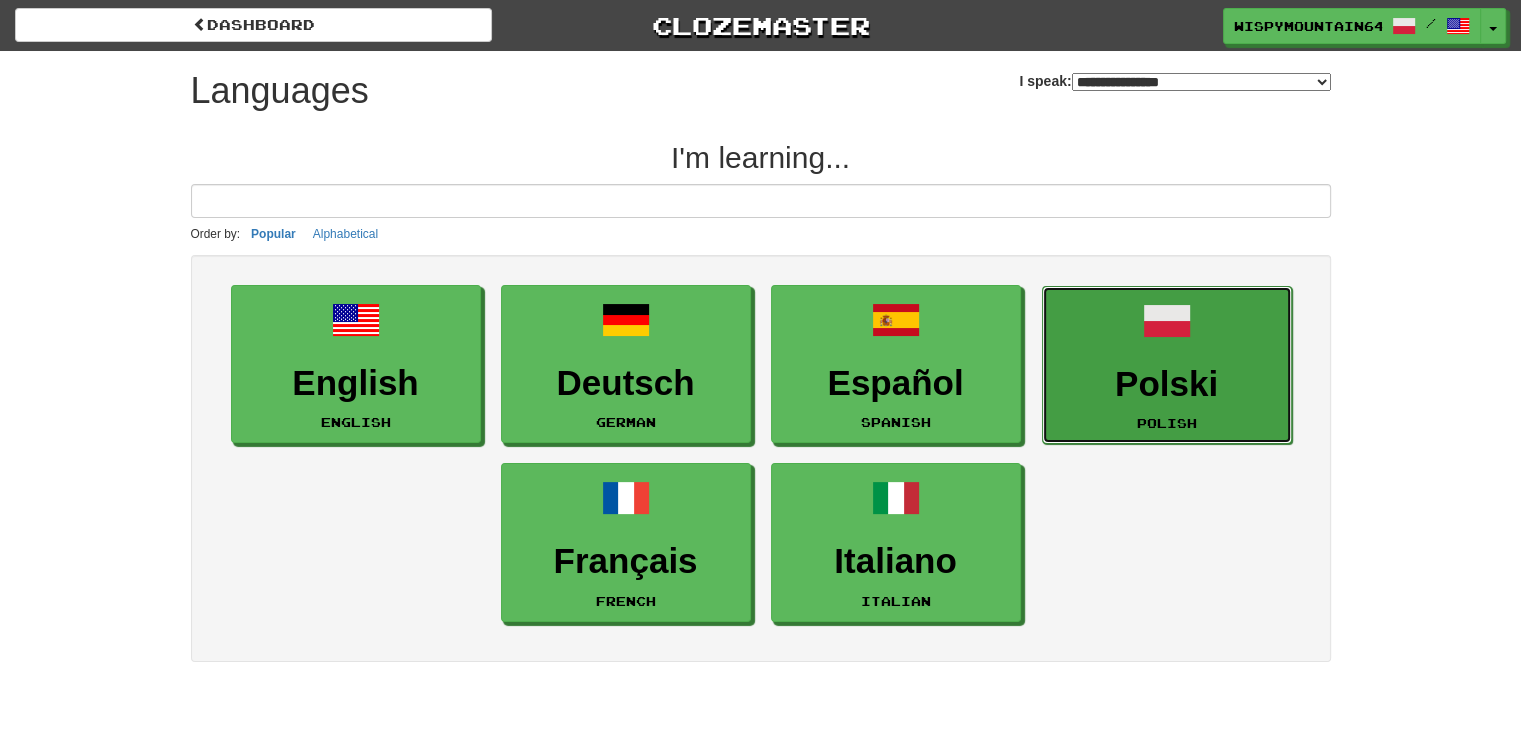 click on "Polski" at bounding box center (1167, 384) 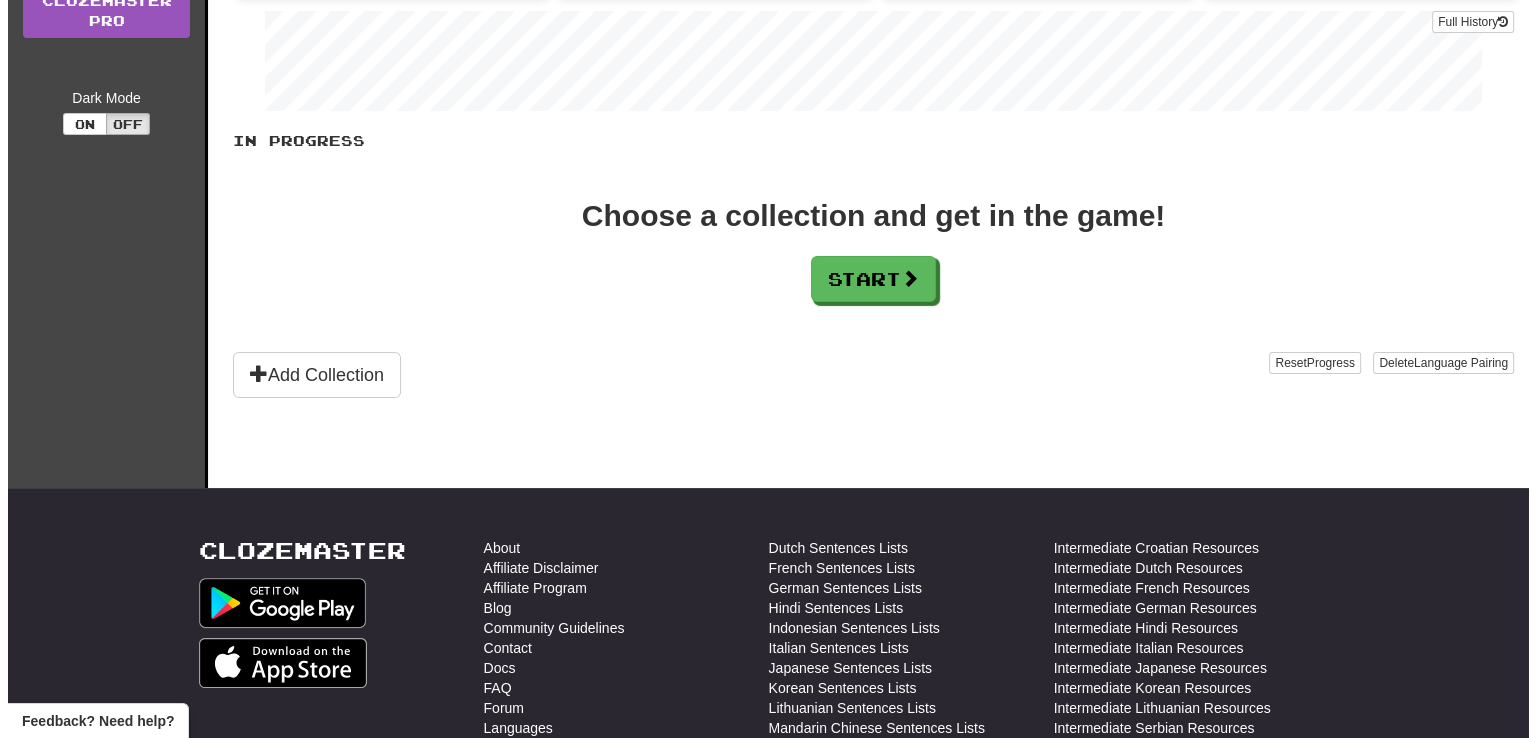 scroll, scrollTop: 0, scrollLeft: 0, axis: both 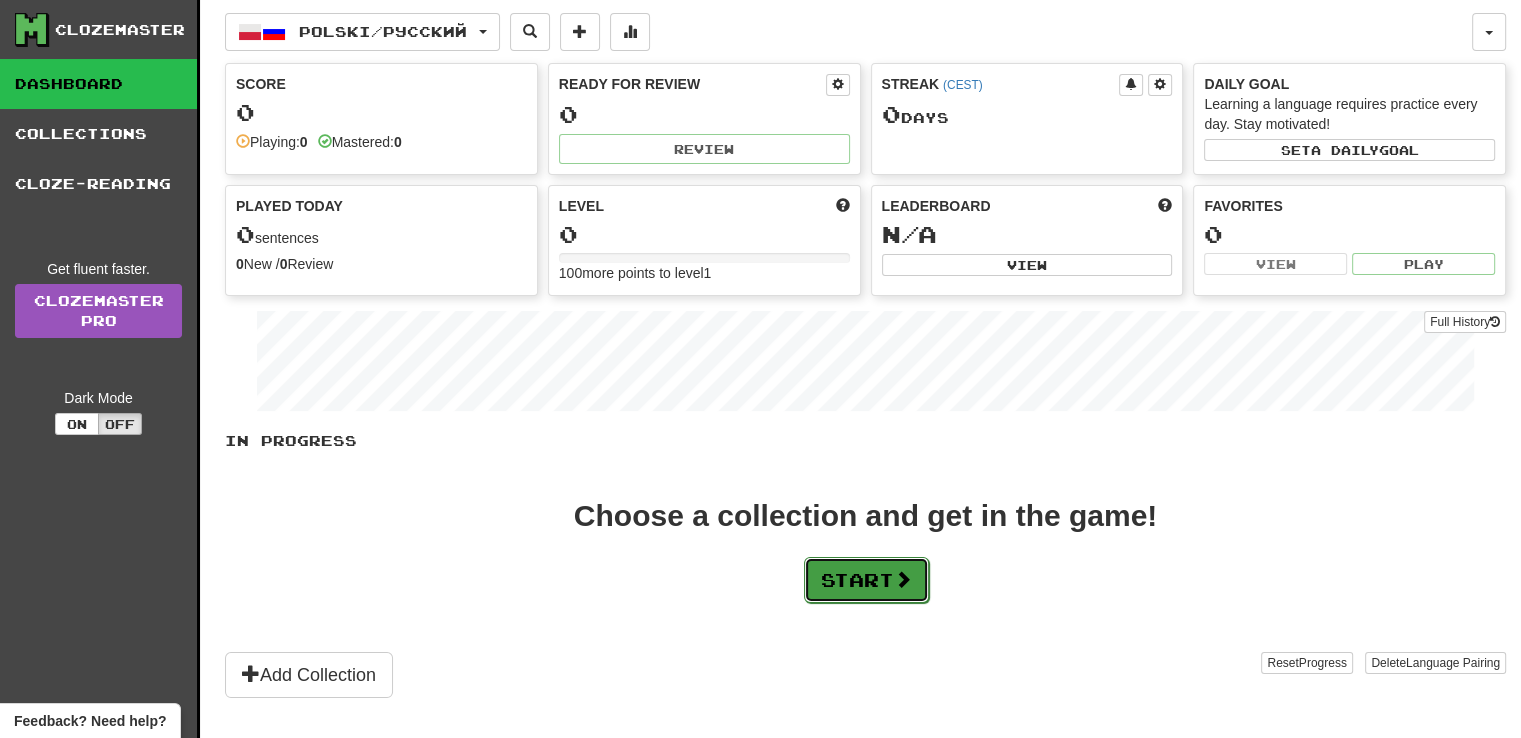 click on "Start" at bounding box center (866, 580) 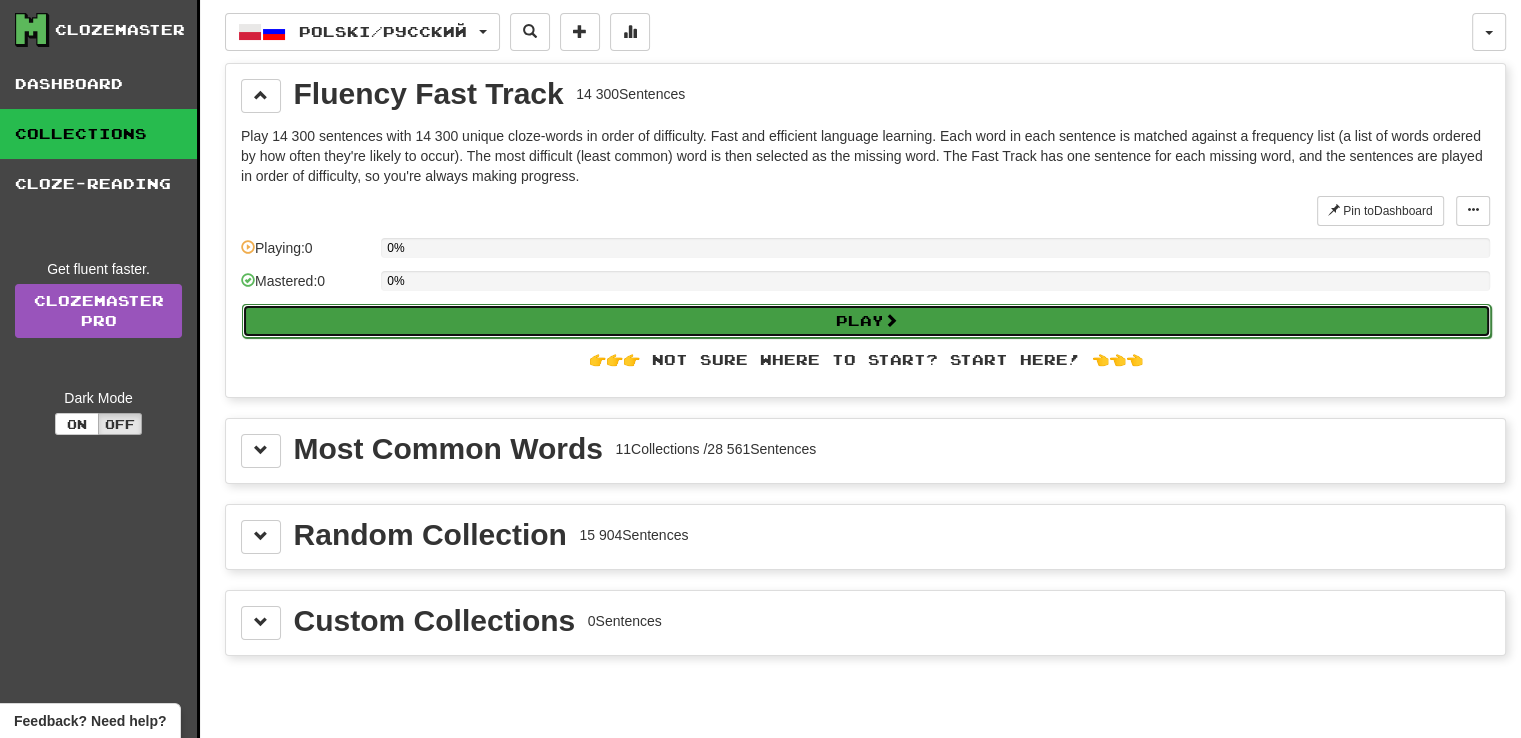 click on "Play" at bounding box center (866, 321) 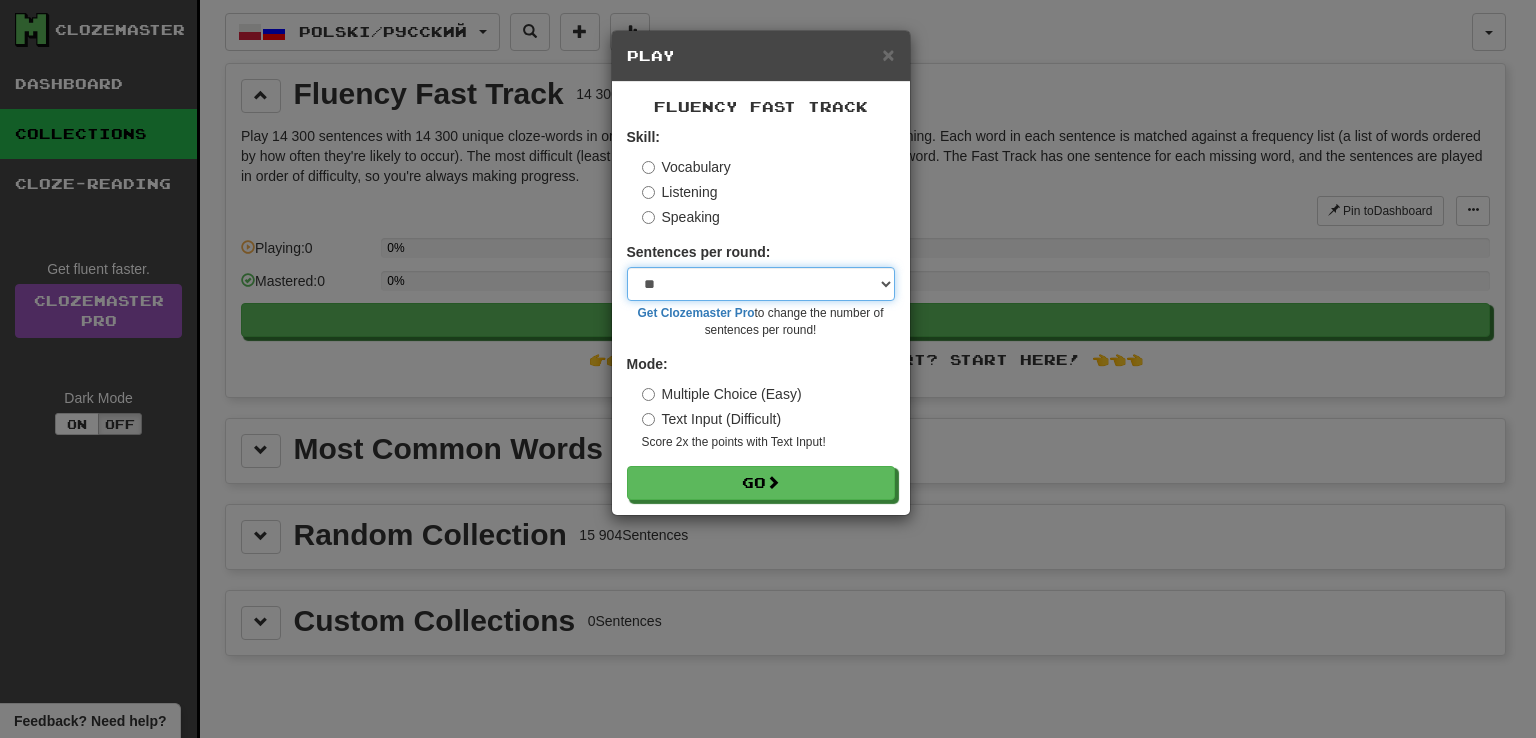 click on "* ** ** ** ** ** *** ********" at bounding box center [761, 284] 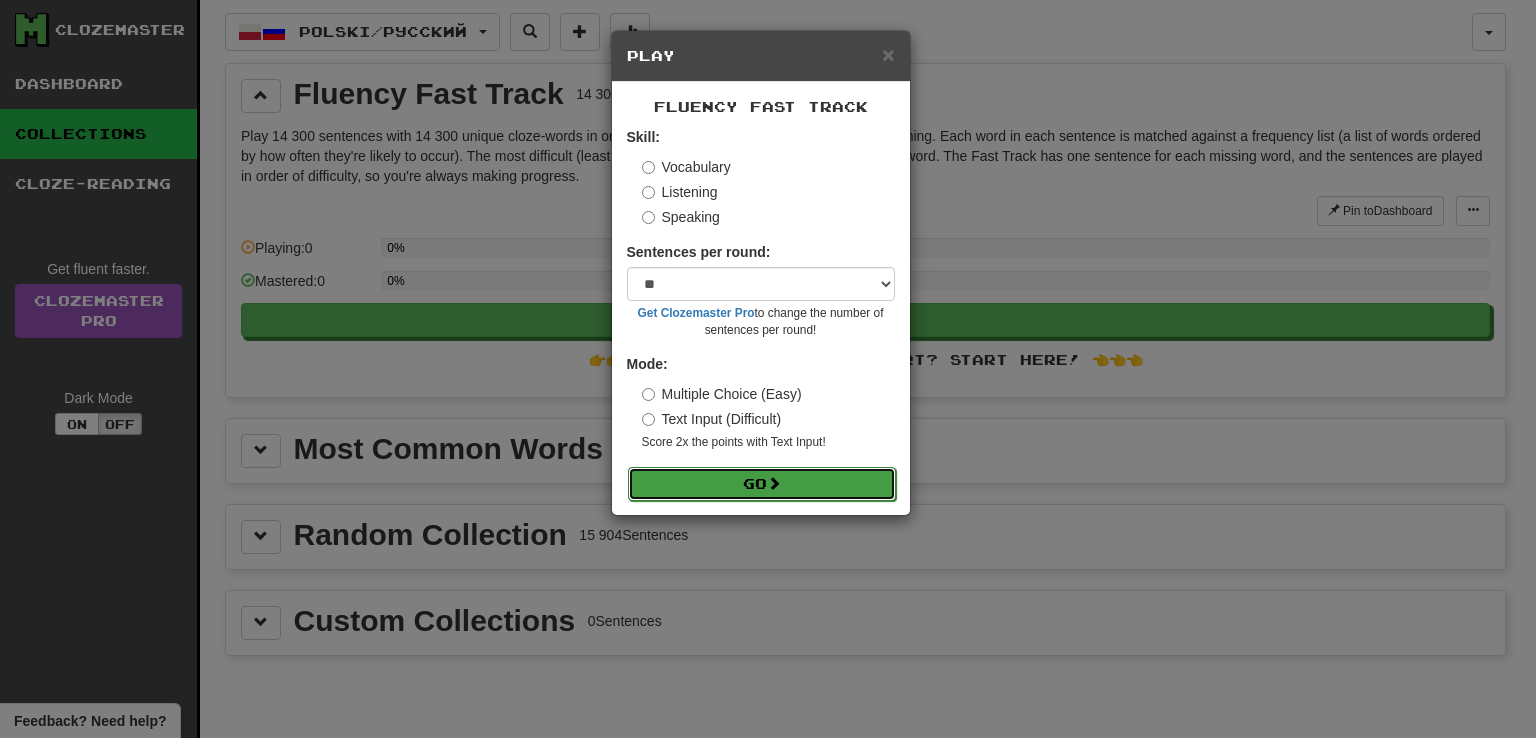 click on "Go" at bounding box center [762, 484] 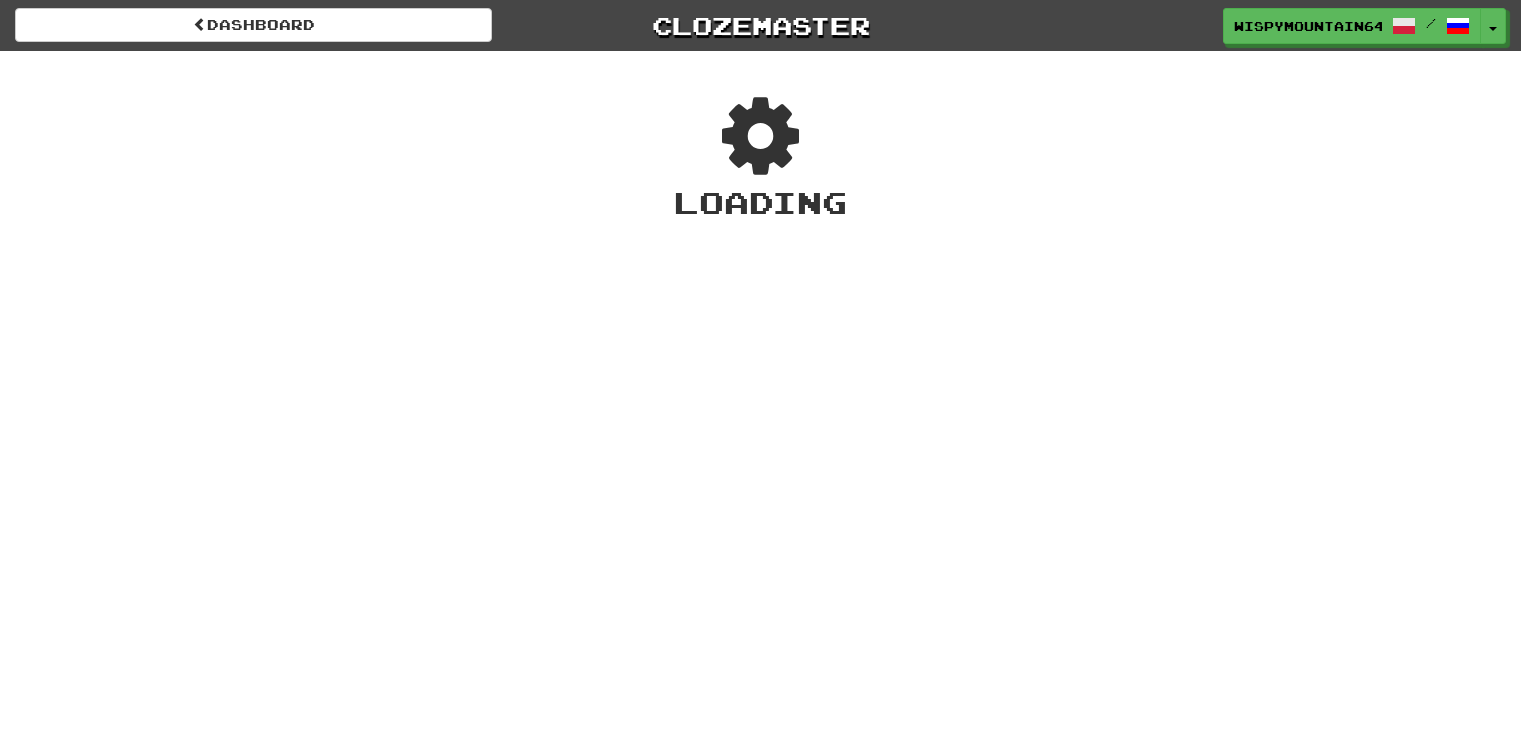 scroll, scrollTop: 0, scrollLeft: 0, axis: both 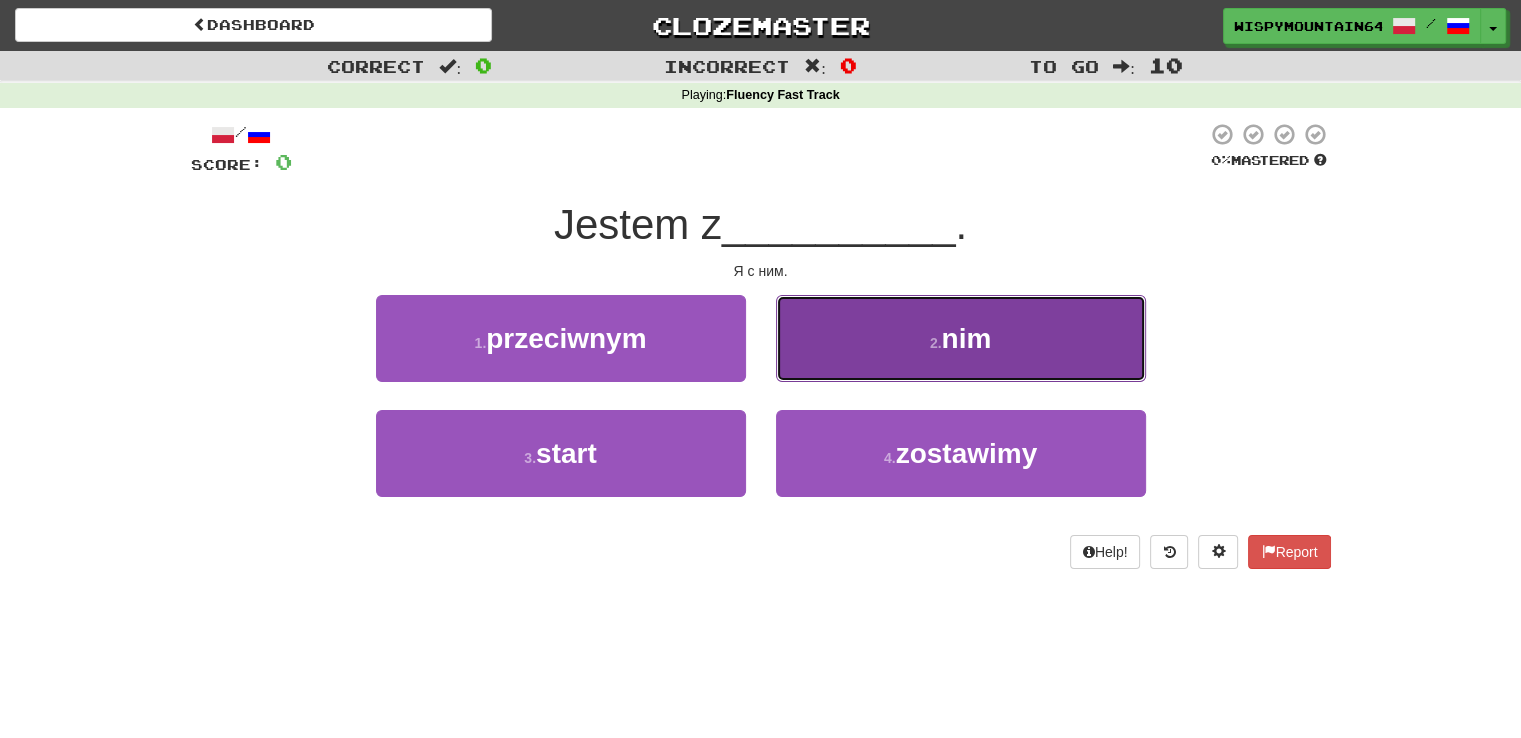click on "nim" at bounding box center (966, 338) 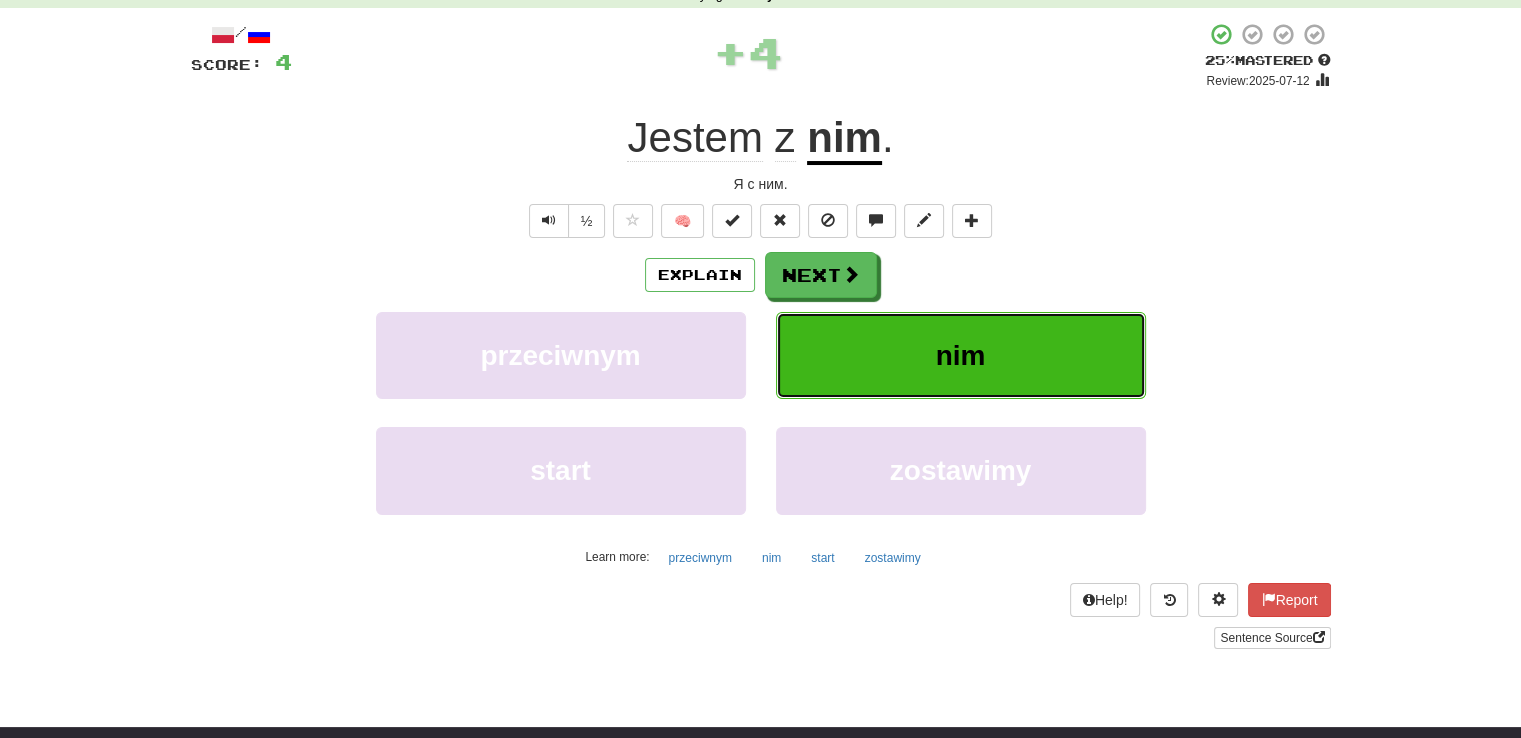 scroll, scrollTop: 0, scrollLeft: 0, axis: both 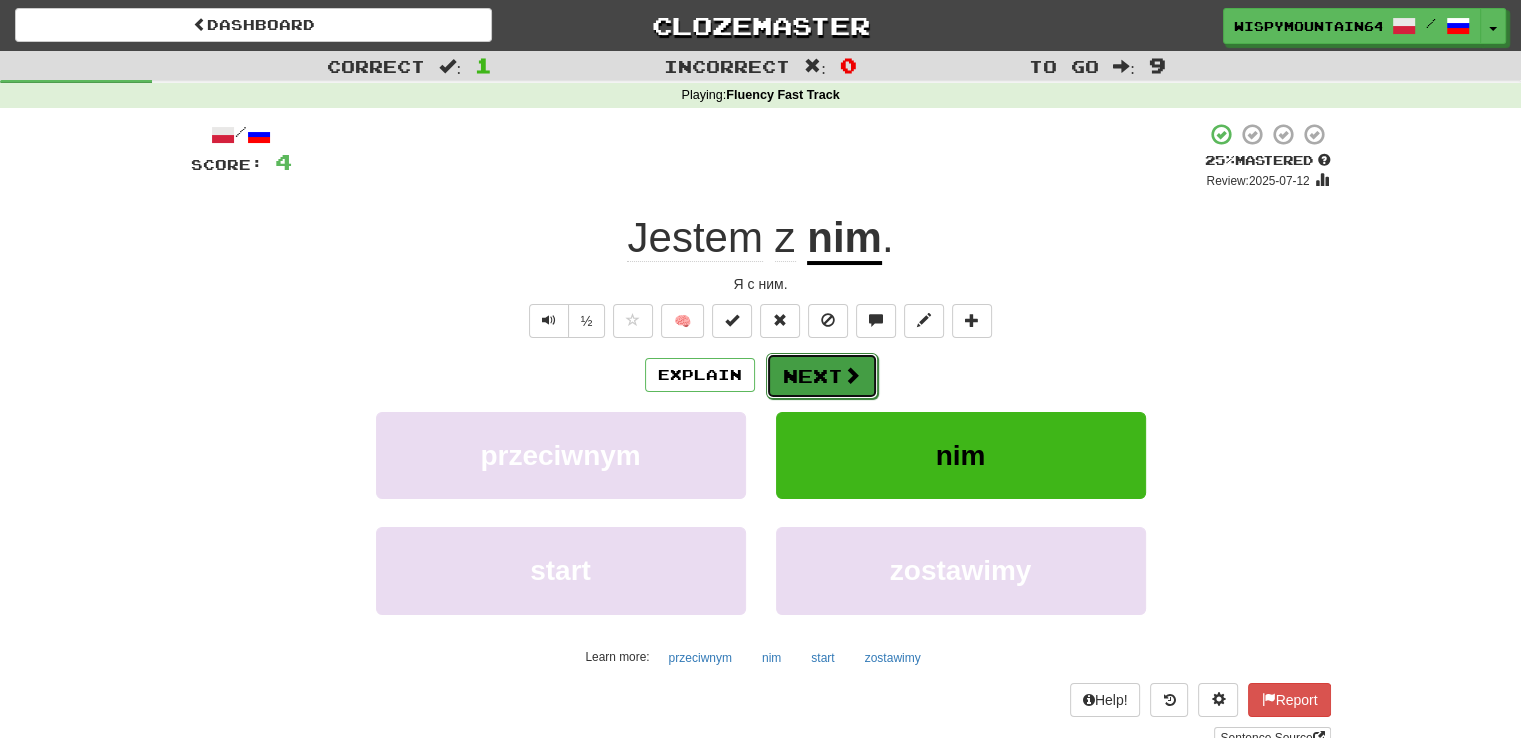 click on "Next" at bounding box center [822, 376] 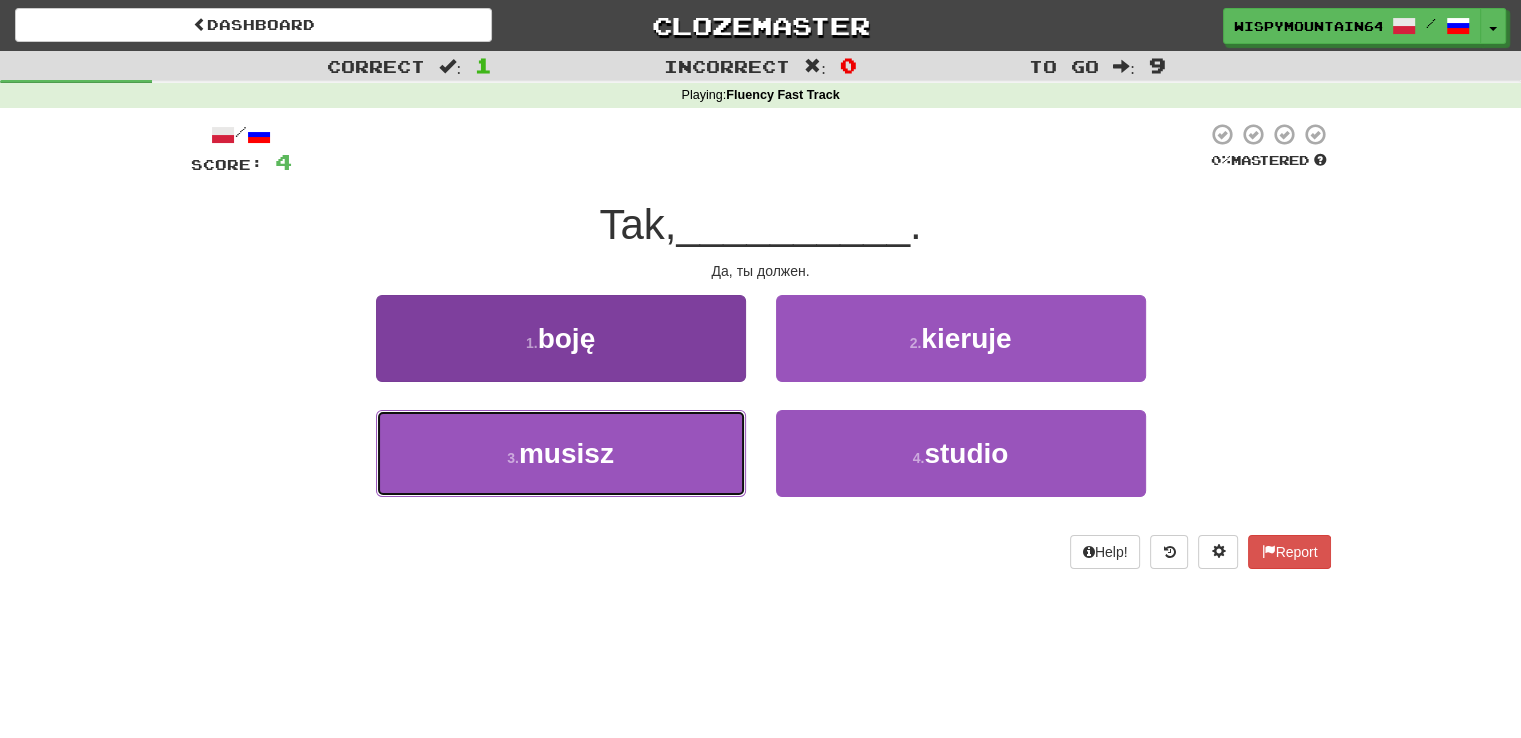 click on "3 .  musisz" at bounding box center [561, 453] 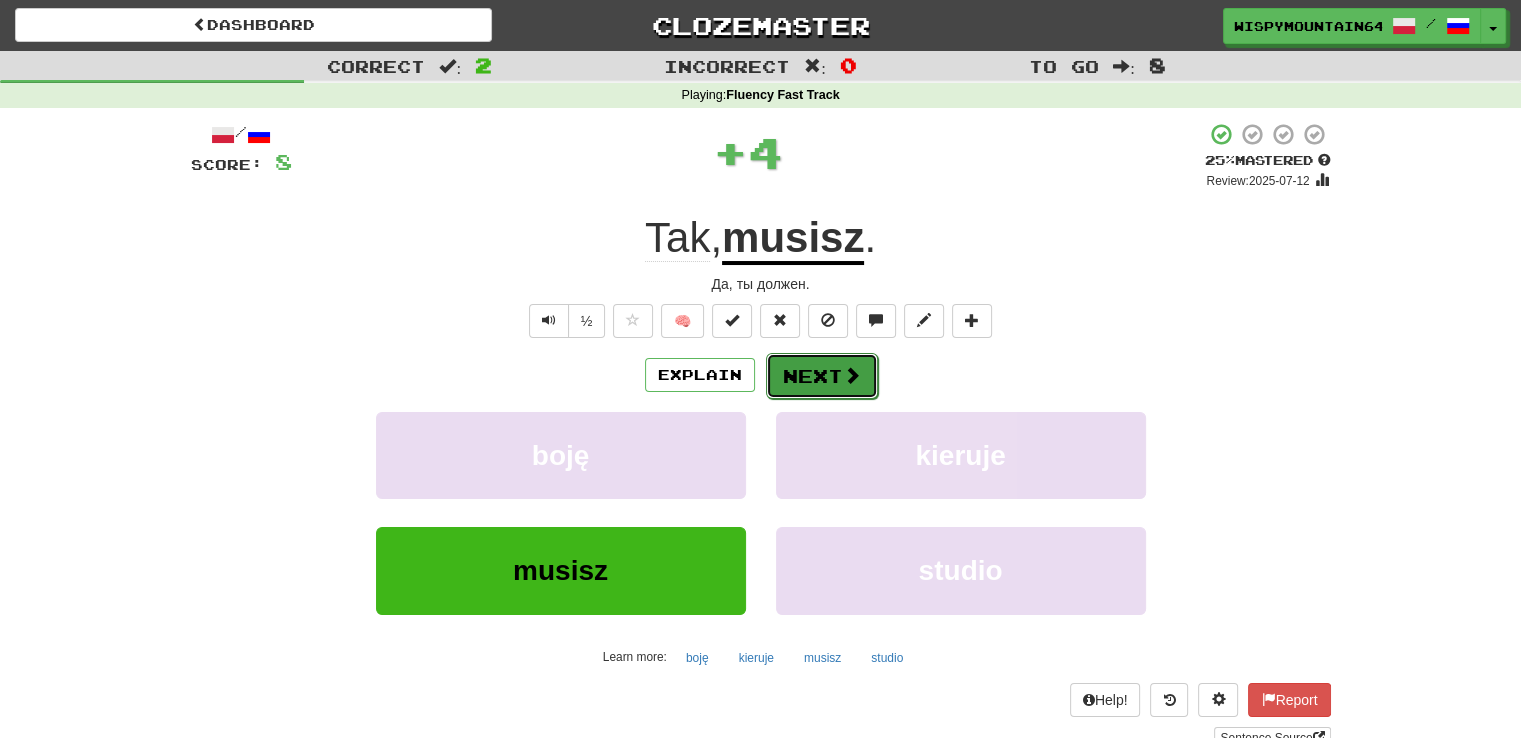 click on "Next" at bounding box center [822, 376] 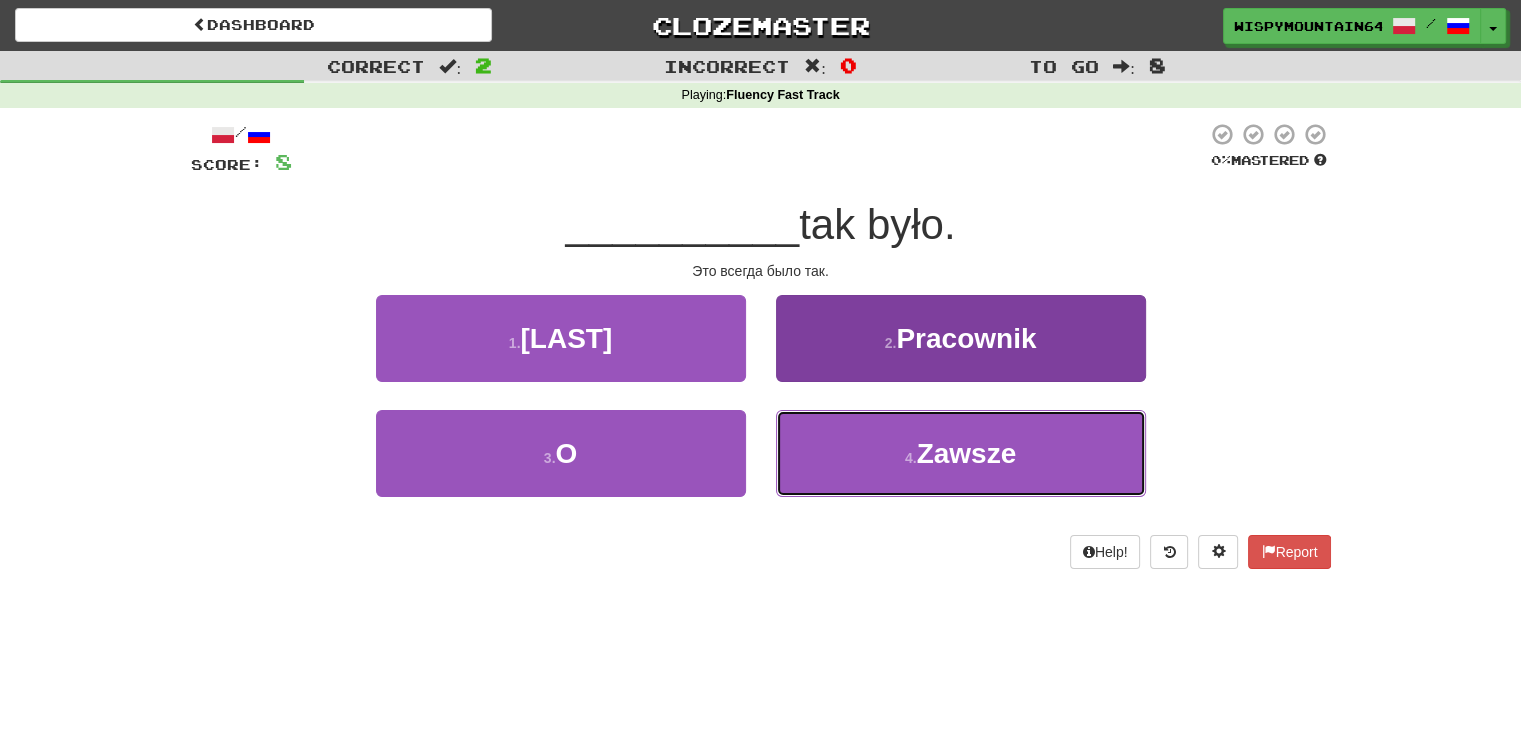 click on "4 .  Zawsze" at bounding box center [961, 453] 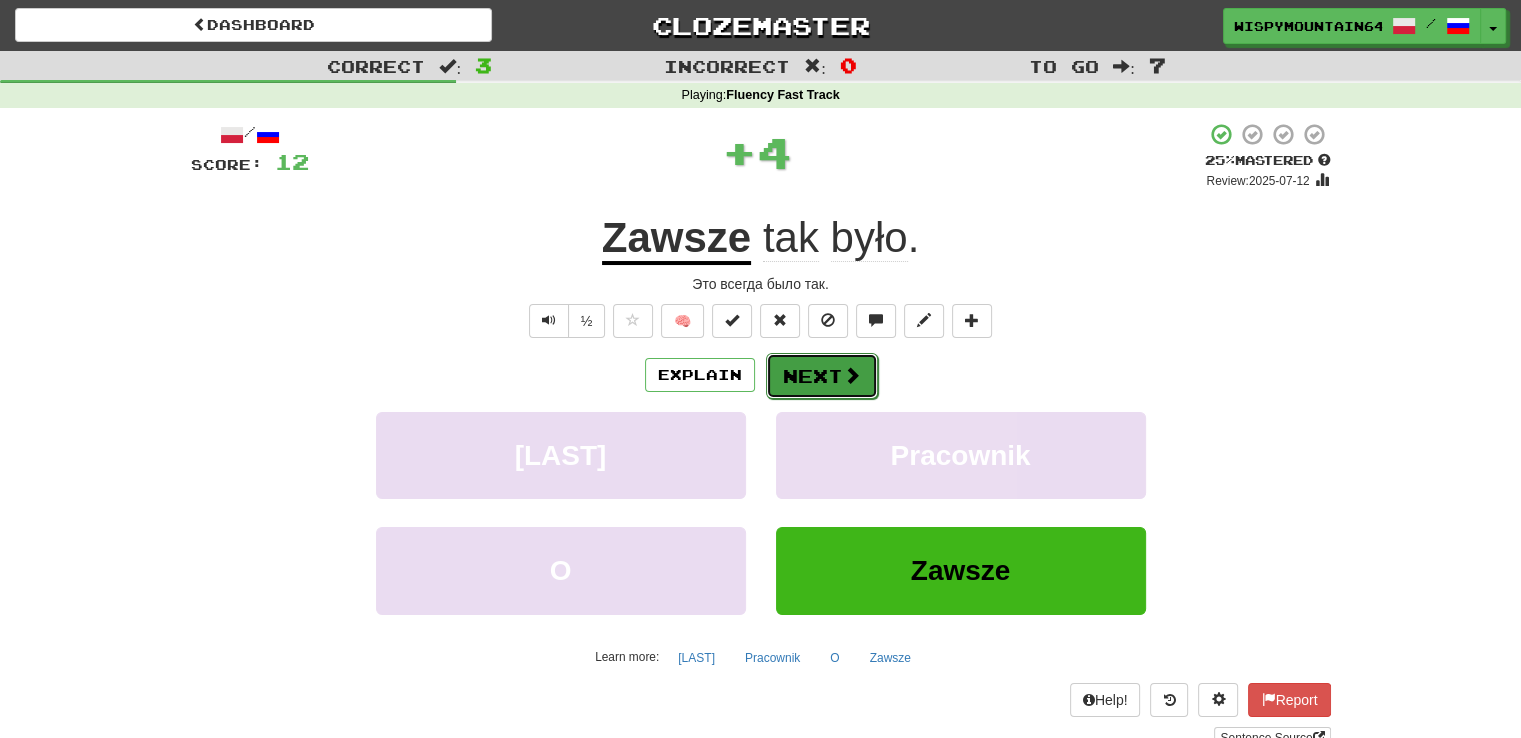 click on "Next" at bounding box center (822, 376) 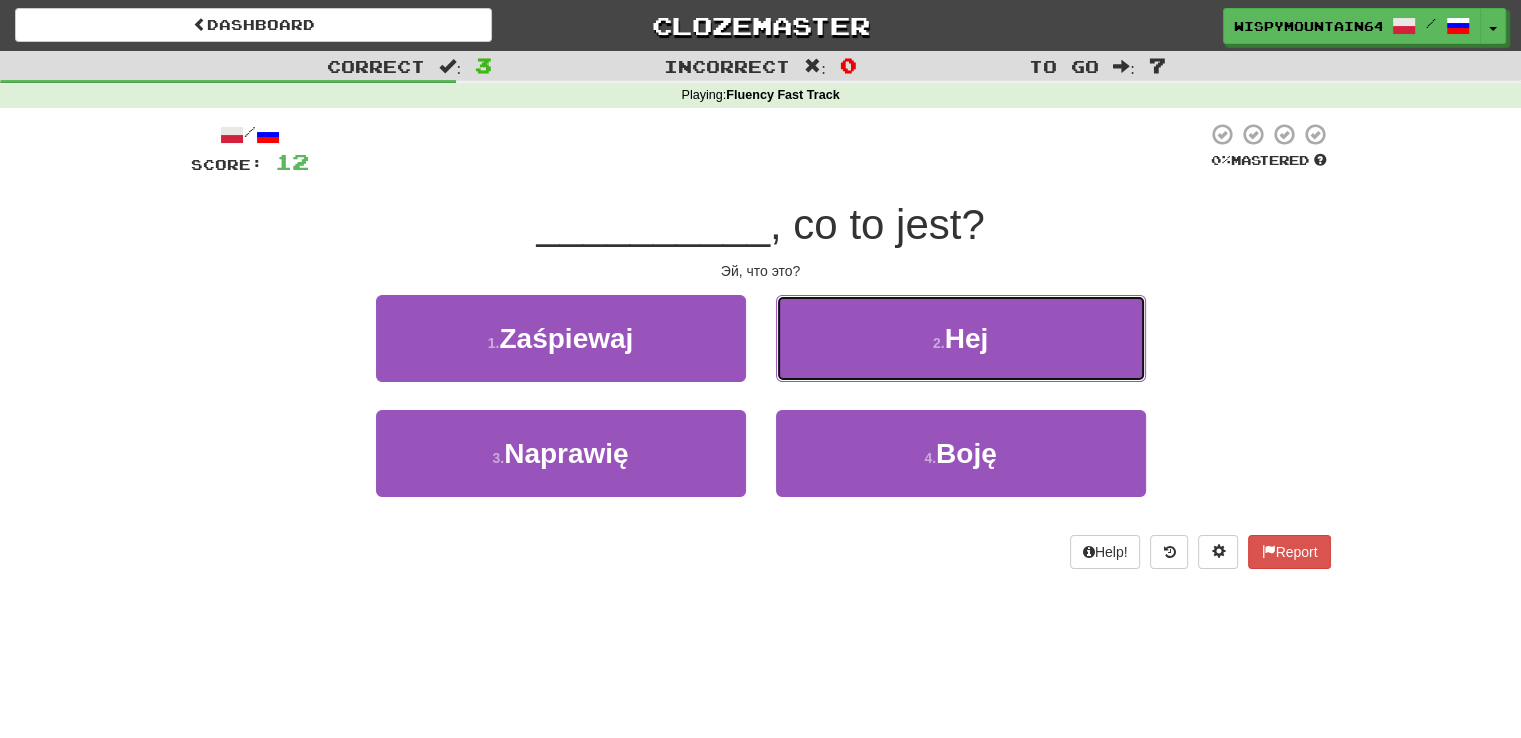 click on "2 .  Hej" at bounding box center [961, 338] 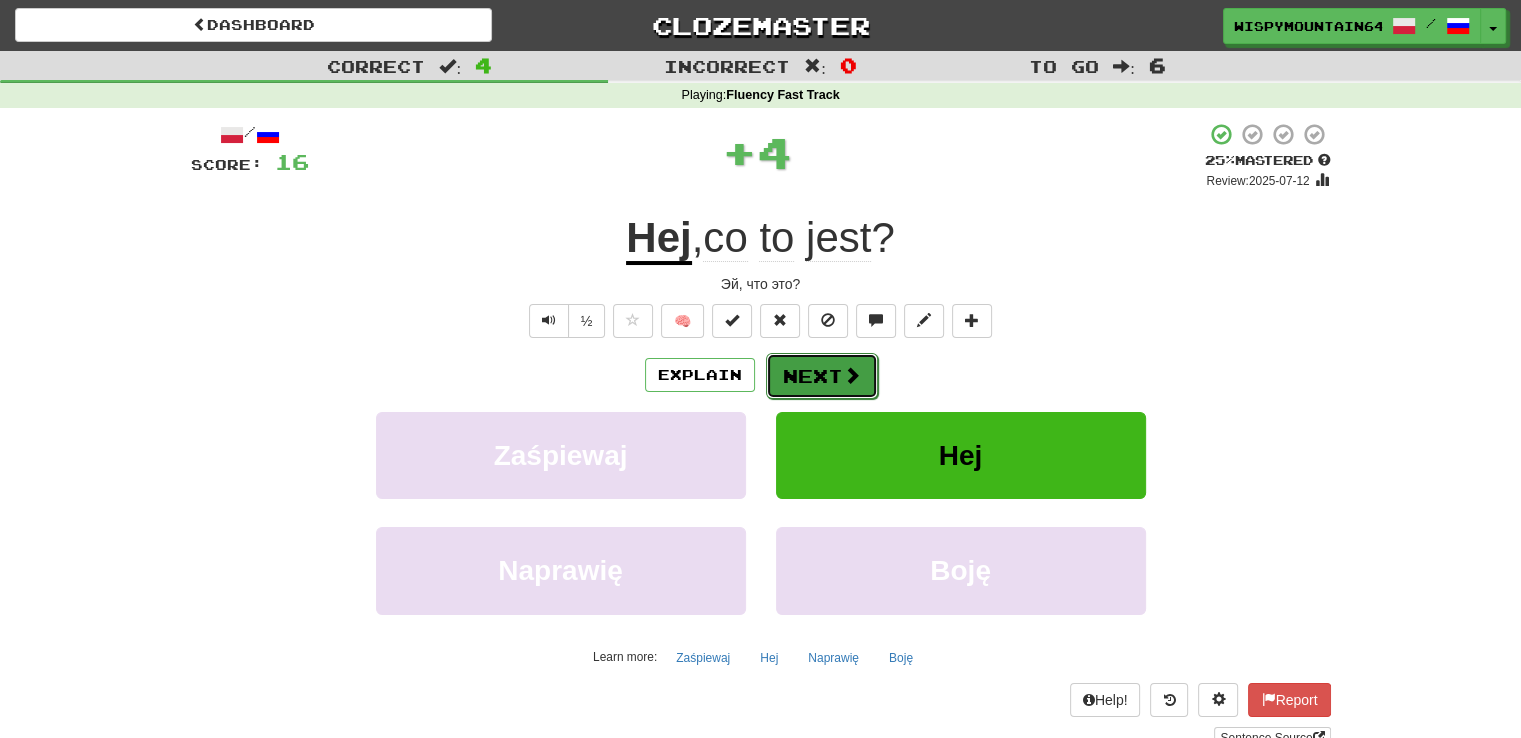 click at bounding box center (852, 375) 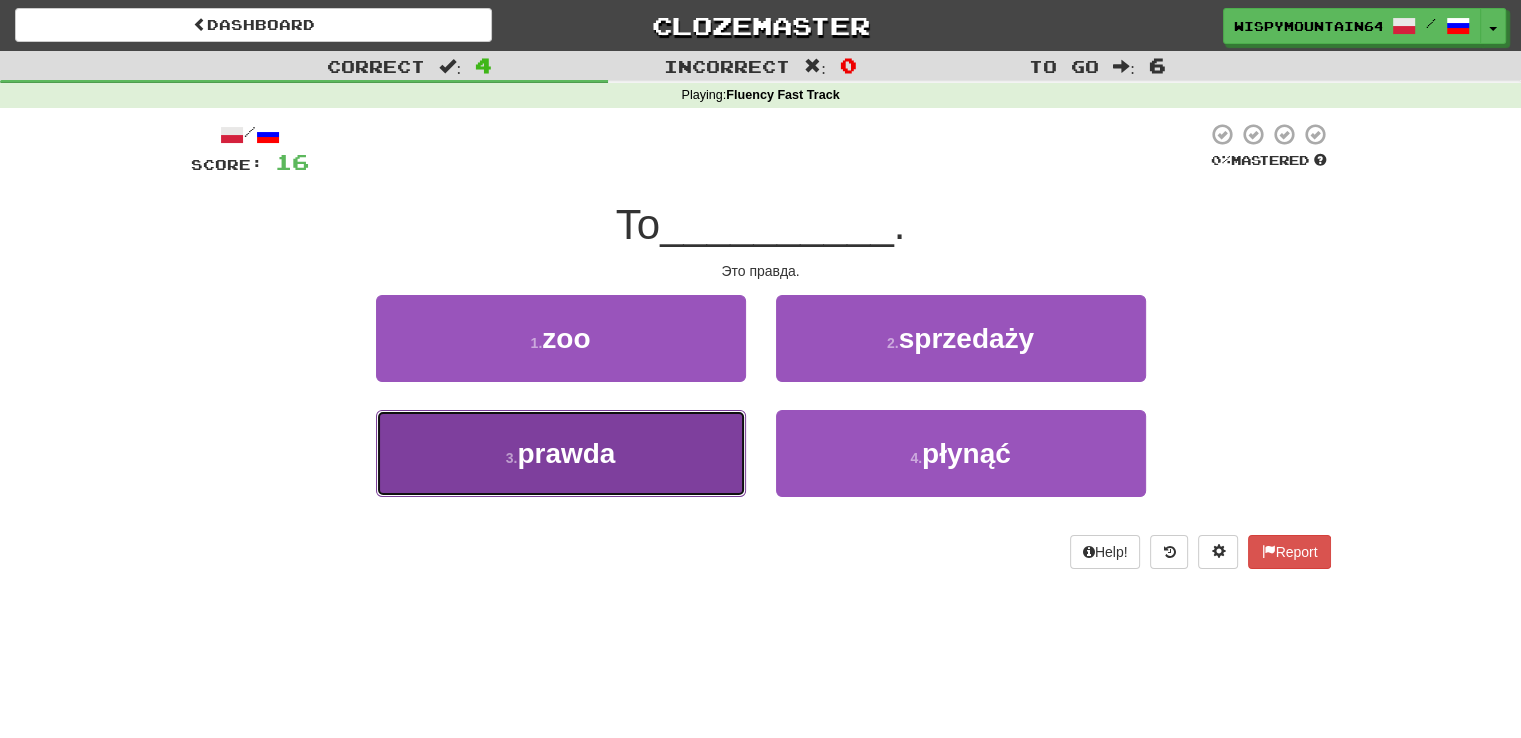 click on "3 .  prawda" at bounding box center [561, 453] 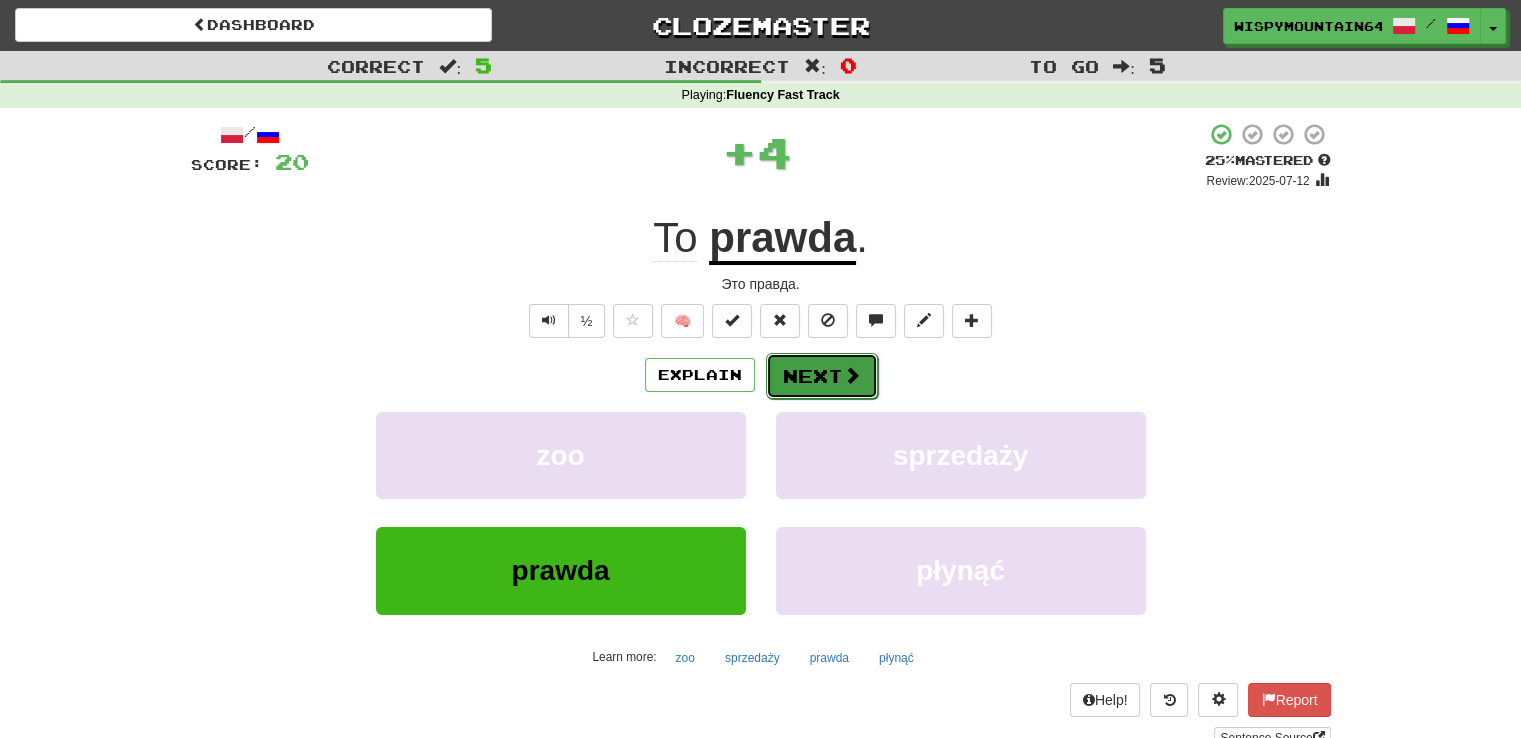 click on "Next" at bounding box center [822, 376] 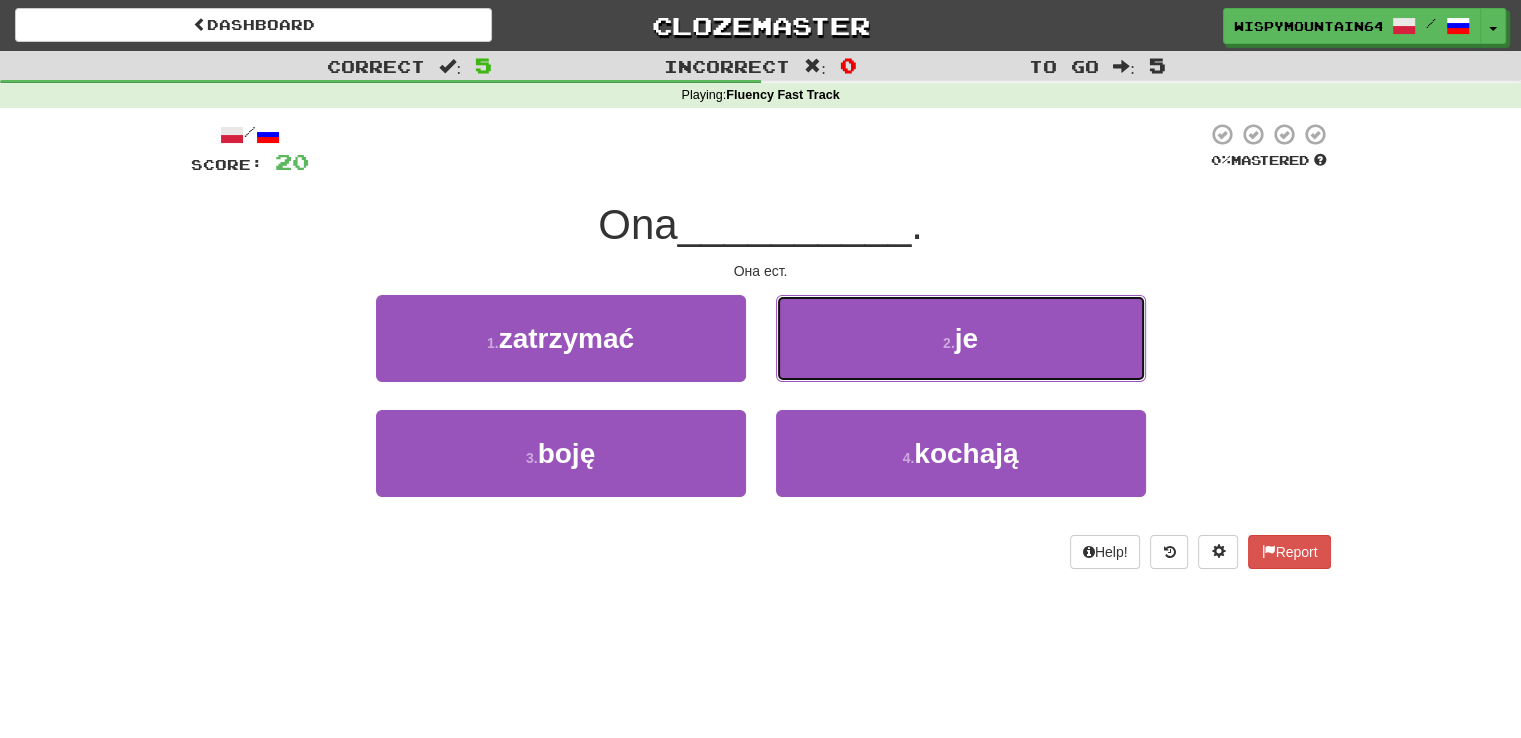 click on "2 .  je" at bounding box center [961, 338] 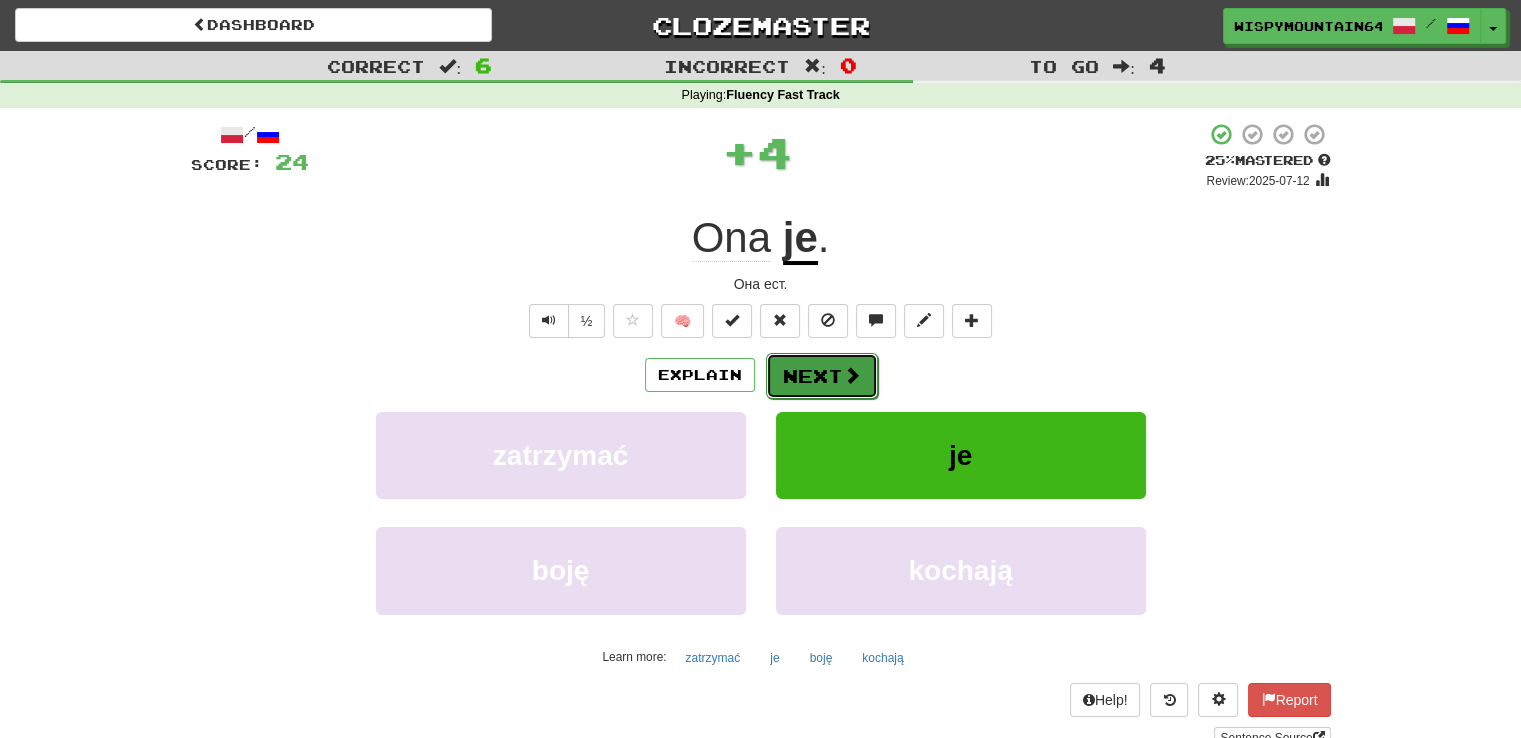 click on "Next" at bounding box center [822, 376] 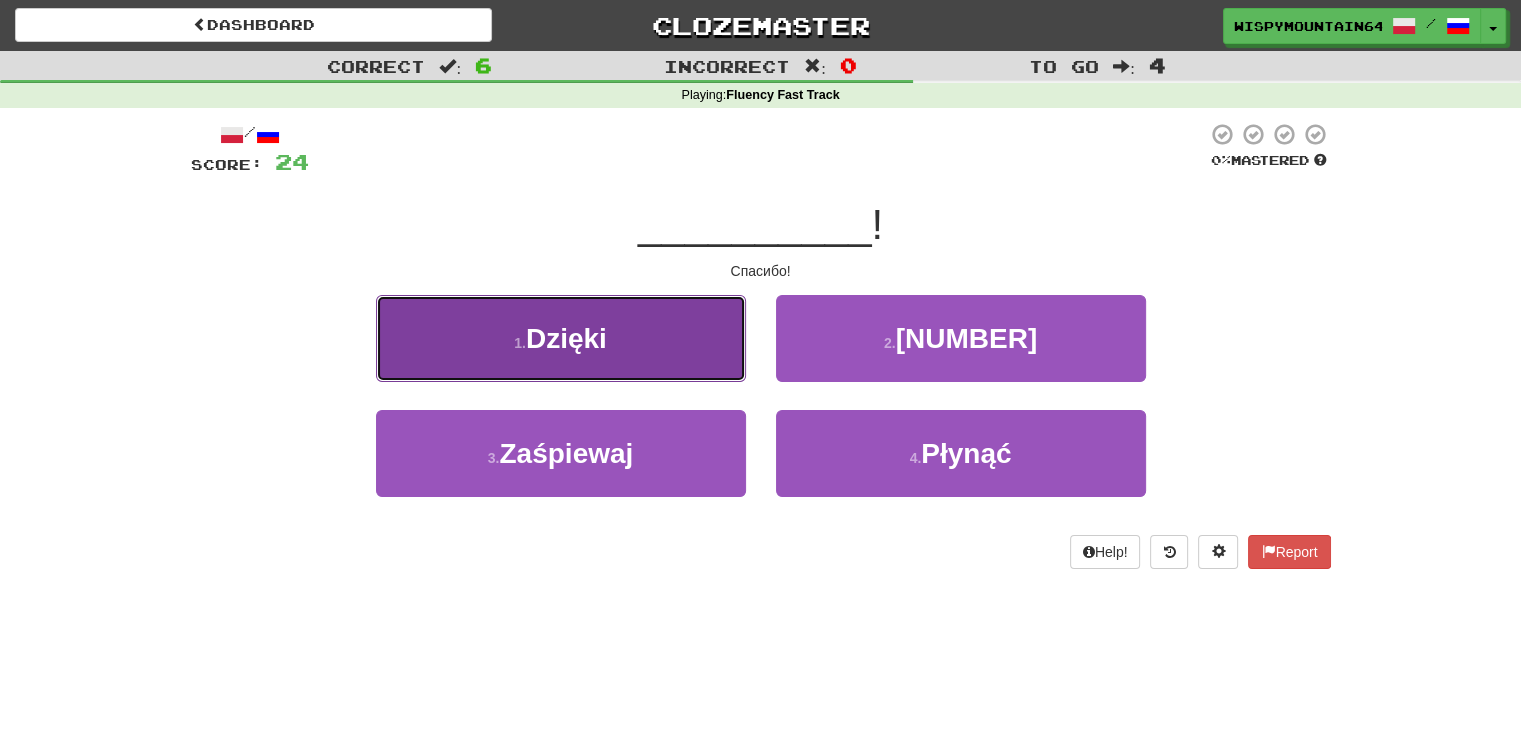 click on "1 .  Dzięki" at bounding box center [561, 338] 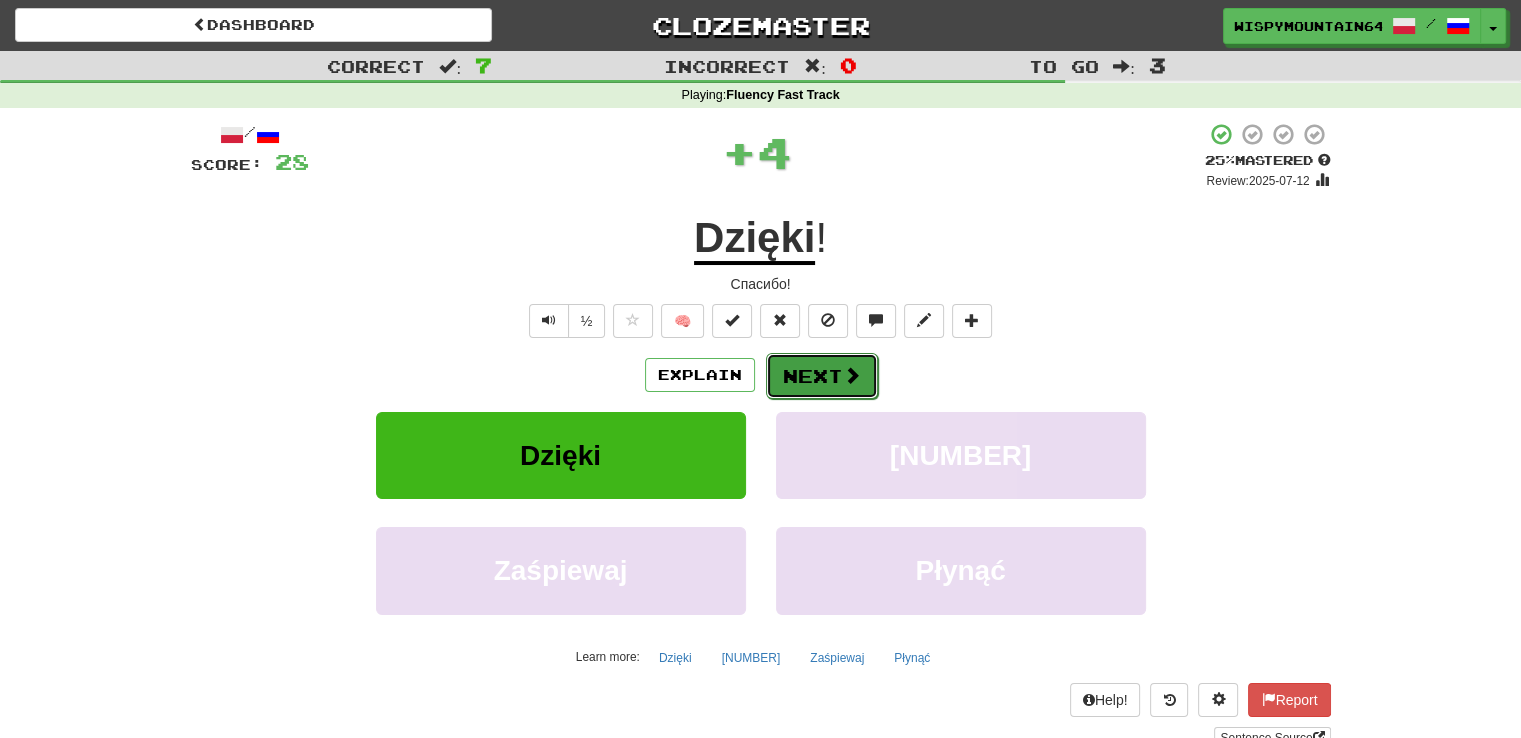 click on "Next" at bounding box center (822, 376) 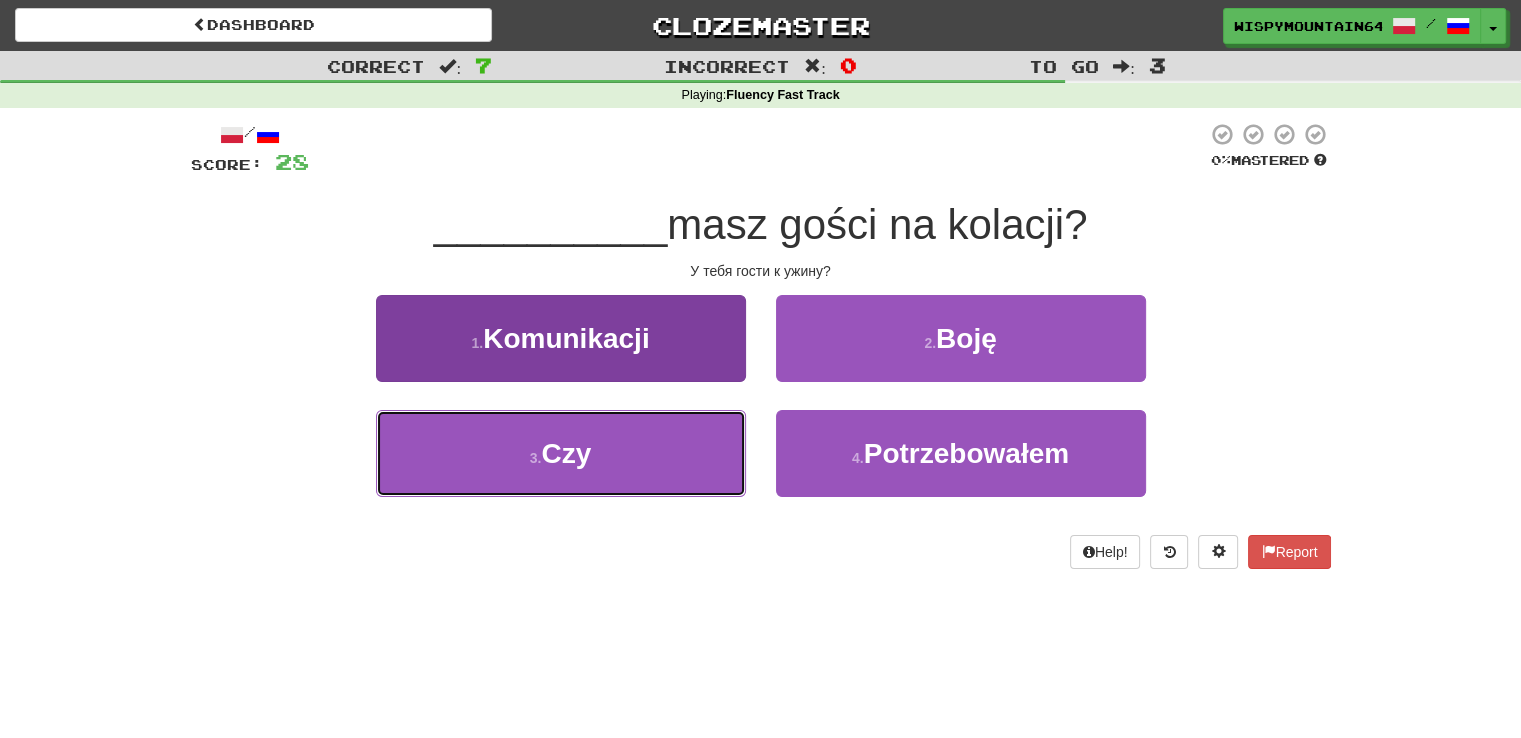 click on "Czy" at bounding box center (566, 453) 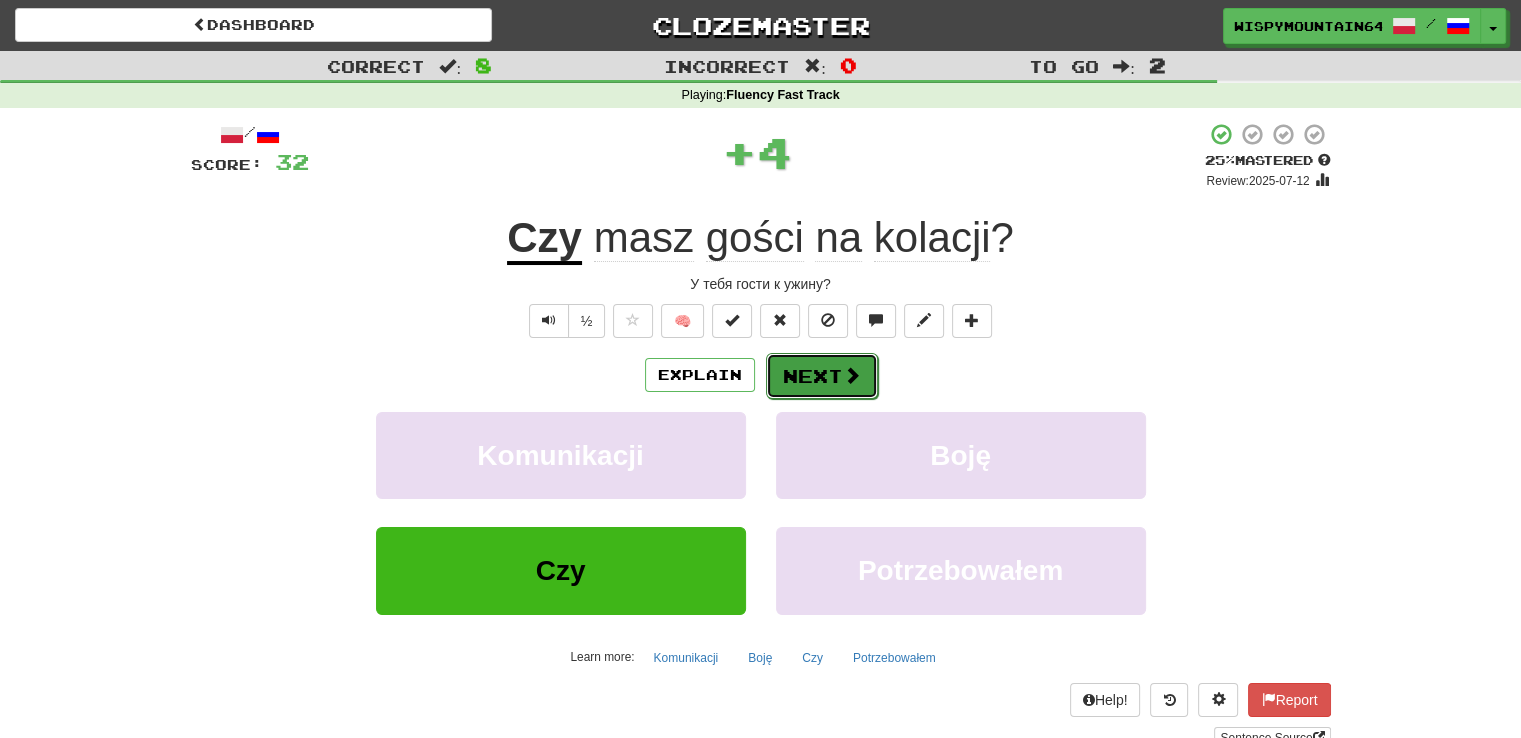 click at bounding box center (852, 375) 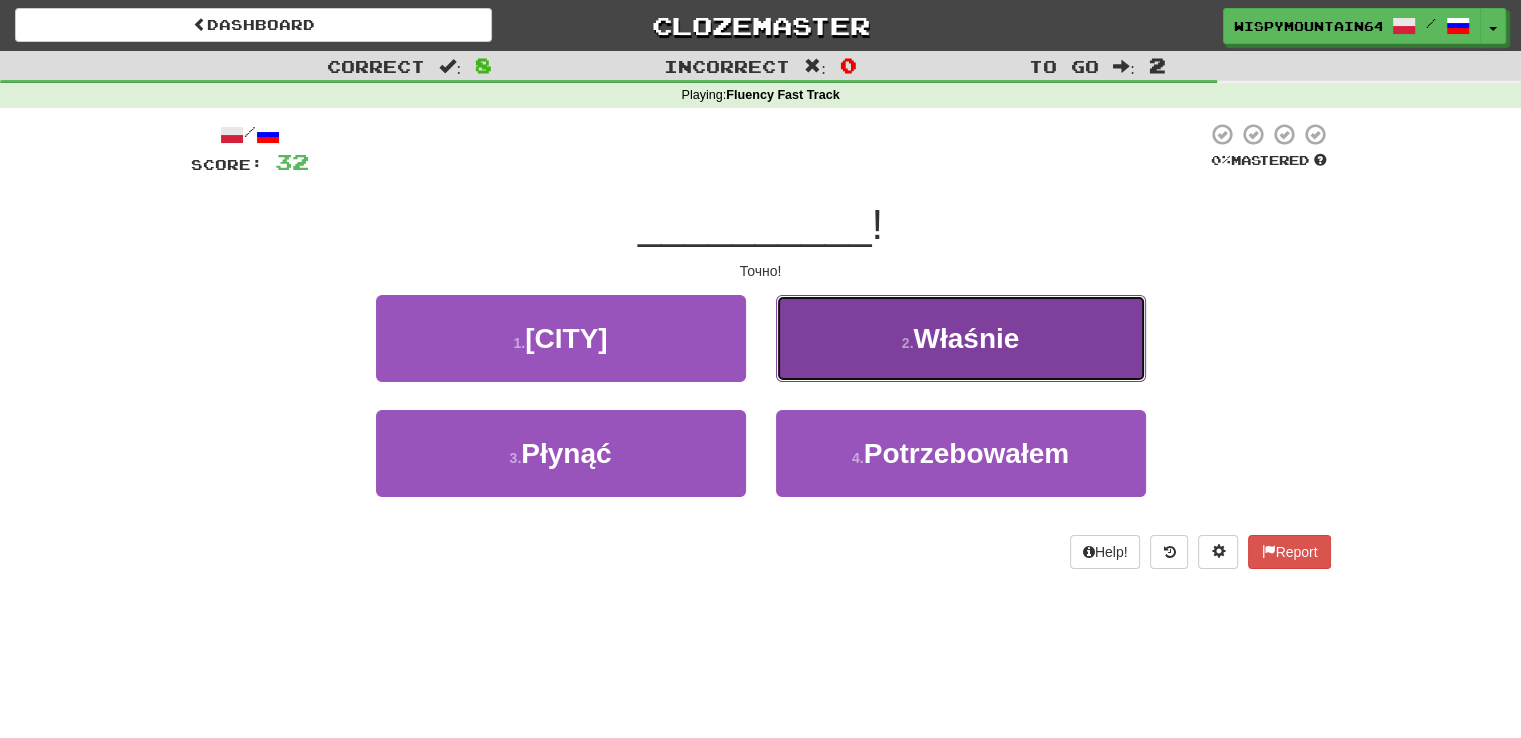 click on "2 .  Właśnie" at bounding box center [961, 338] 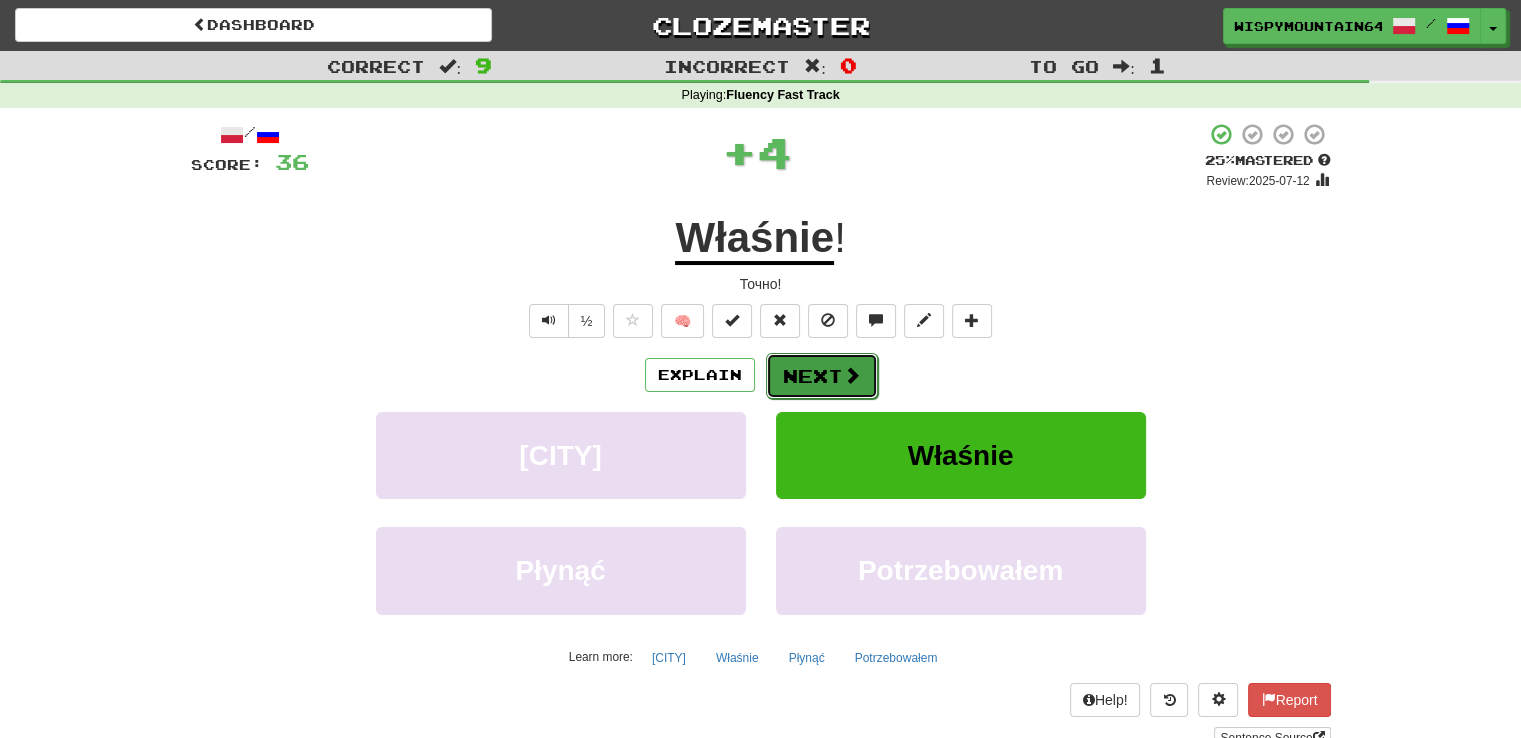click on "Next" at bounding box center [822, 376] 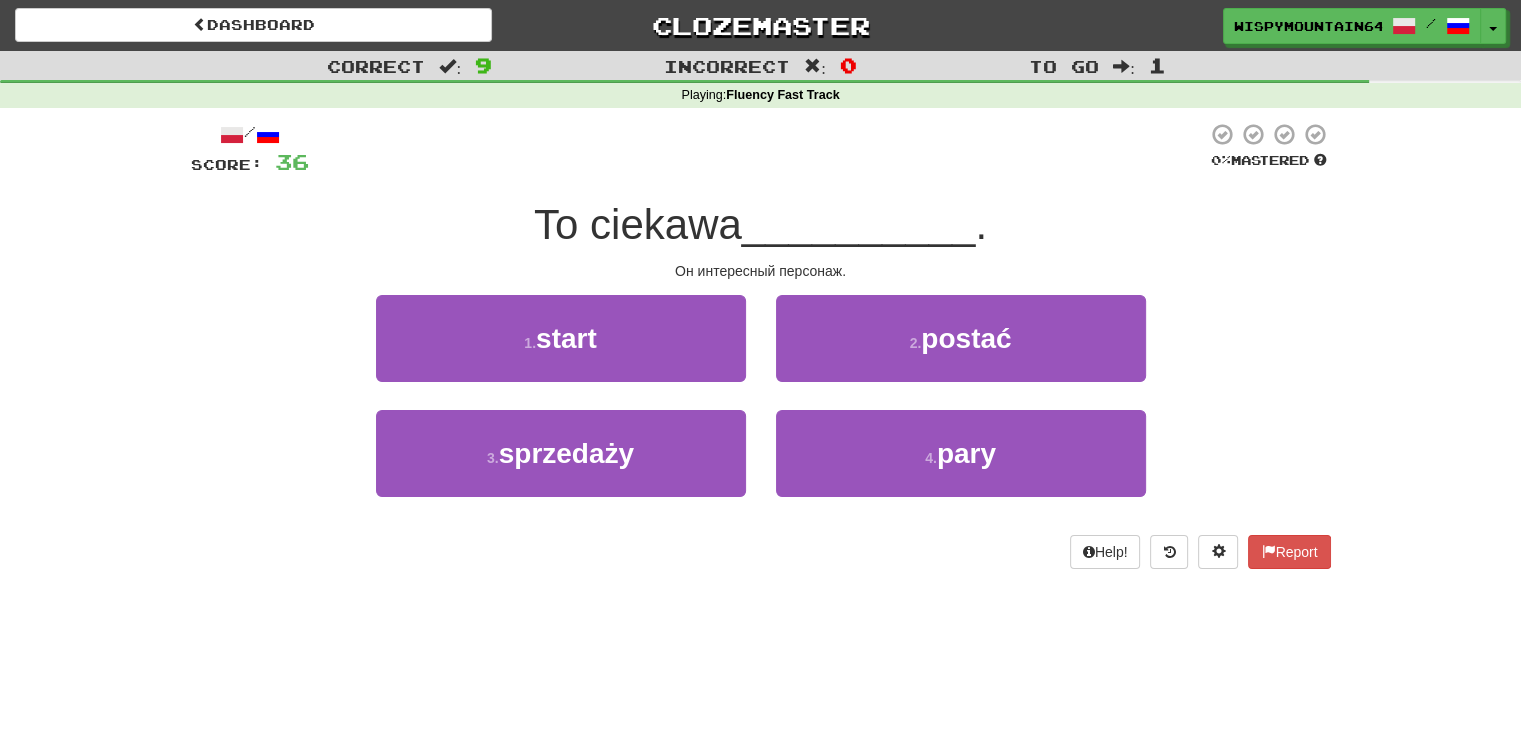 scroll, scrollTop: 1, scrollLeft: 0, axis: vertical 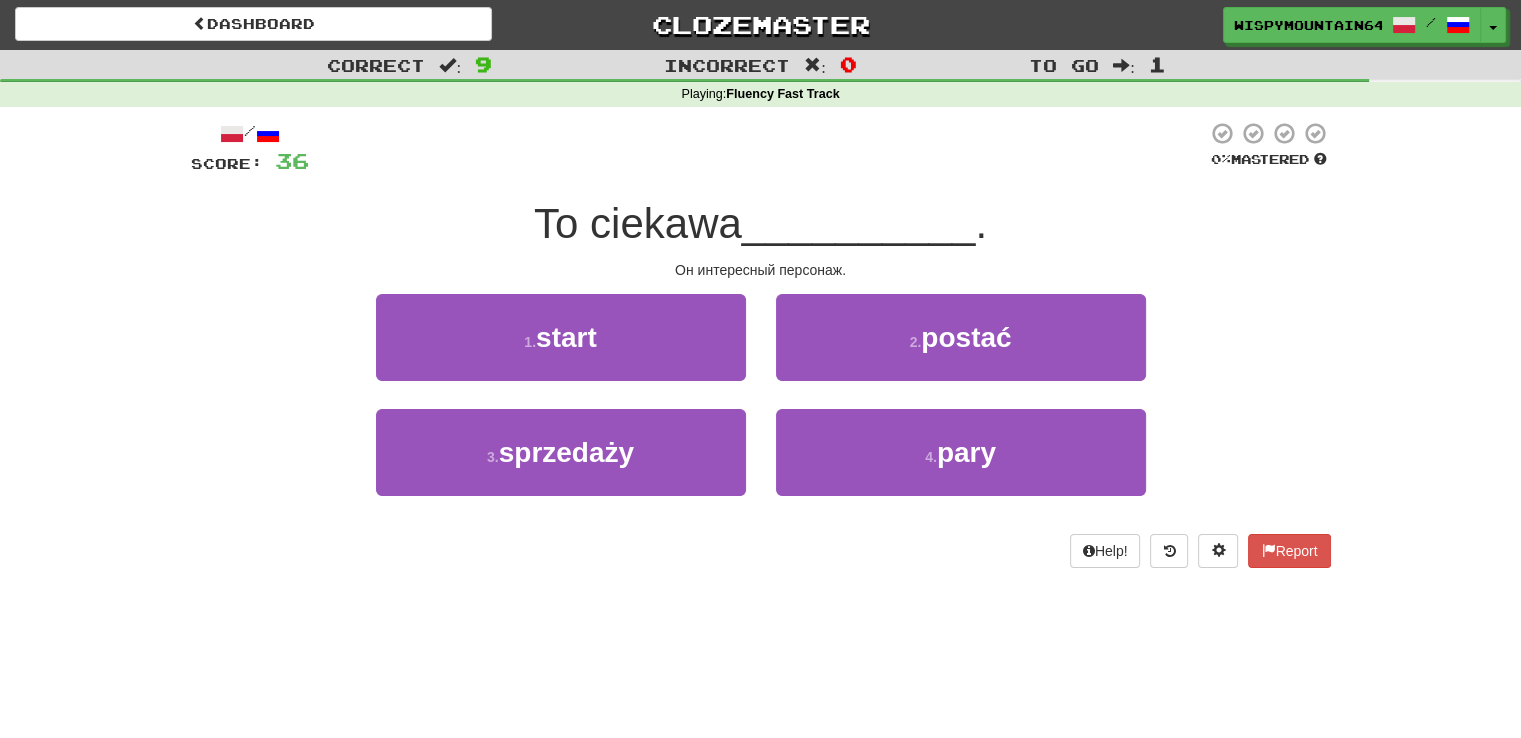 drag, startPoint x: 1011, startPoint y: 401, endPoint x: 997, endPoint y: 125, distance: 276.35486 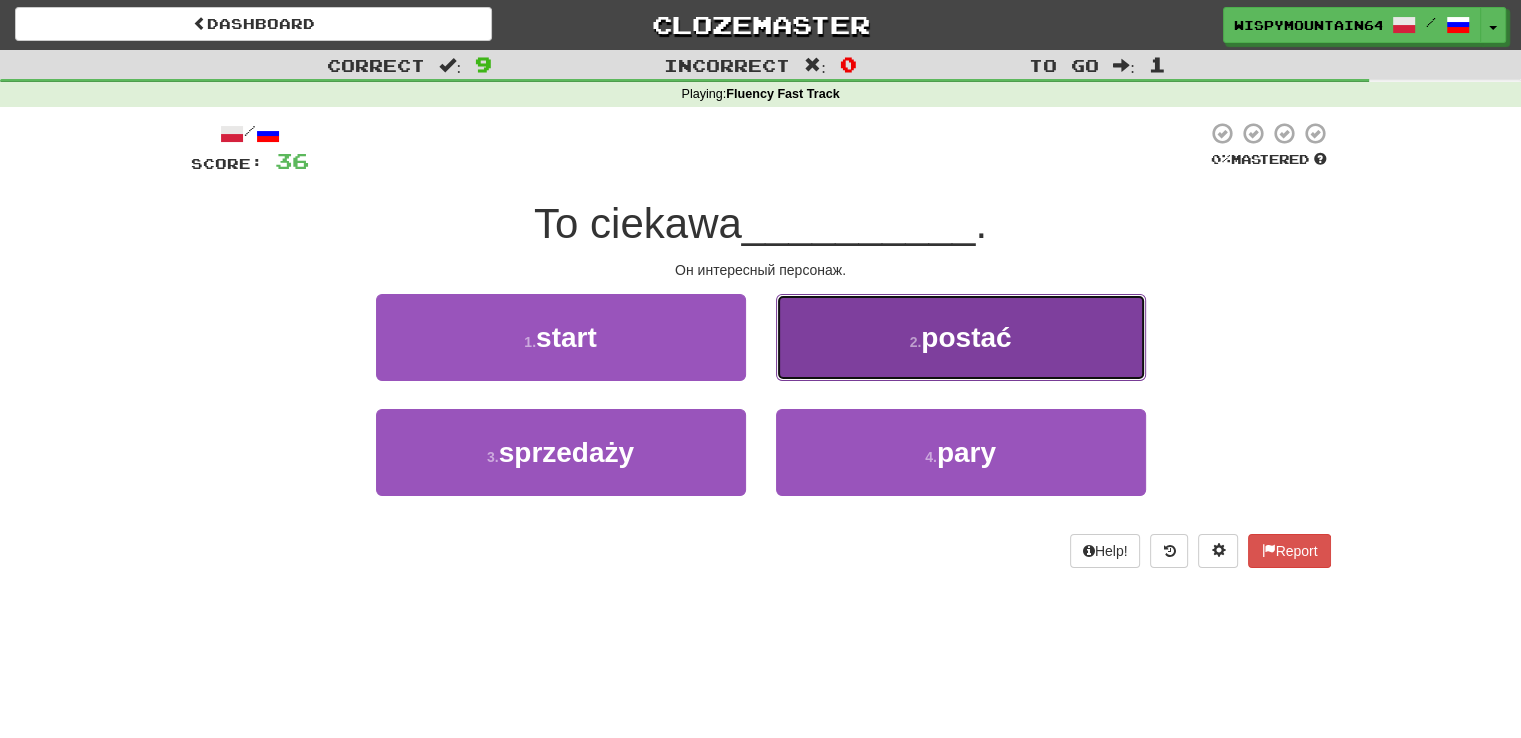 click on "2 .  postać" at bounding box center [961, 337] 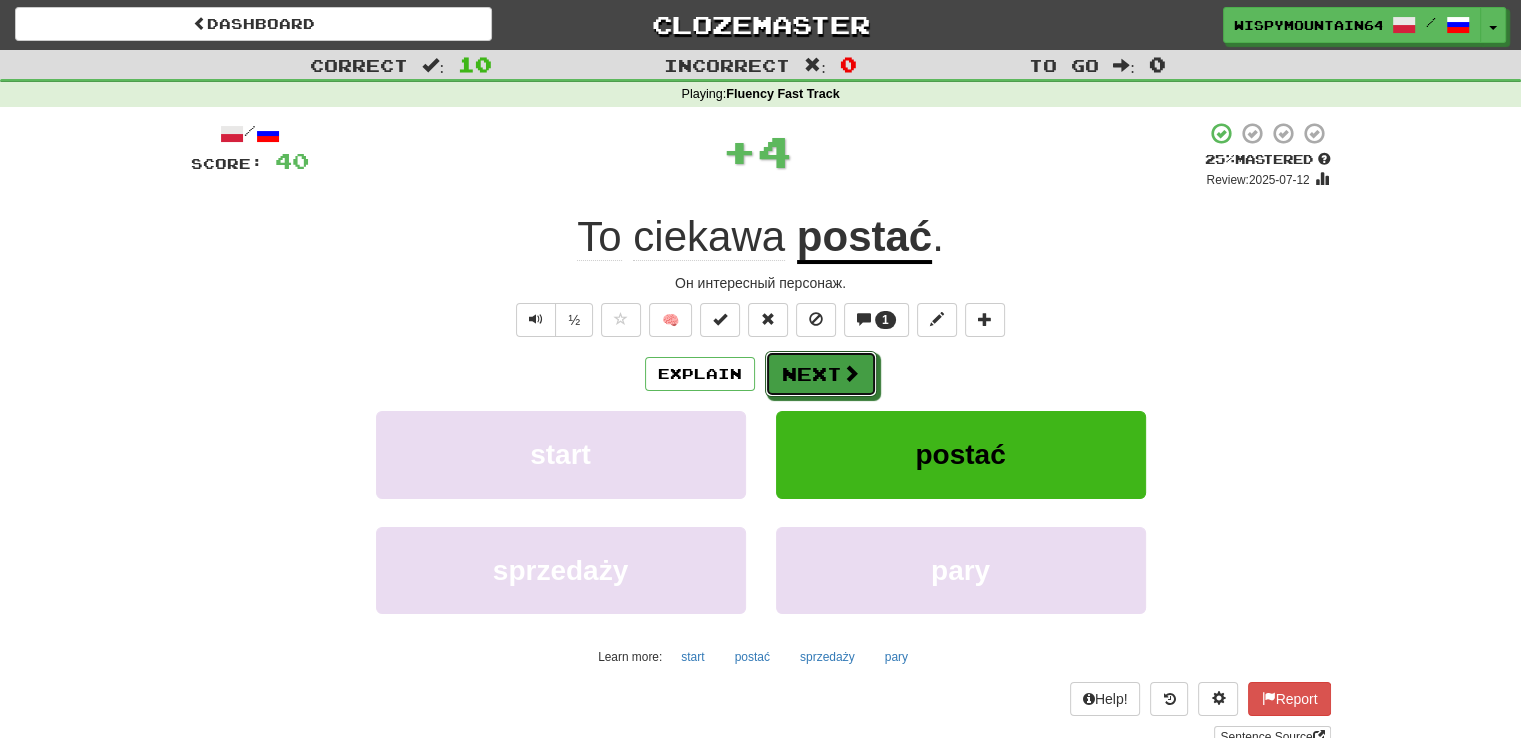 click on "/  Score:   40 + 4 25 %  Mastered Review:  2025-07-12 To   ciekawa   postać . Он интересный персонаж. ½ 🧠 1 Explain Next start postać sprzedaży pary Learn more: start postać sprzedaży pary  Help!  Report Sentence Source" at bounding box center [761, 434] 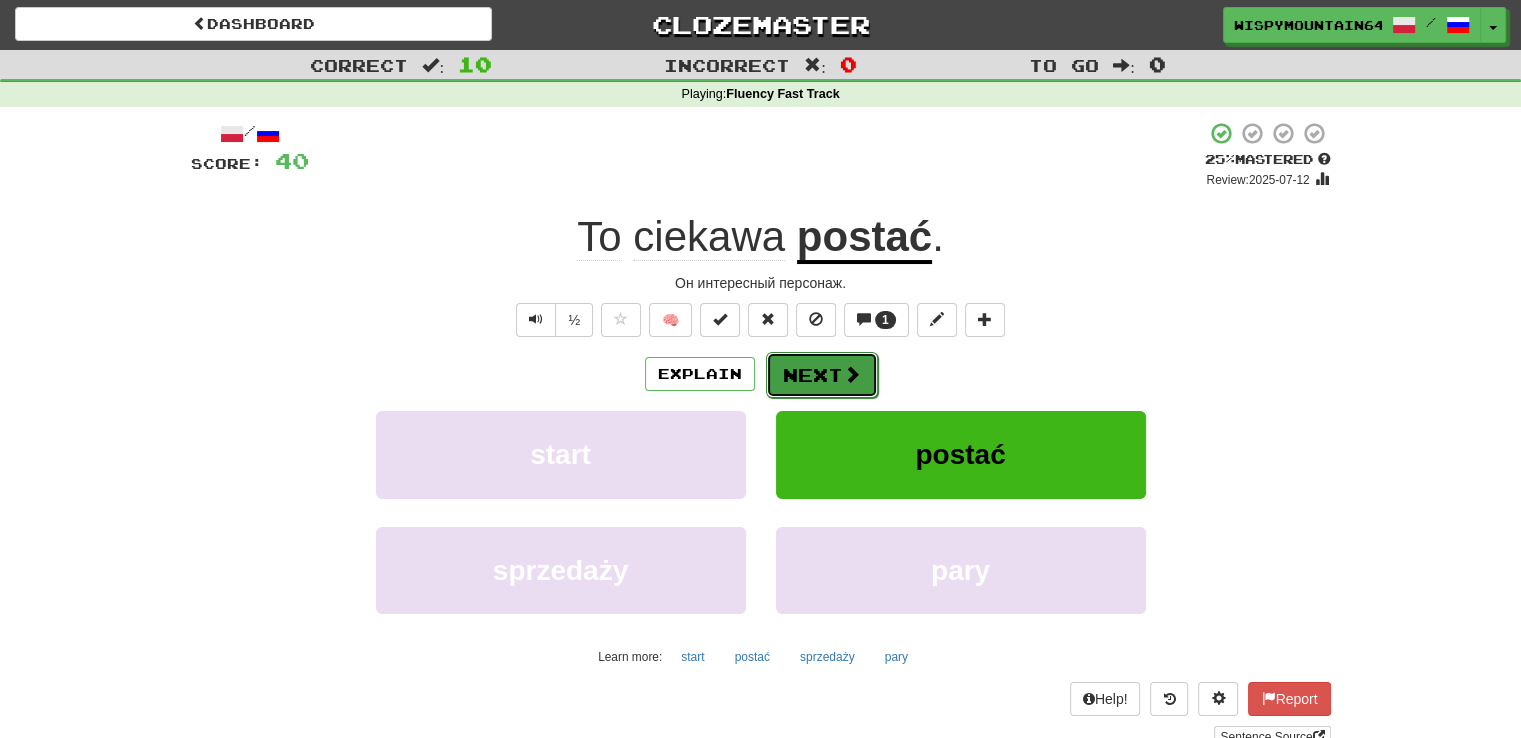 click on "Next" at bounding box center [822, 375] 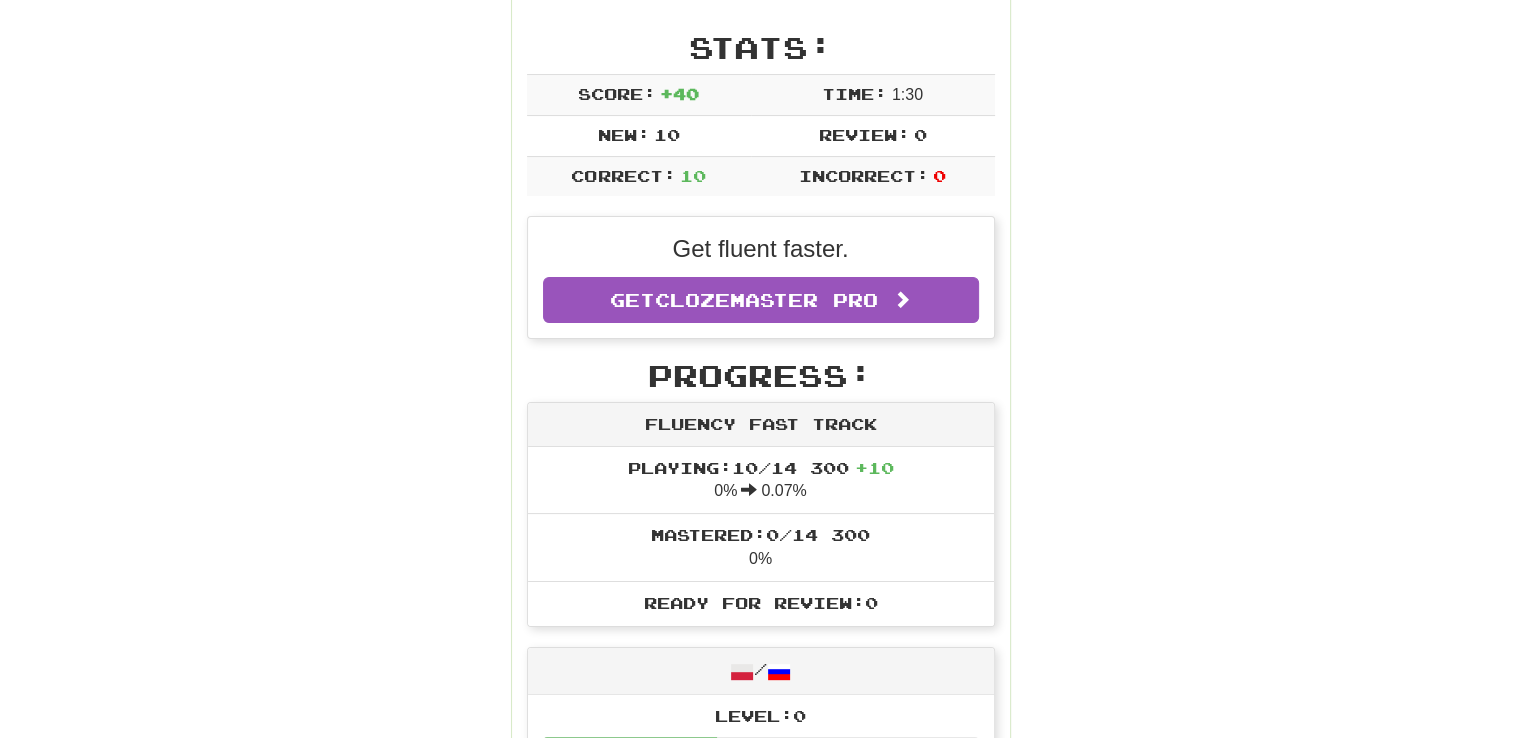 scroll, scrollTop: 201, scrollLeft: 0, axis: vertical 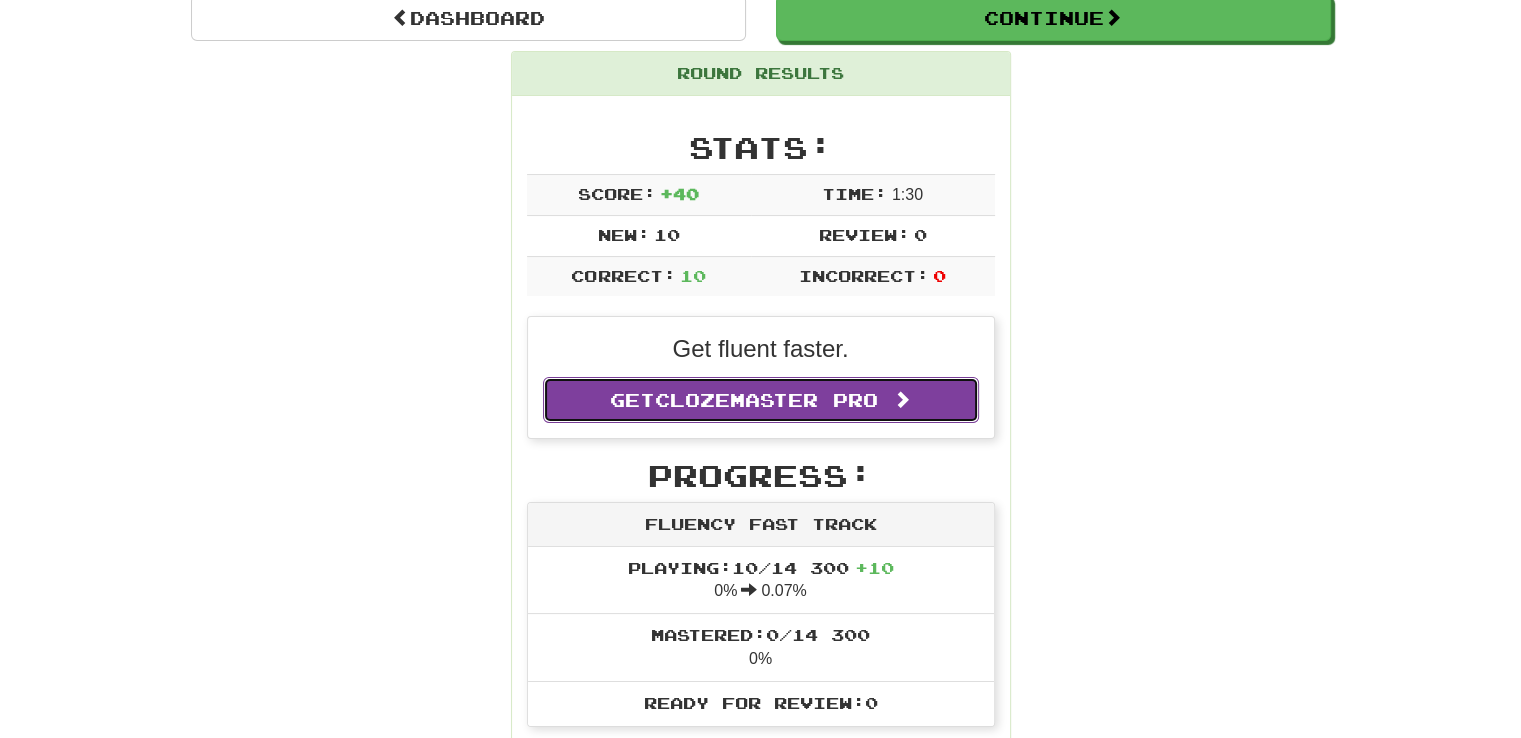 click on "Get  Clozemaster Pro" at bounding box center (761, 400) 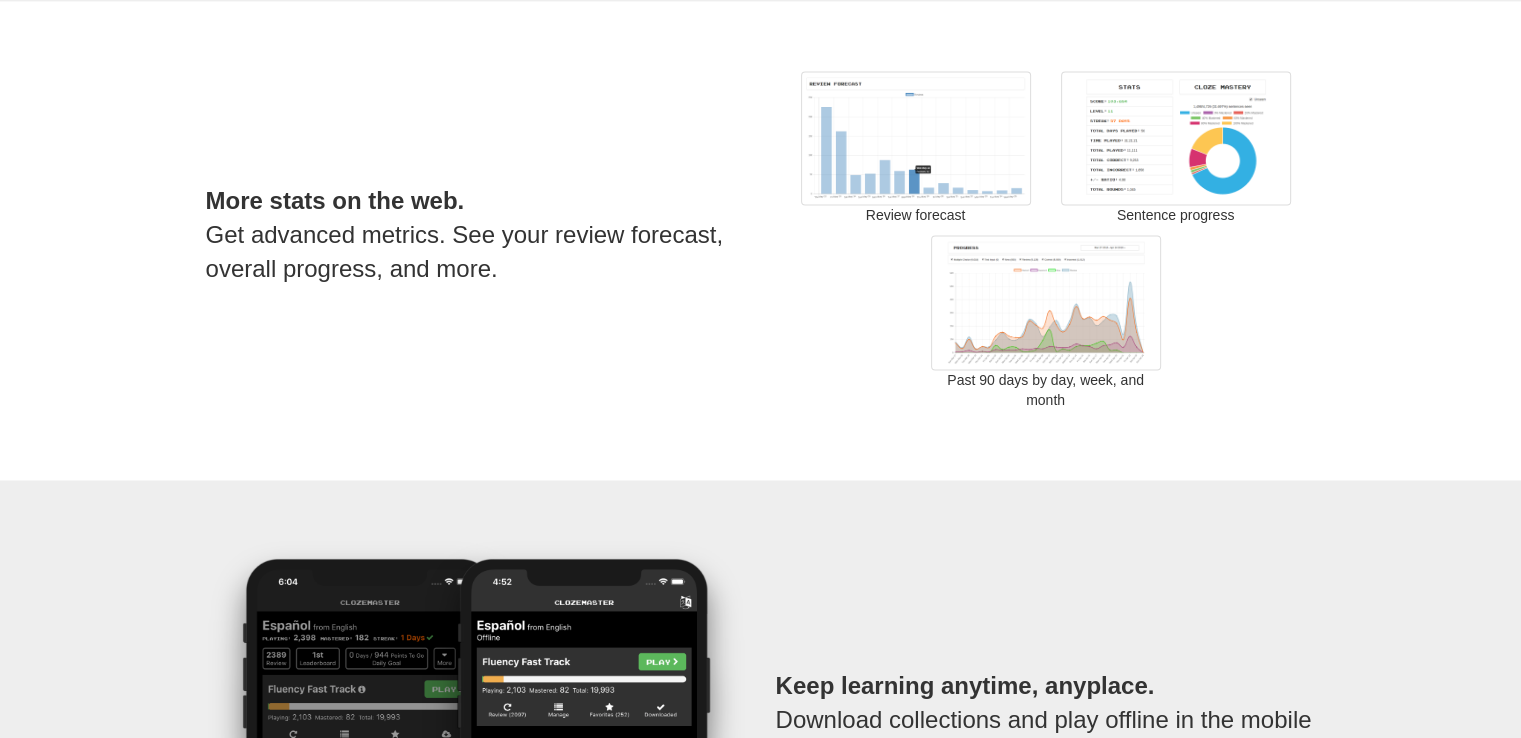 scroll, scrollTop: 2700, scrollLeft: 0, axis: vertical 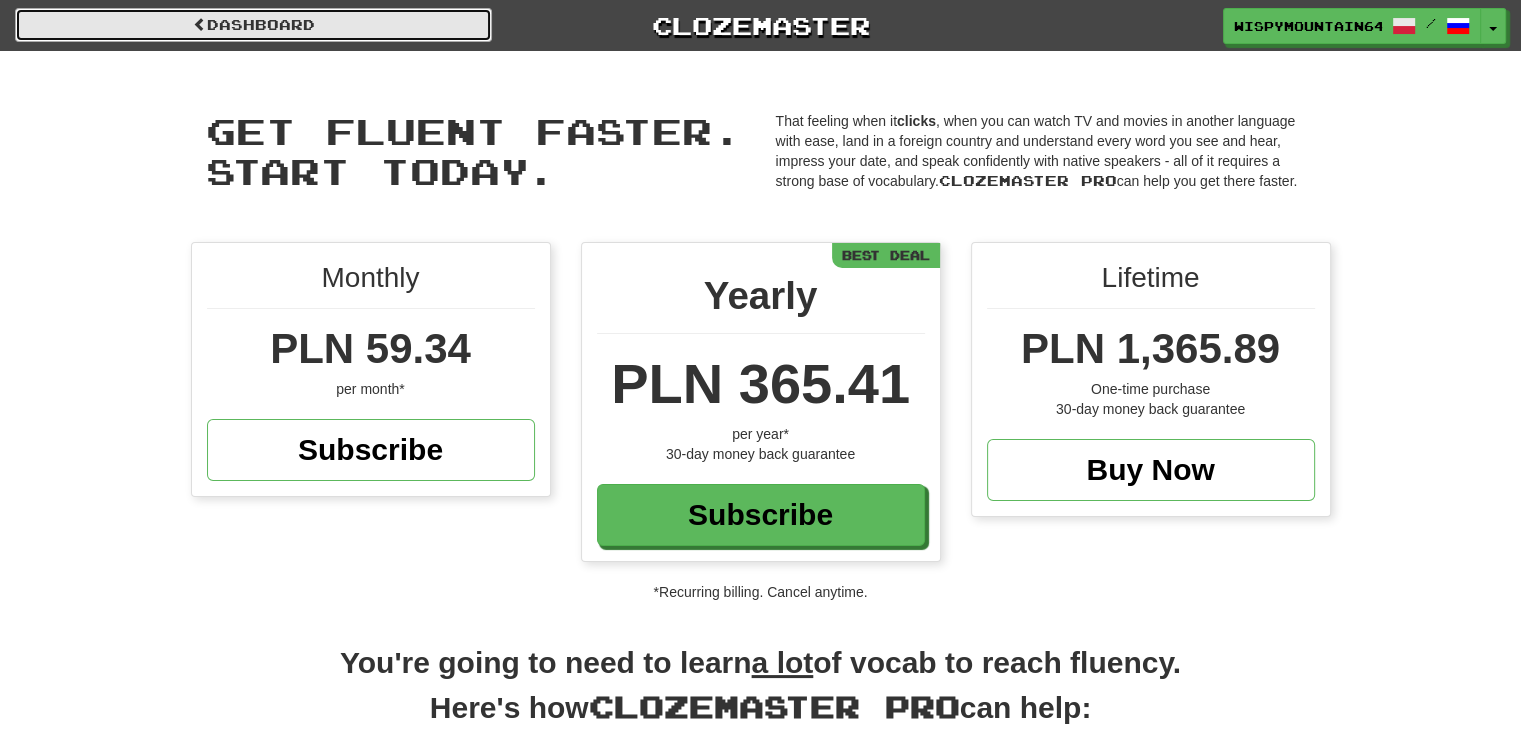 click on "Dashboard" at bounding box center (253, 25) 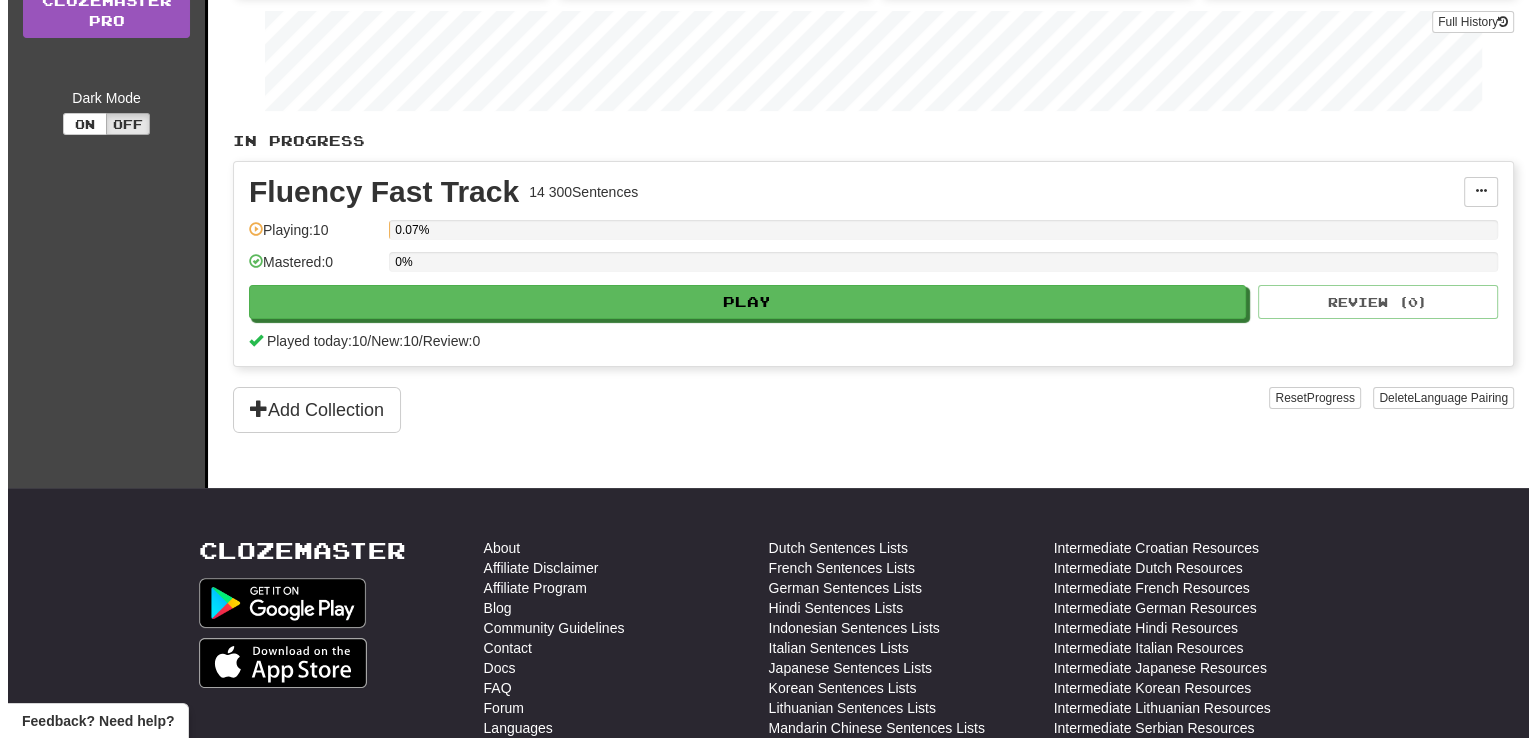 scroll, scrollTop: 0, scrollLeft: 0, axis: both 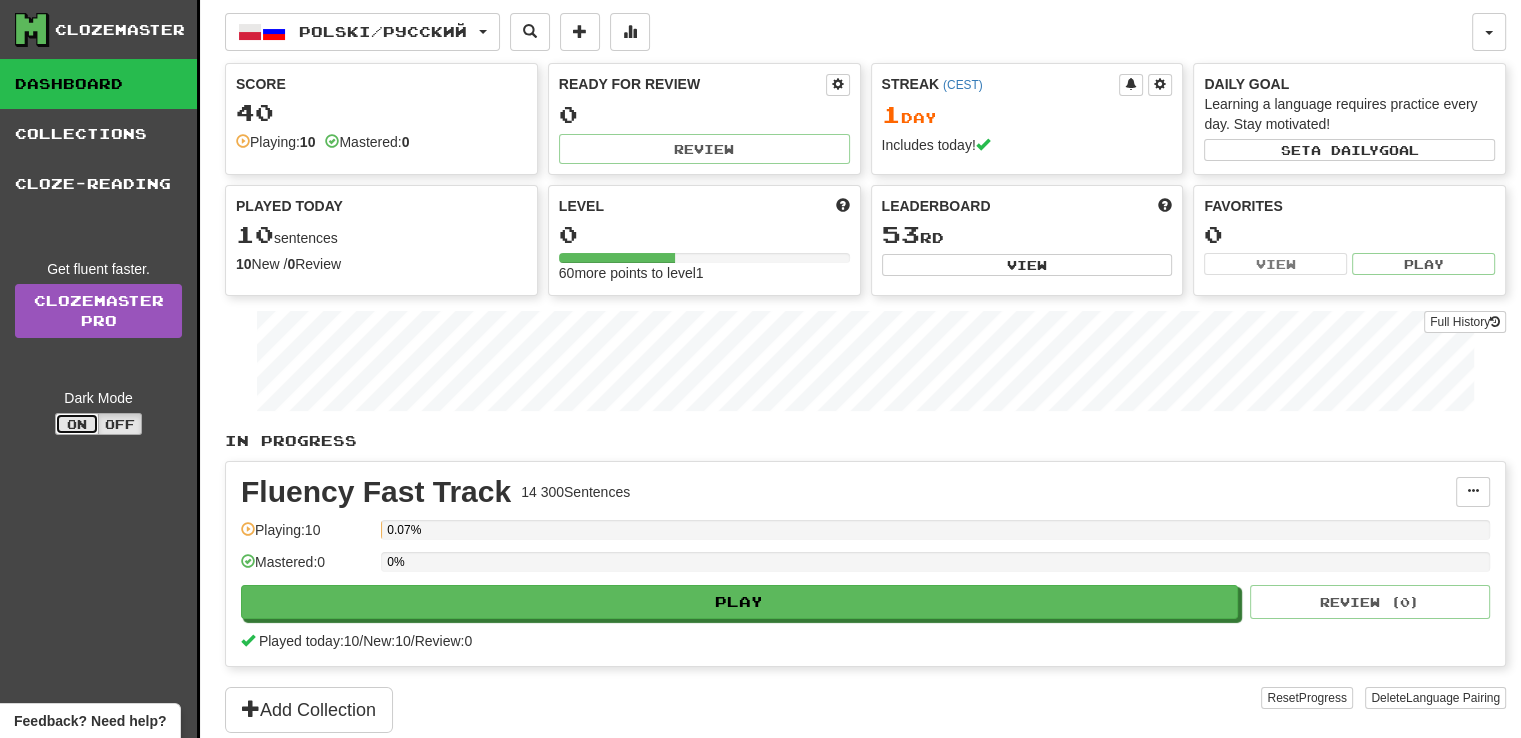 click on "On" at bounding box center (77, 424) 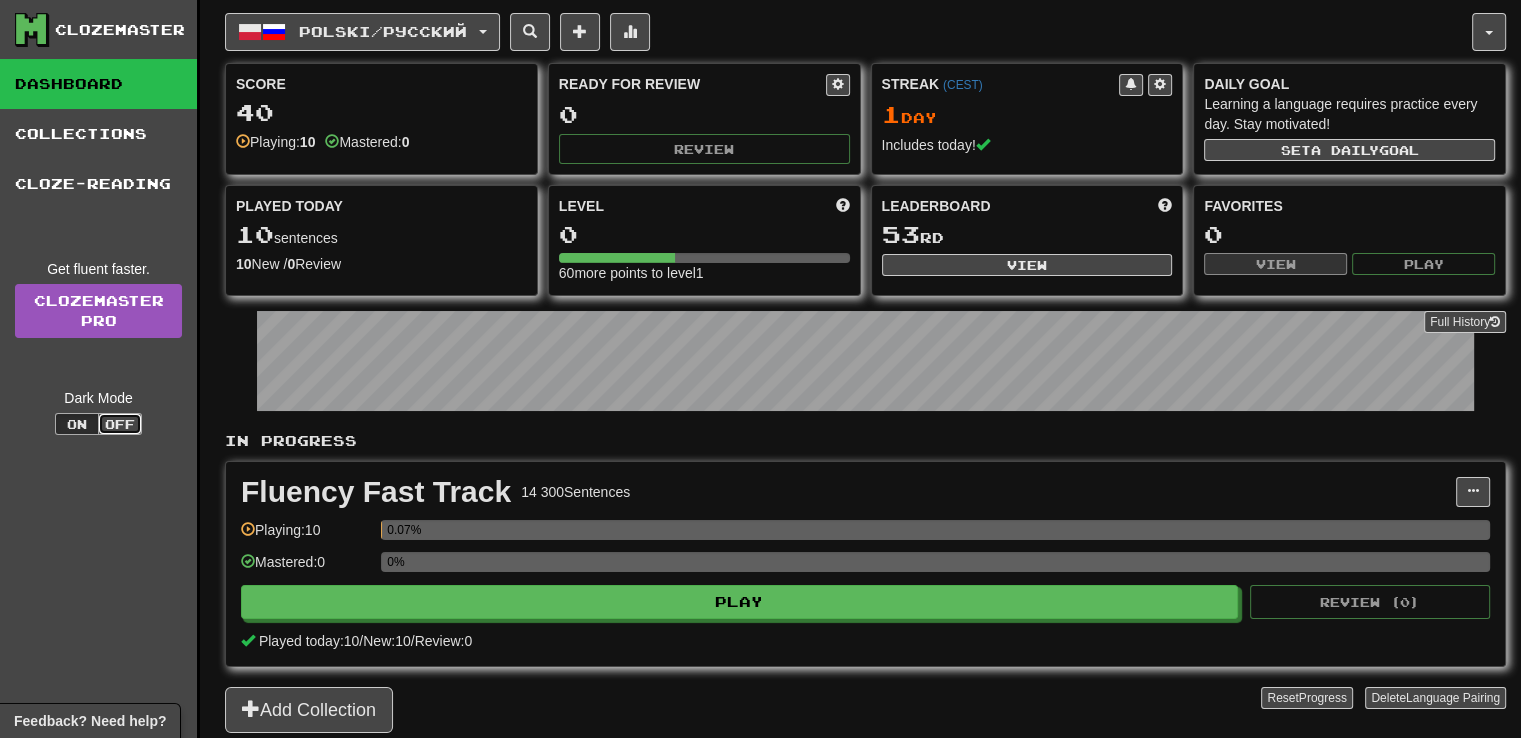 click on "Off" at bounding box center [120, 424] 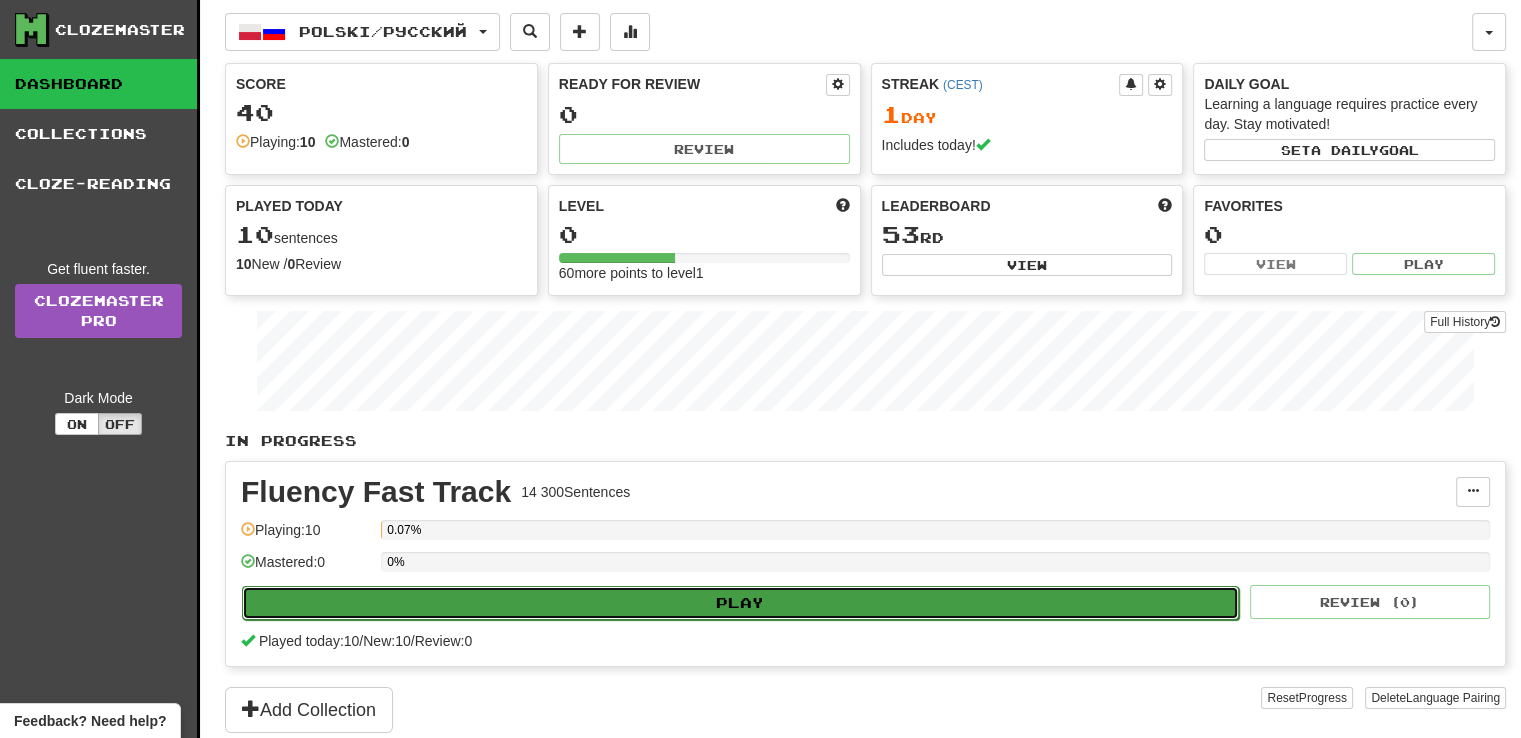 click on "Play" at bounding box center (740, 603) 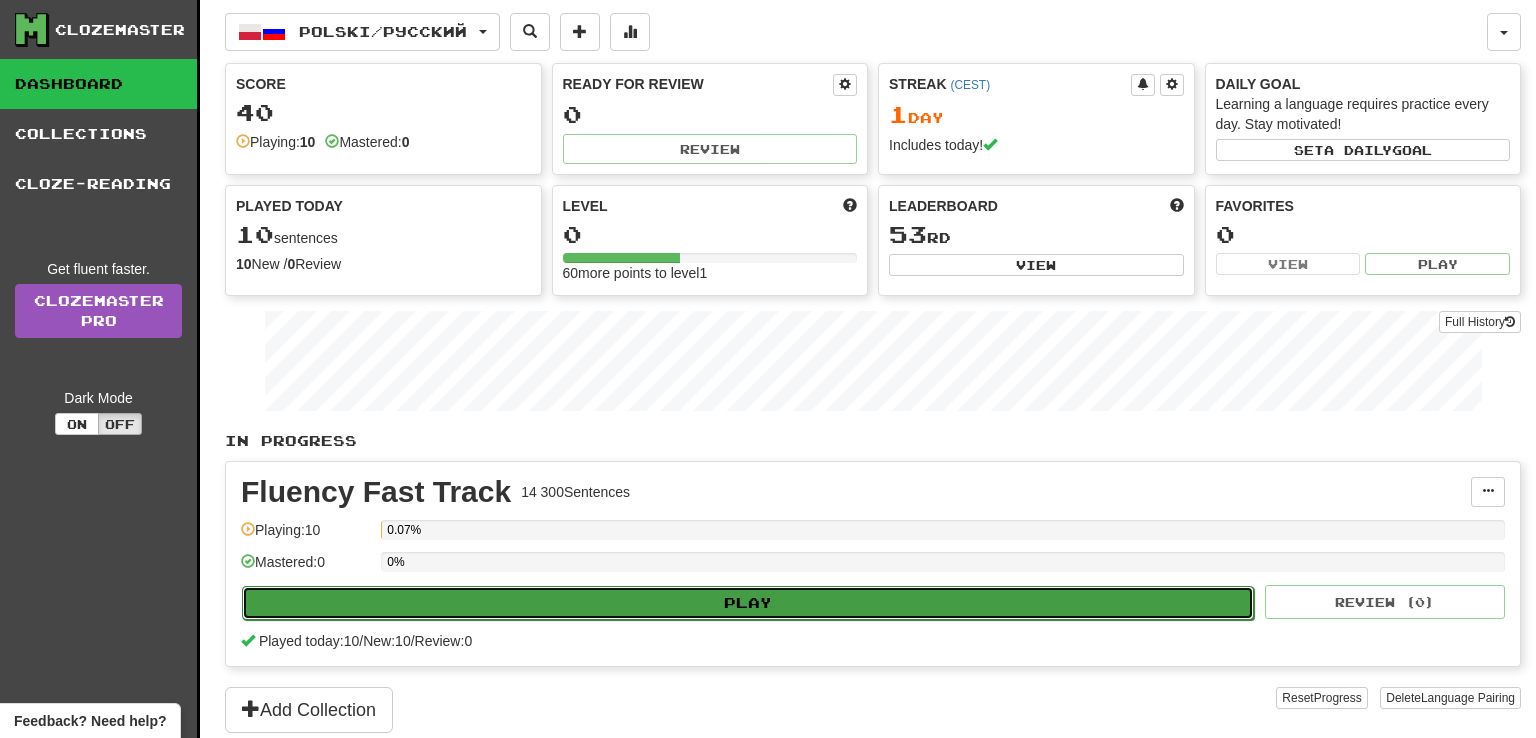 select on "**" 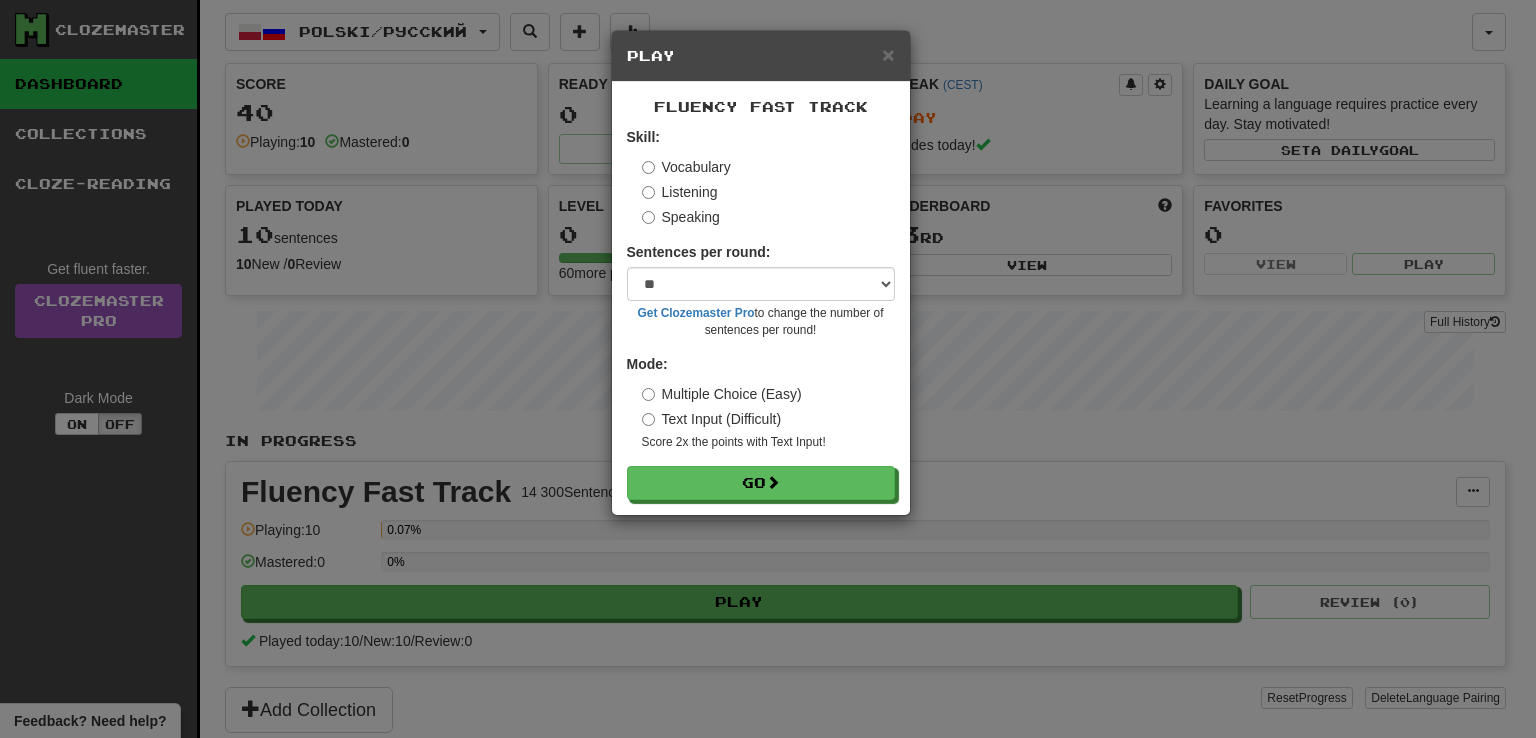 click on "Vocabulary Listening Speaking" at bounding box center [768, 192] 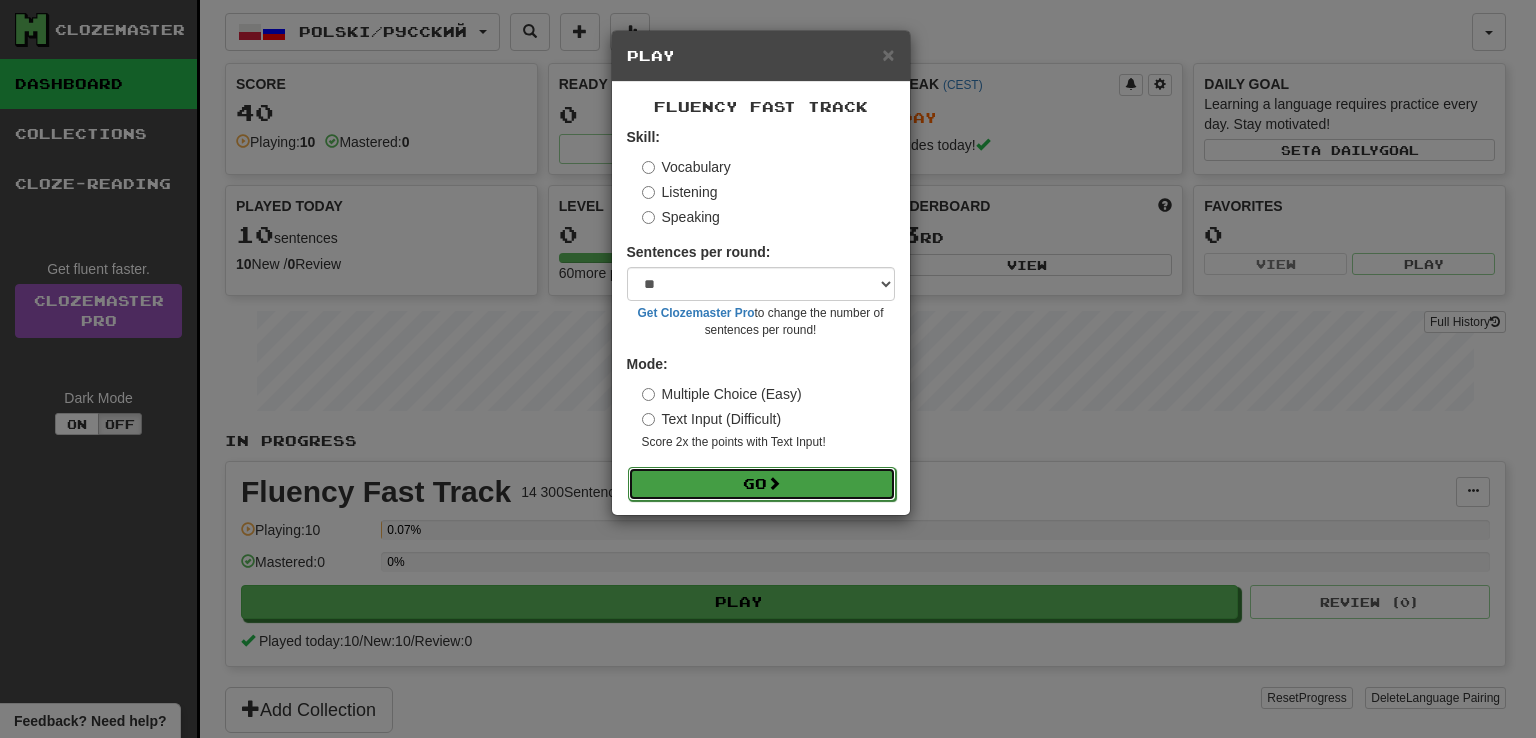 click on "Go" at bounding box center (762, 484) 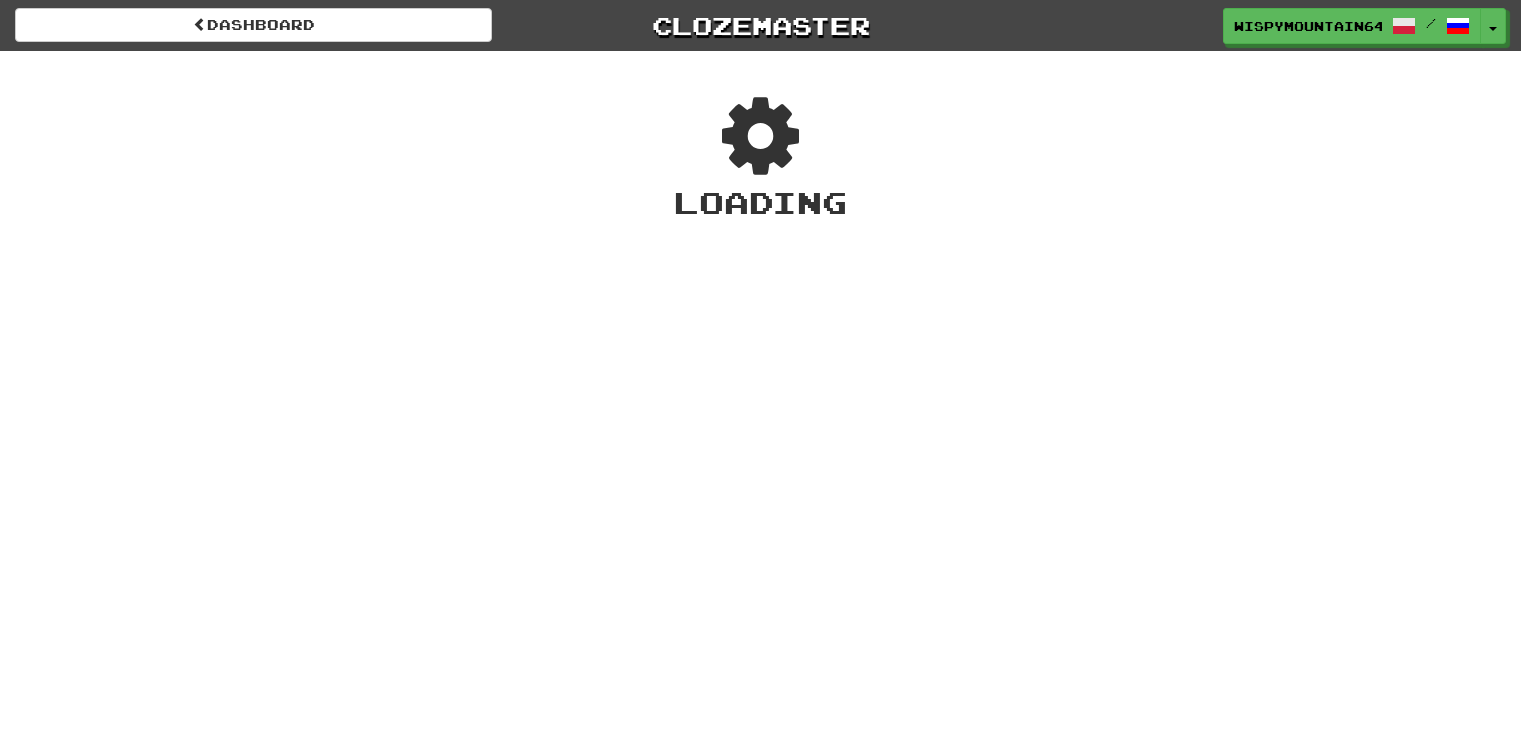 scroll, scrollTop: 0, scrollLeft: 0, axis: both 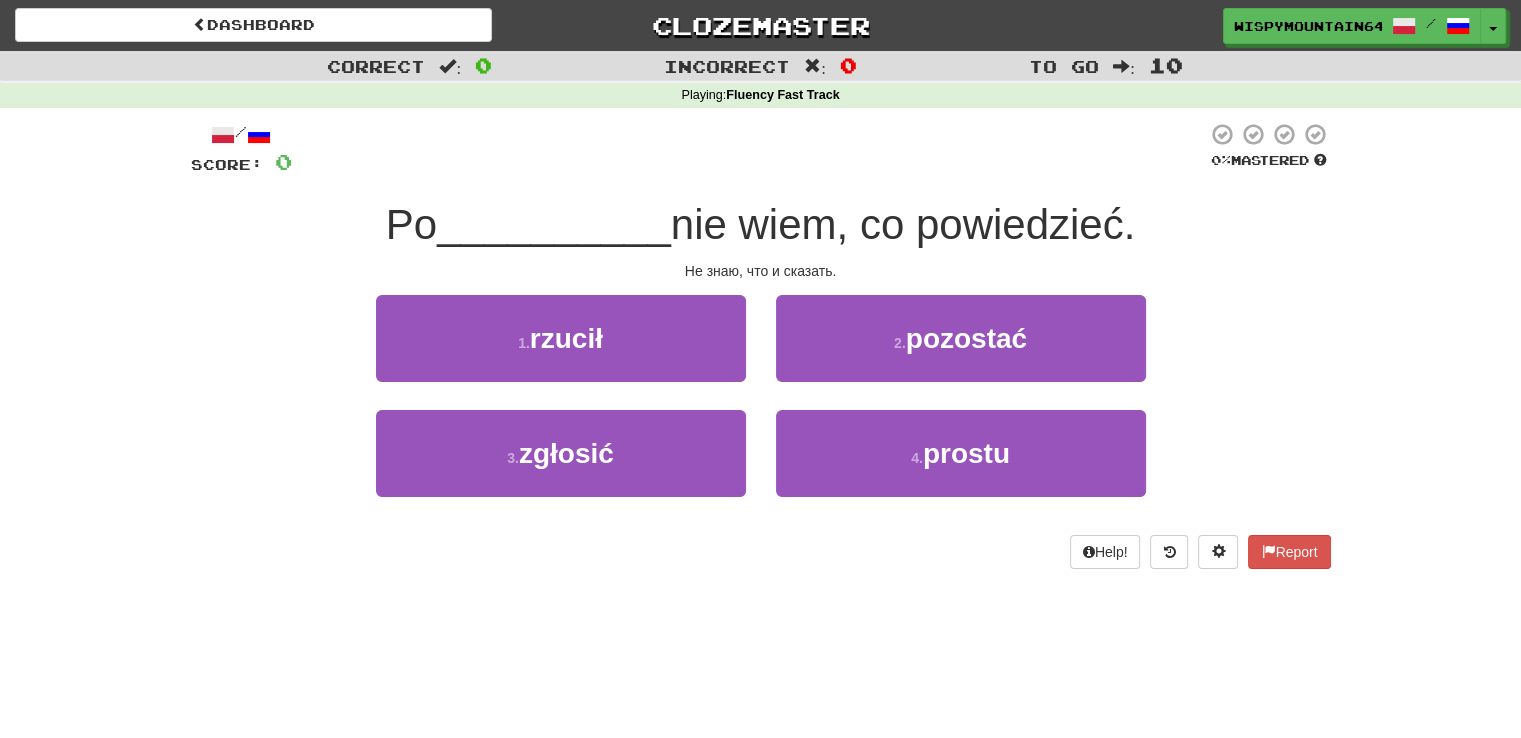 drag, startPoint x: 616, startPoint y: 506, endPoint x: 1440, endPoint y: 306, distance: 847.9245 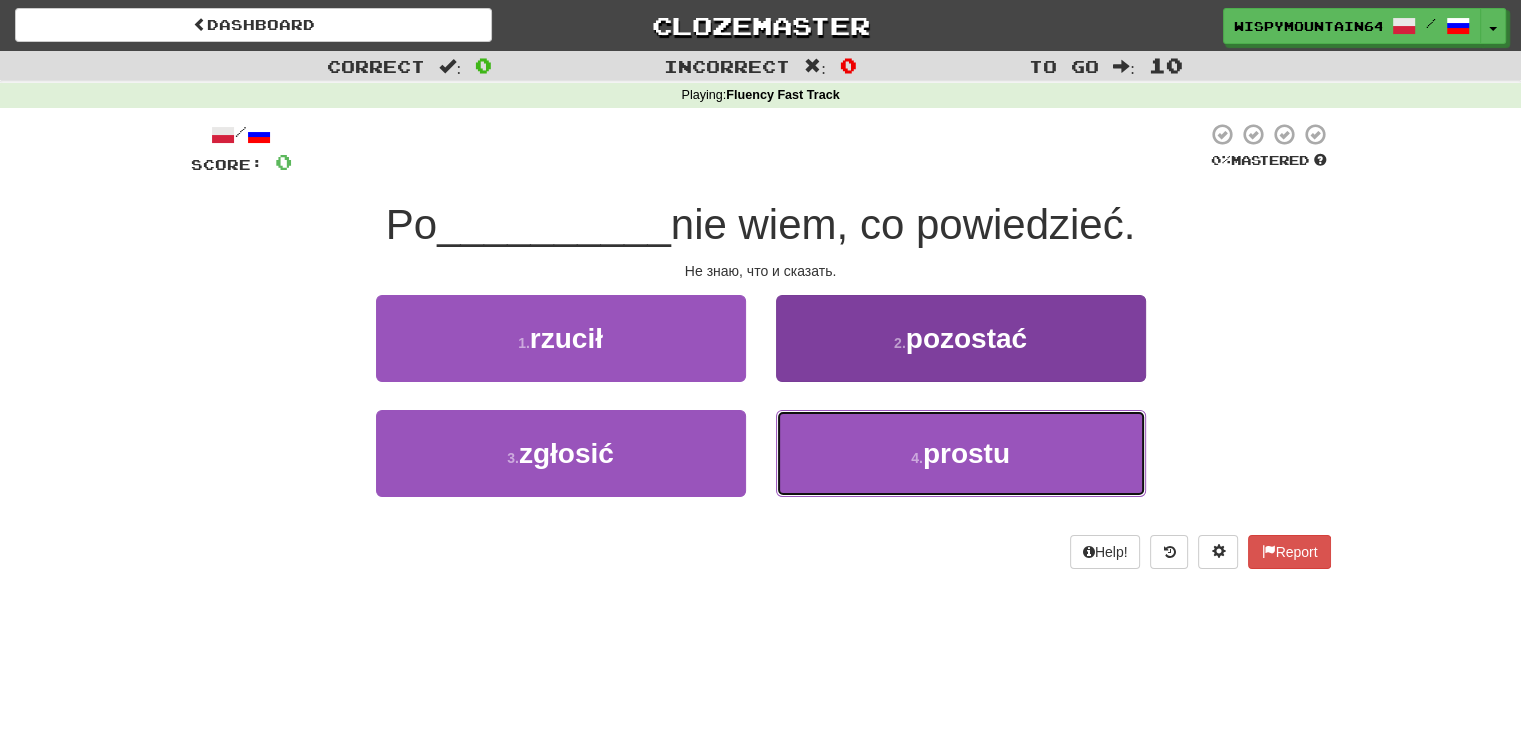 click on "4 .  prostu" at bounding box center (961, 453) 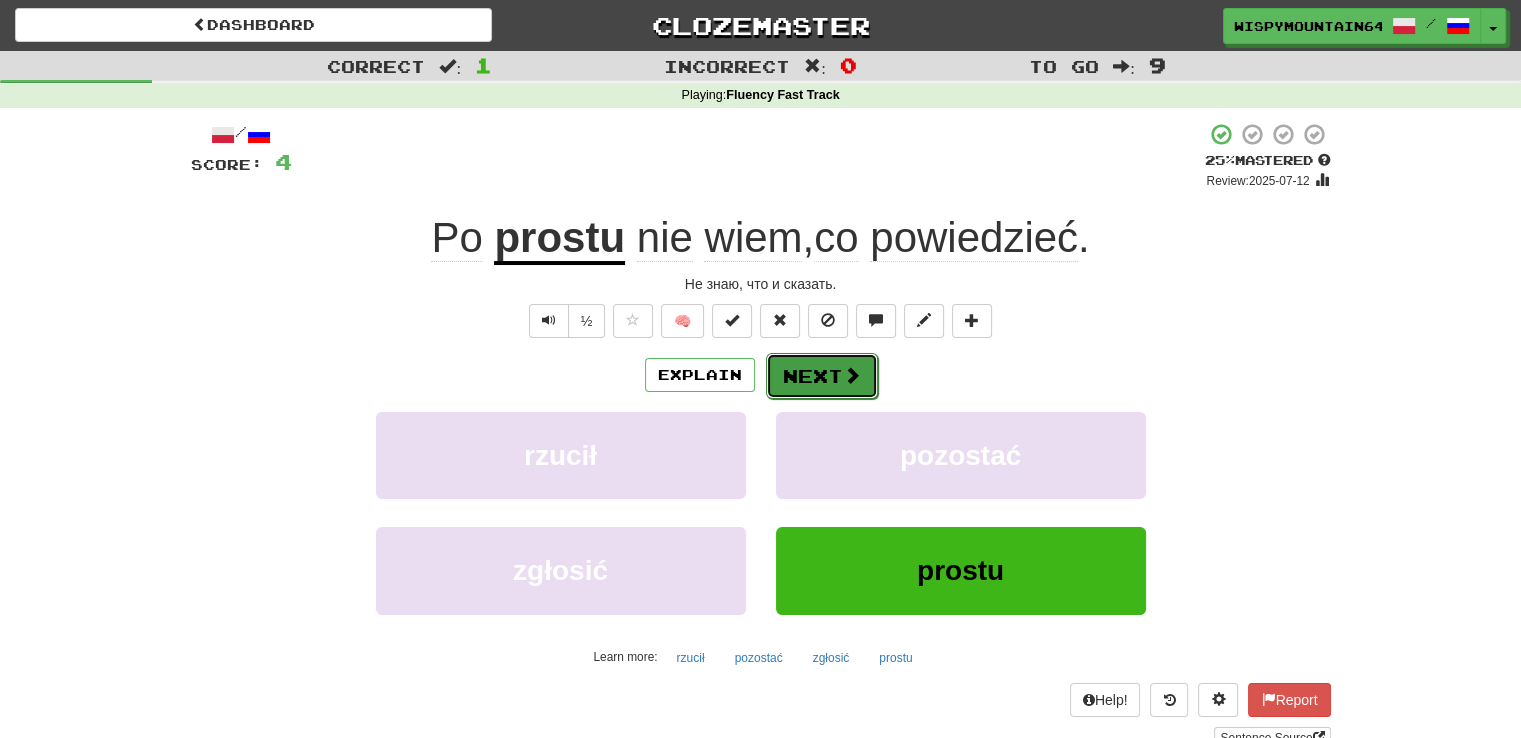 click on "Next" at bounding box center [822, 376] 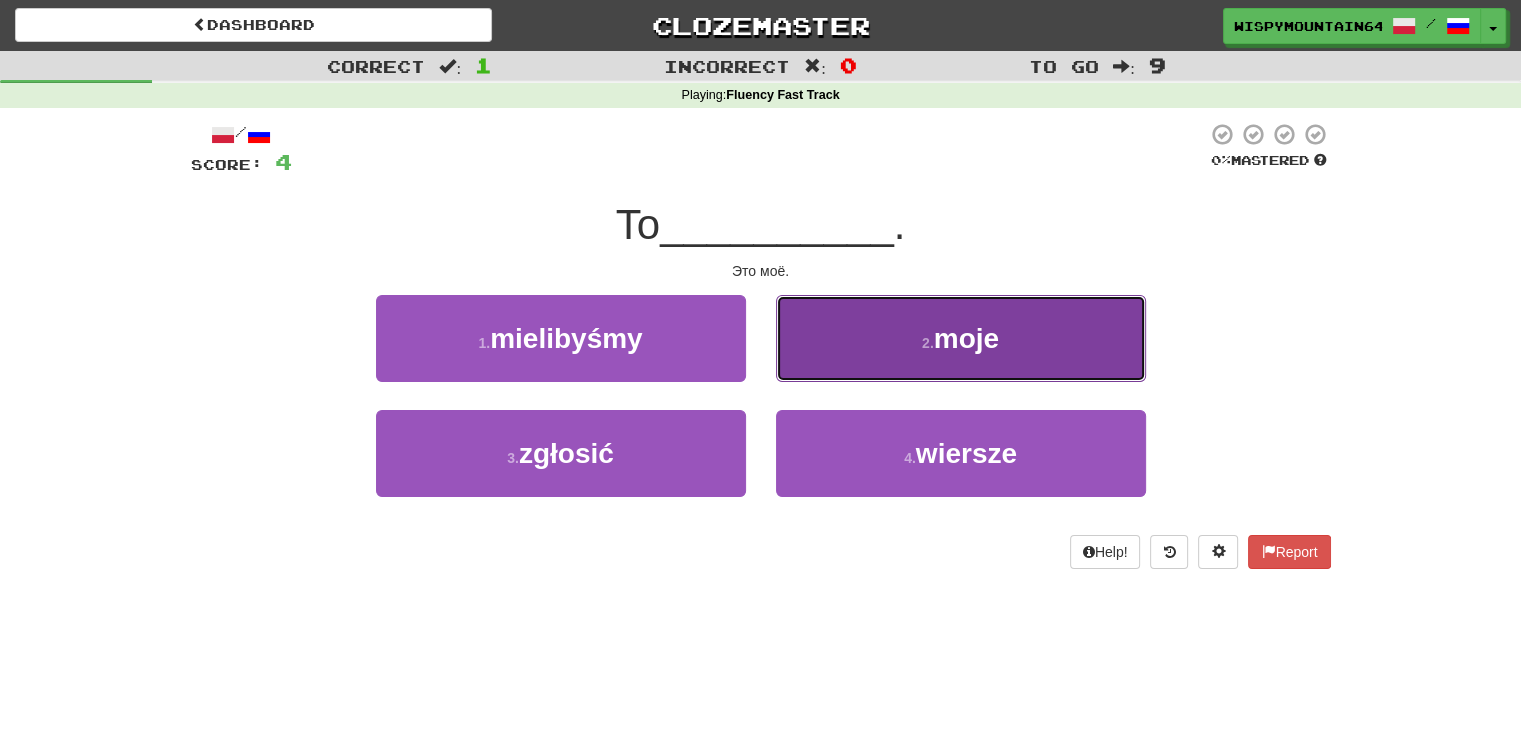 click on "2 .  moje" at bounding box center (961, 338) 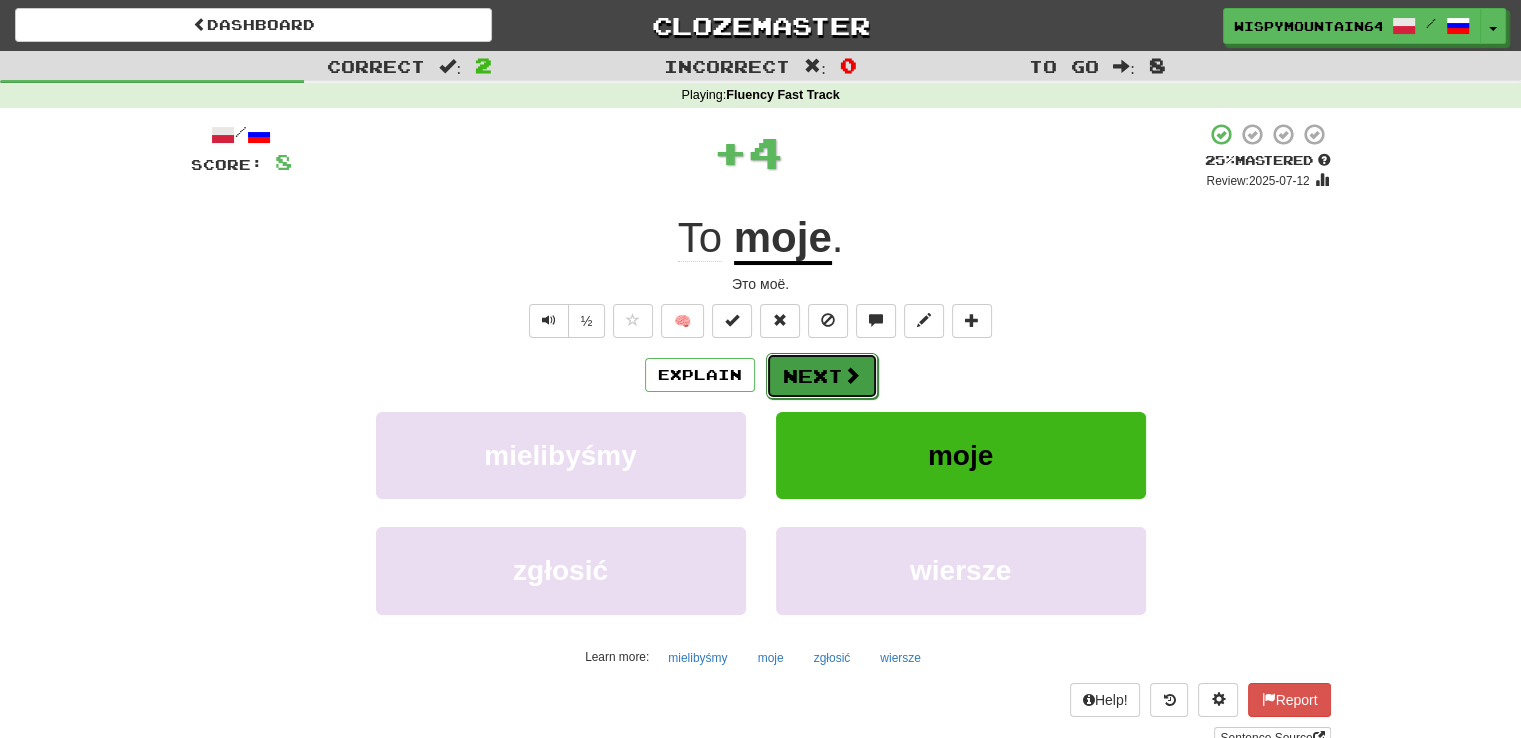 click on "Next" at bounding box center [822, 376] 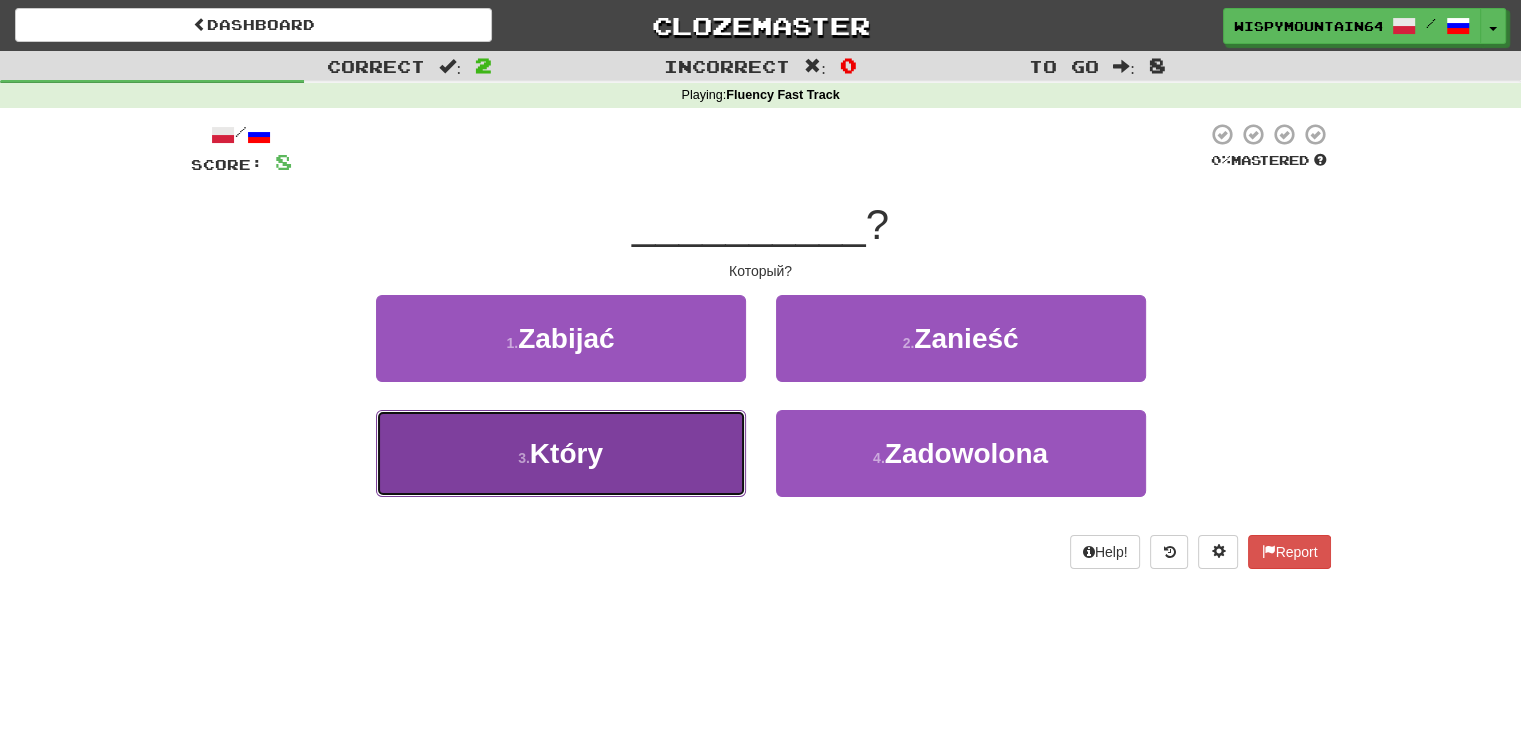 click on "3 .  Który" at bounding box center [561, 453] 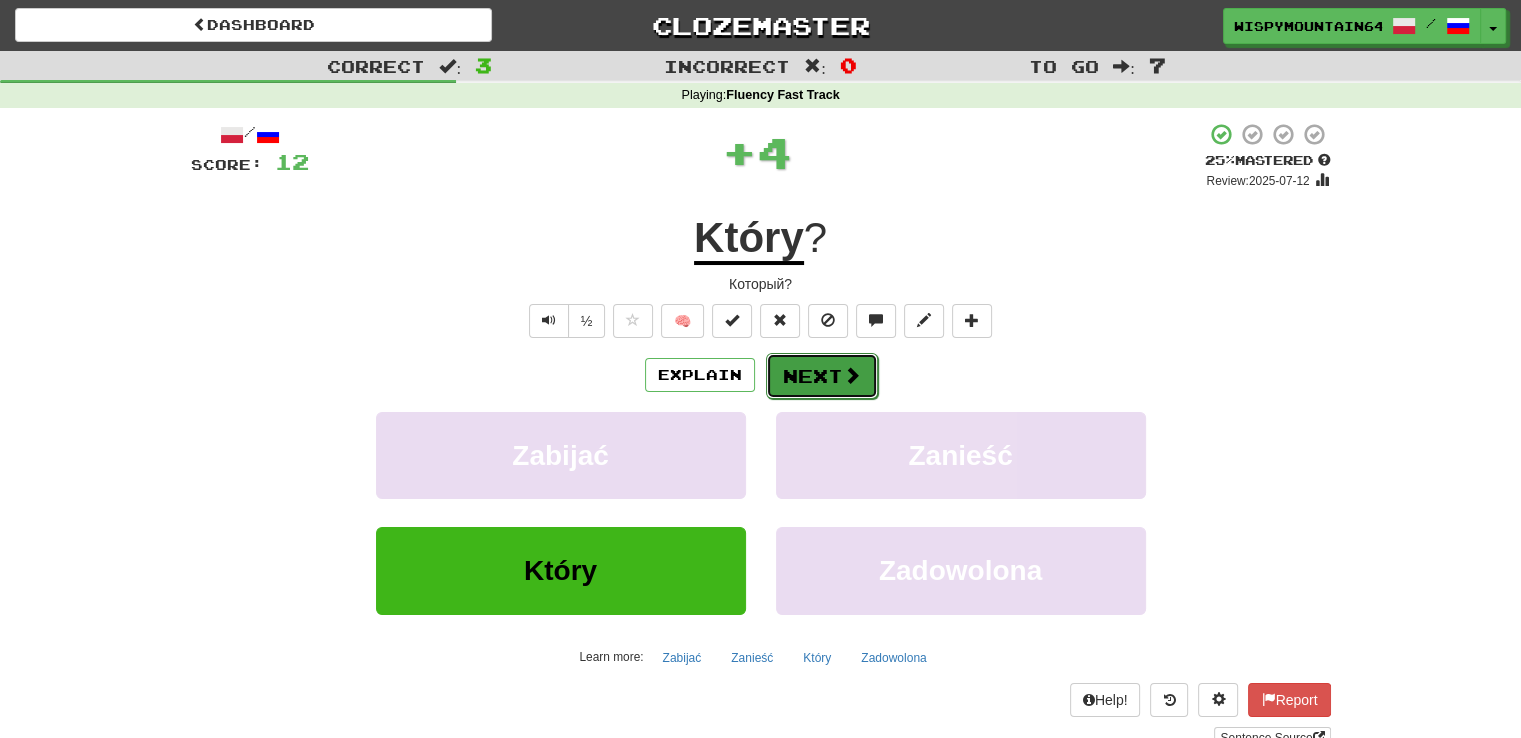 click on "Next" at bounding box center (822, 376) 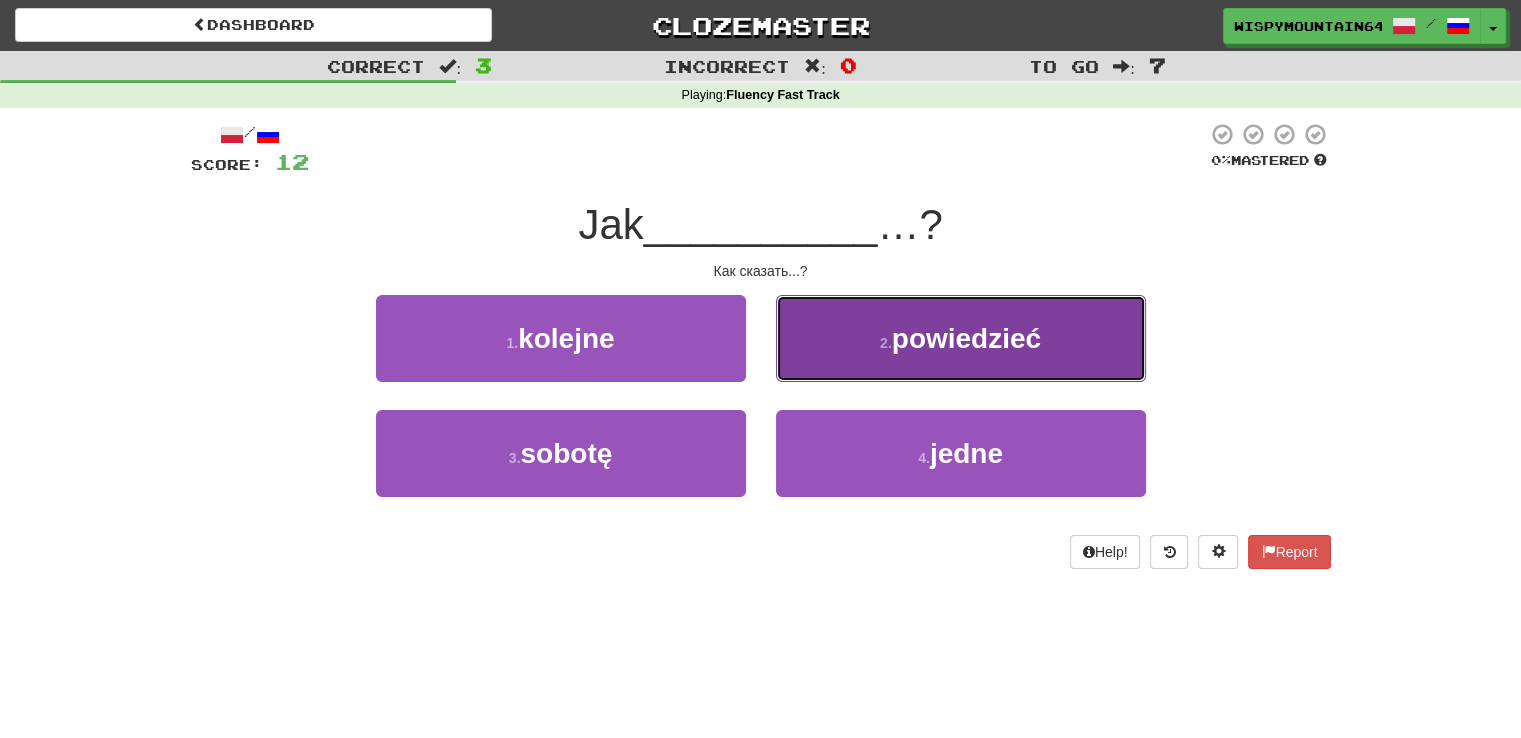 click on "2 .  powiedzieć" at bounding box center (961, 338) 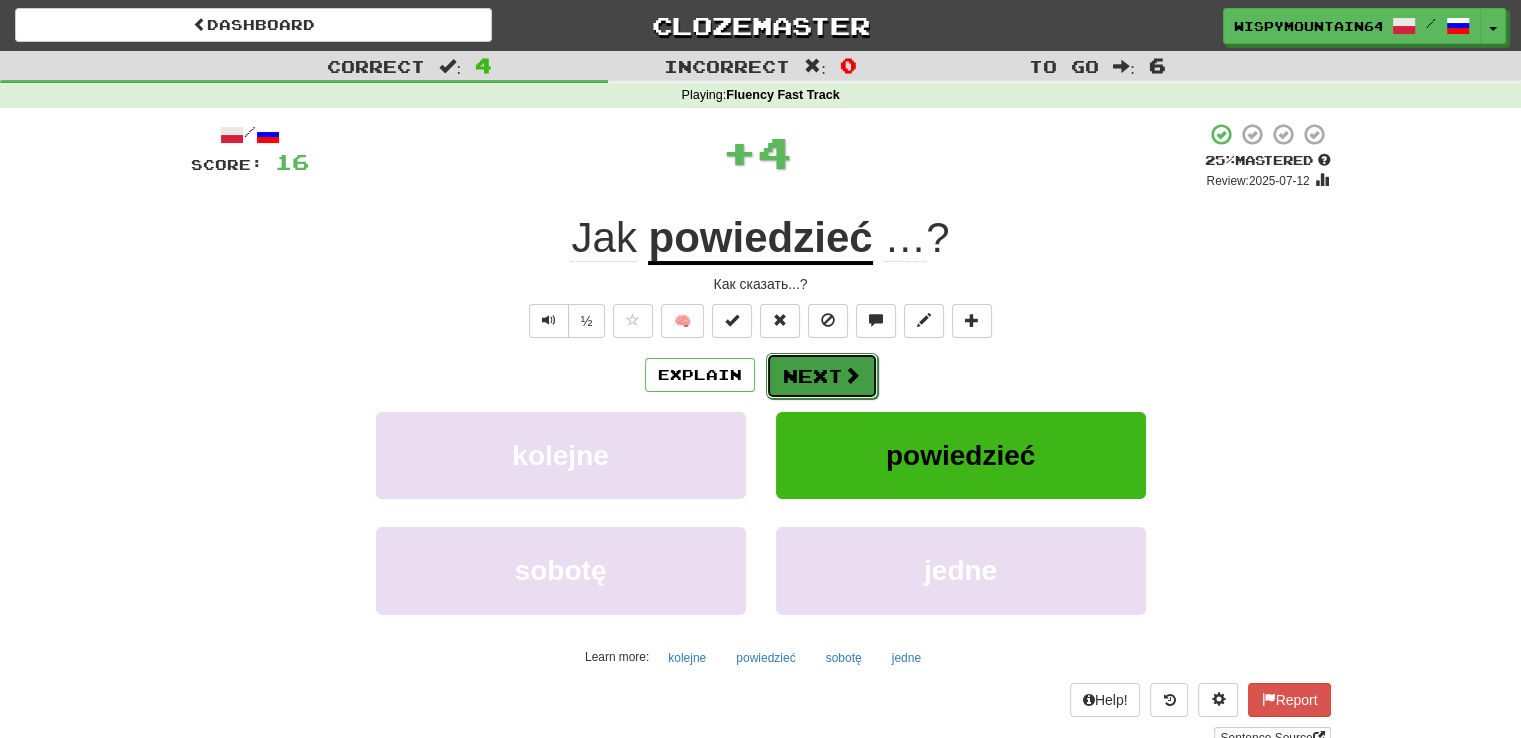 click on "Next" at bounding box center (822, 376) 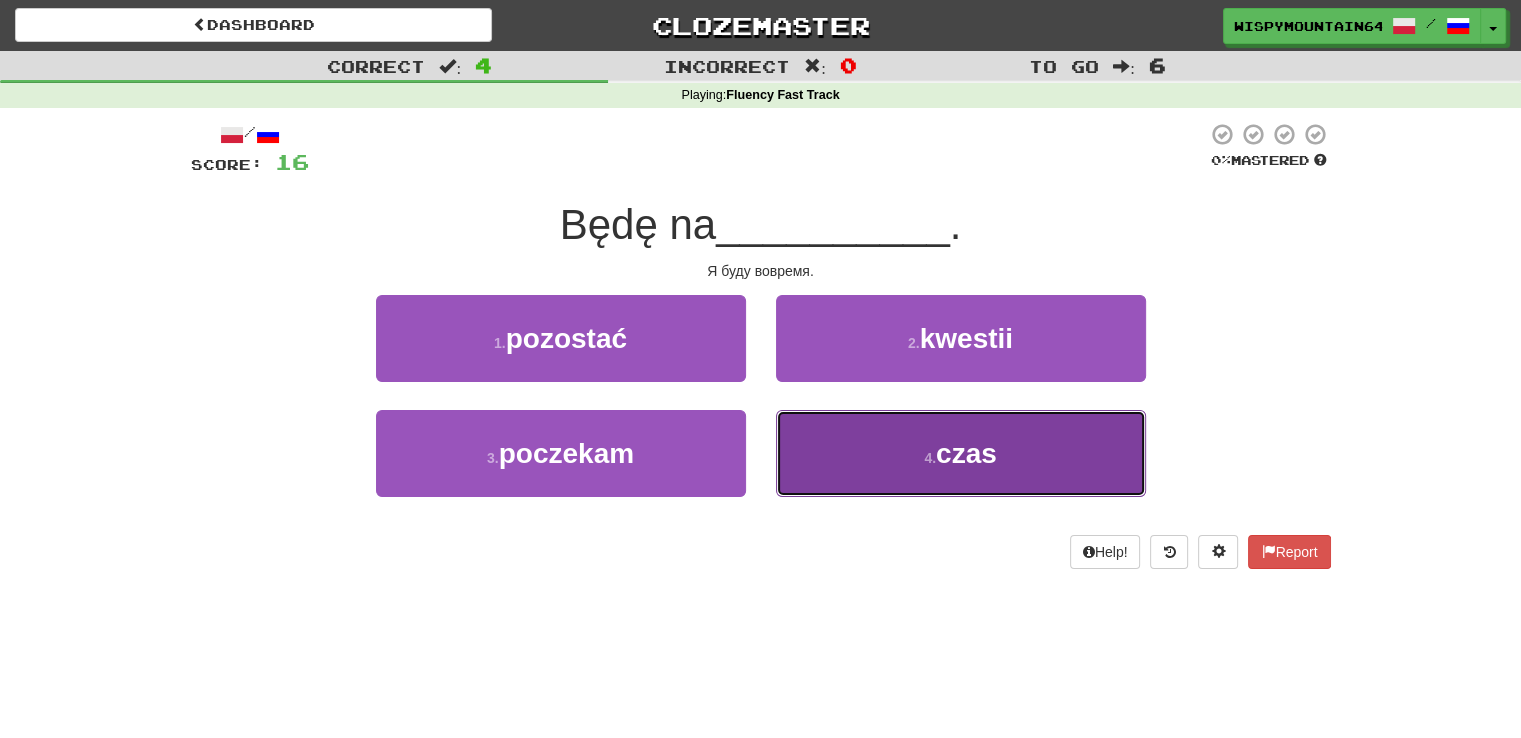click on "czas" at bounding box center (966, 453) 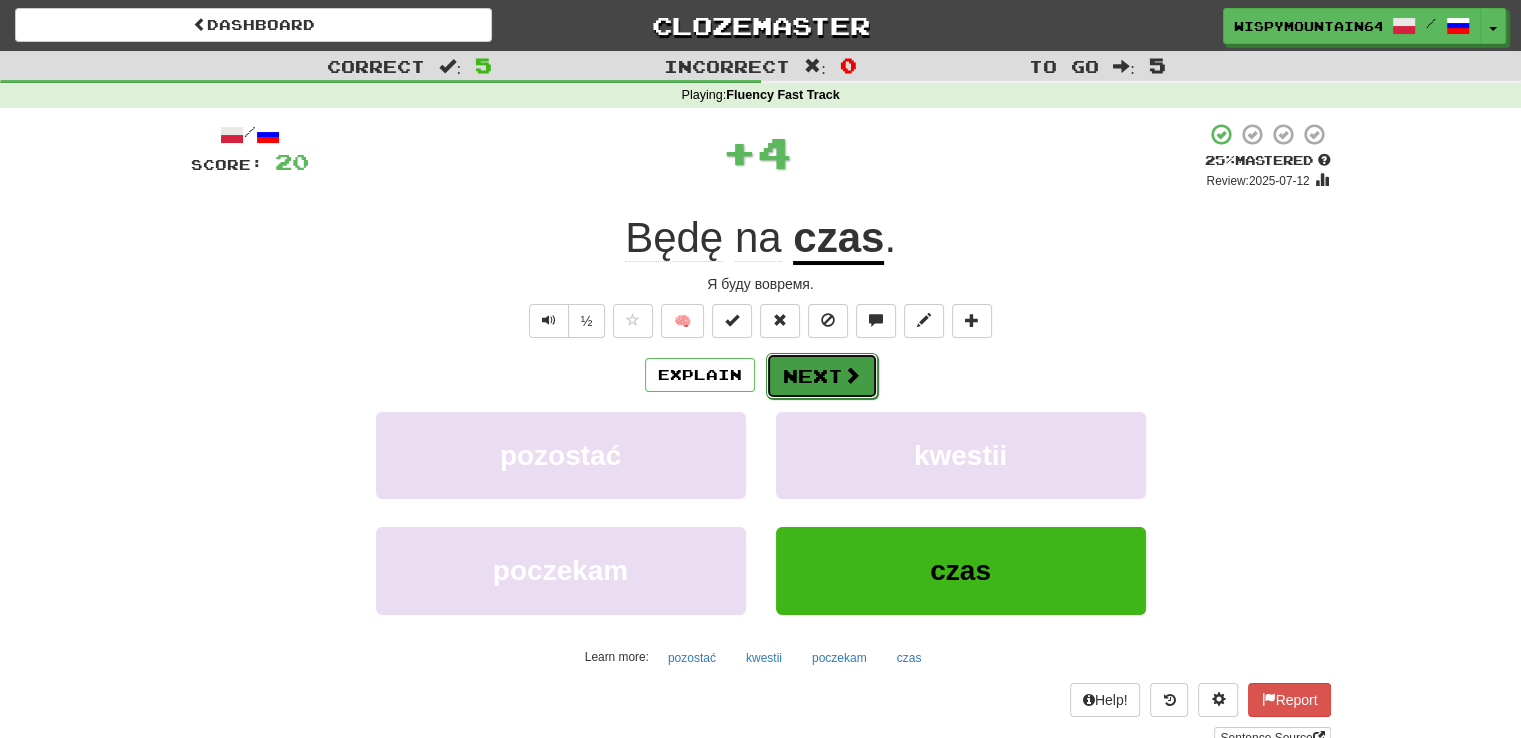drag, startPoint x: 844, startPoint y: 389, endPoint x: 832, endPoint y: 392, distance: 12.369317 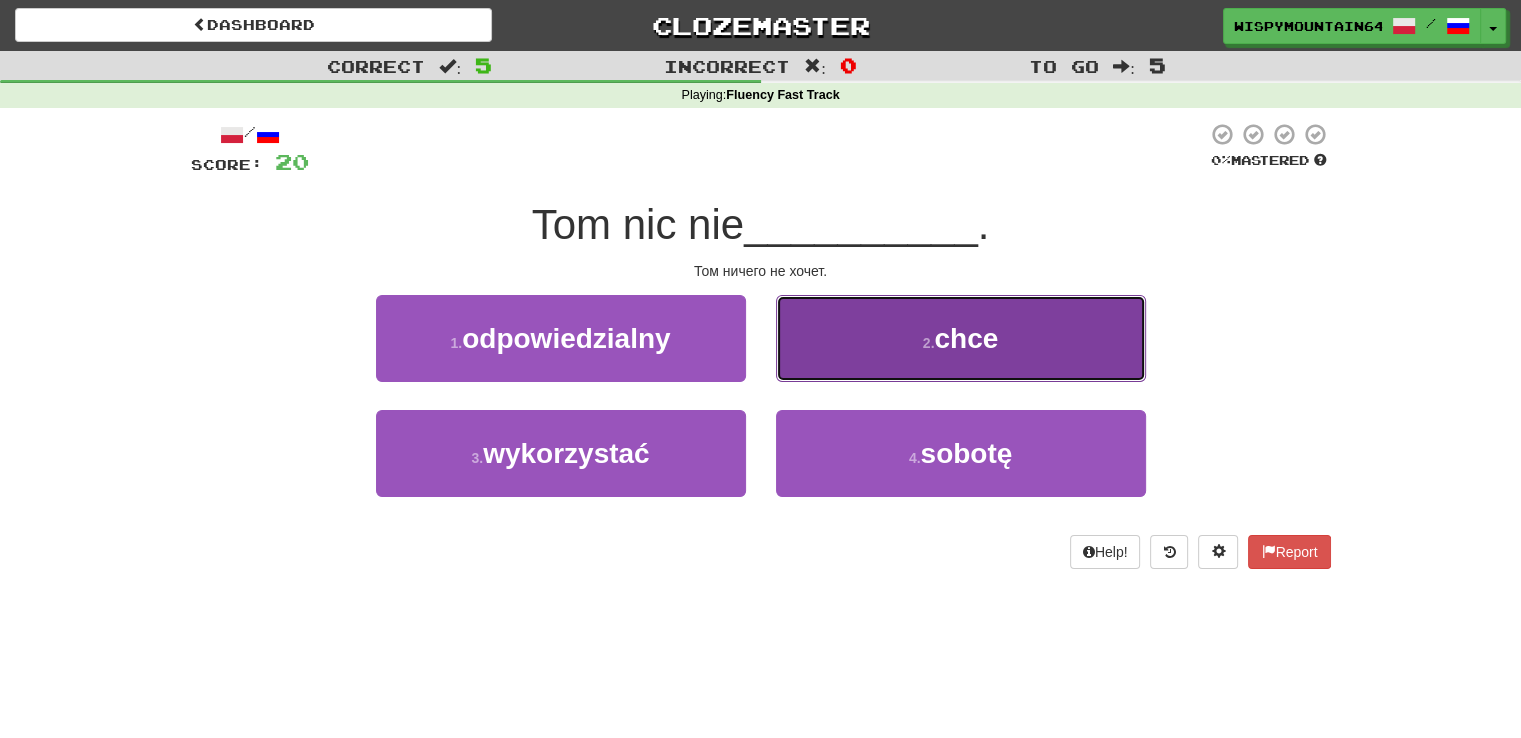 click on "2 .  chce" at bounding box center [961, 338] 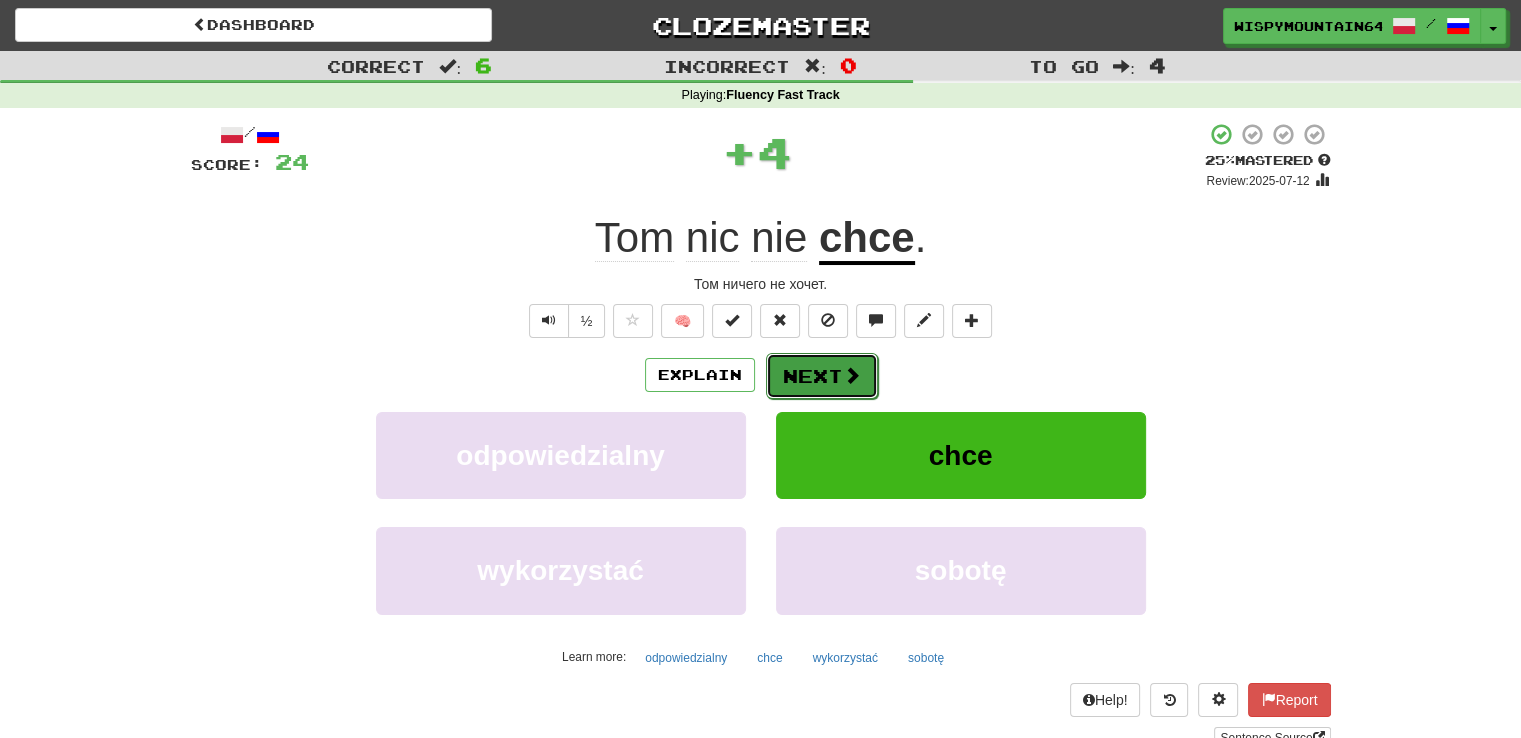 click on "Next" at bounding box center [822, 376] 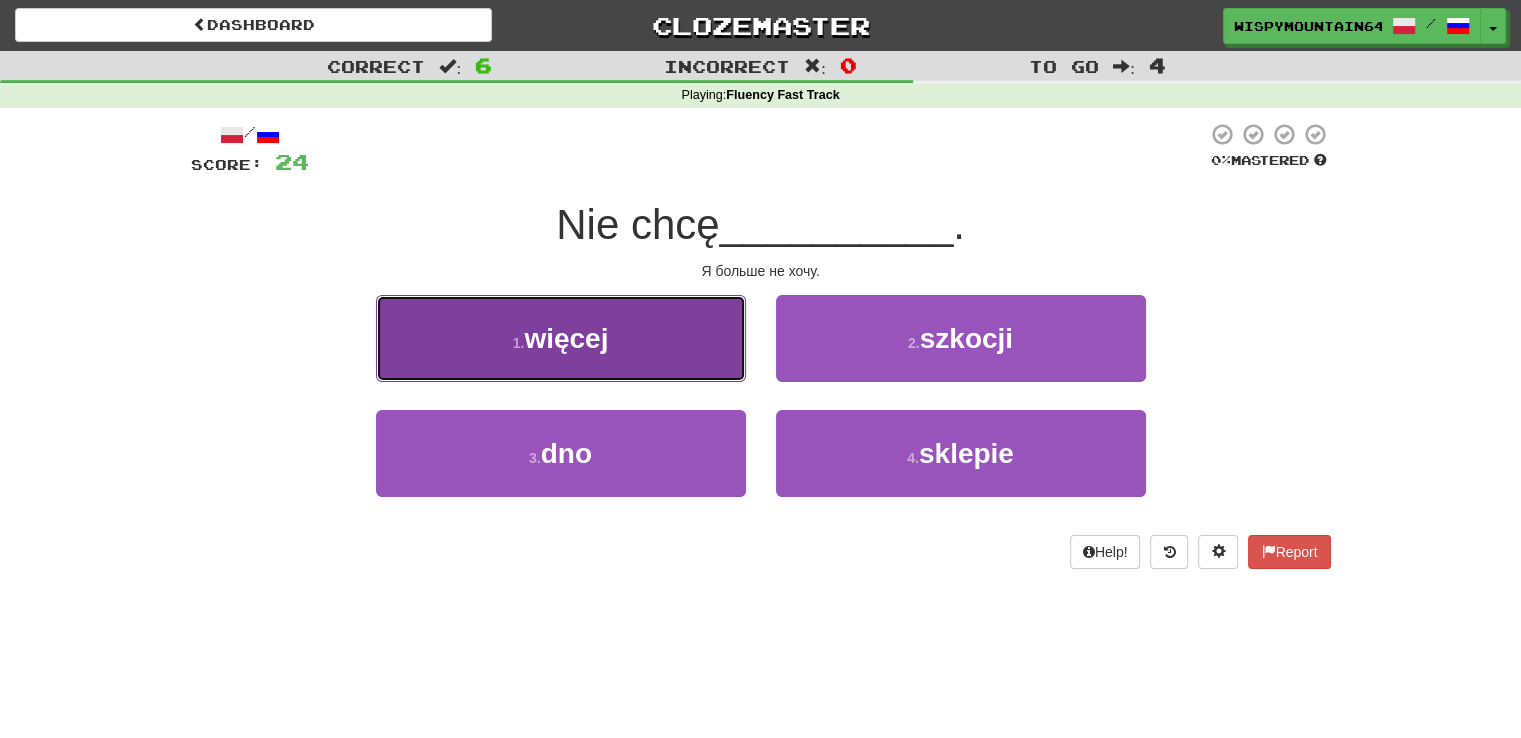 click on "1 .  więcej" at bounding box center (561, 338) 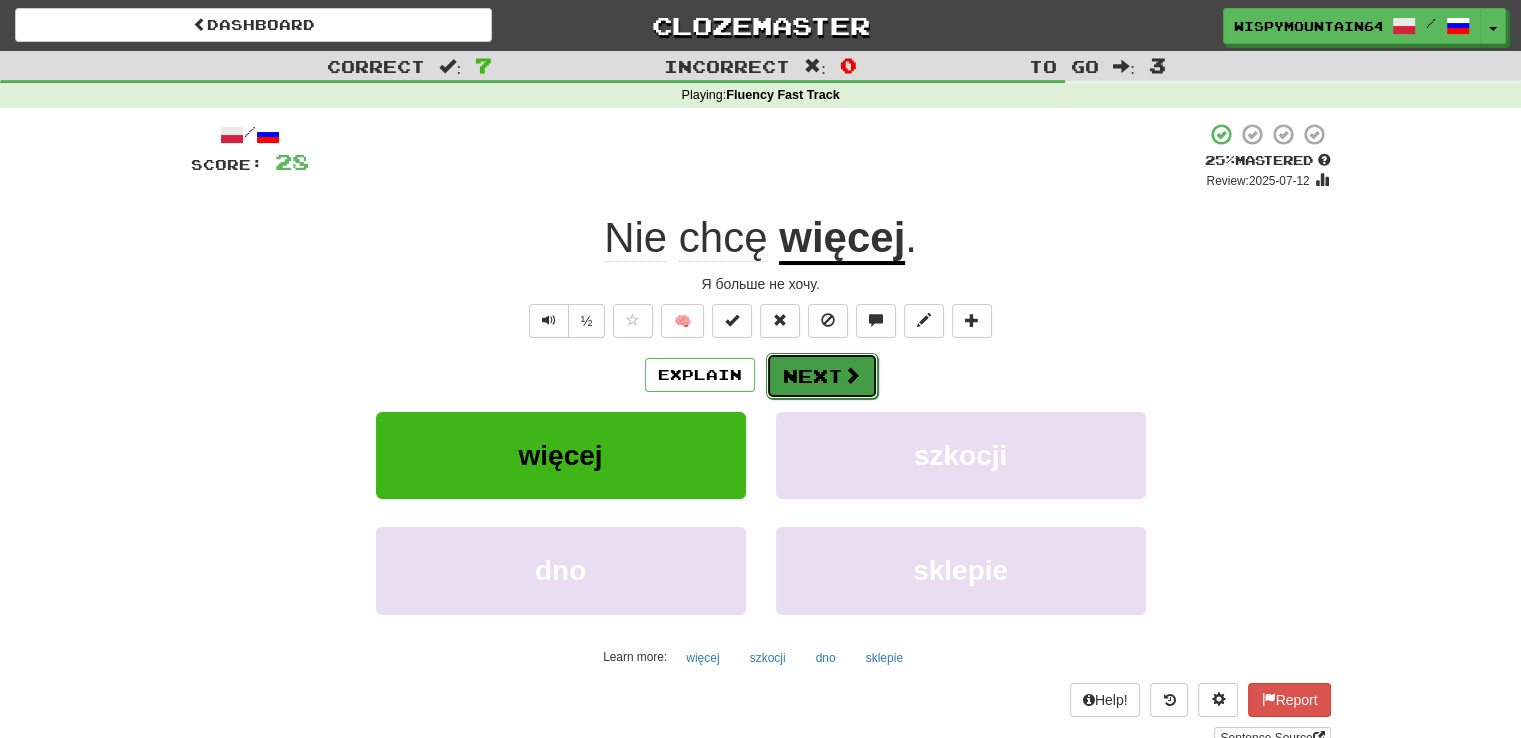 click on "Next" at bounding box center [822, 376] 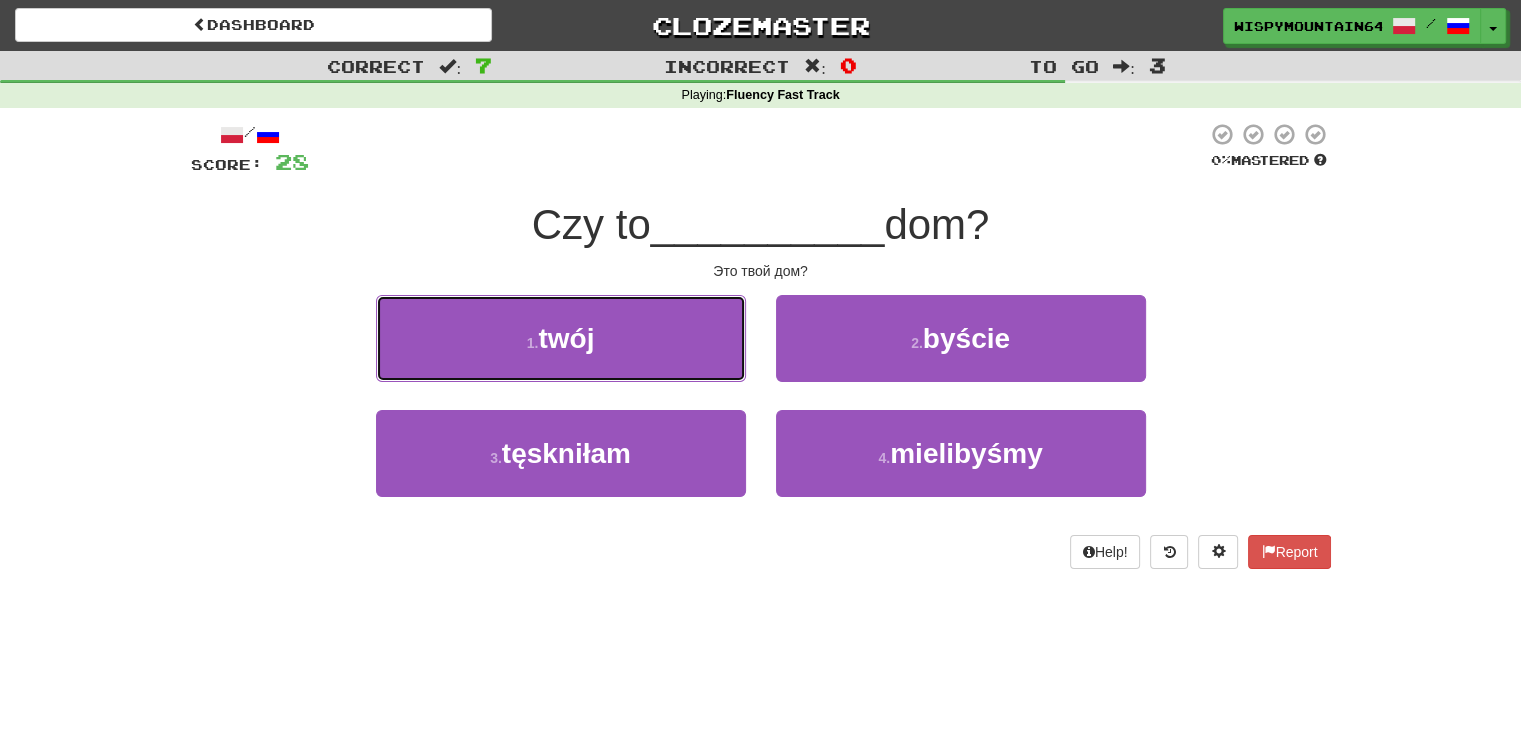 click on "twój" at bounding box center (566, 338) 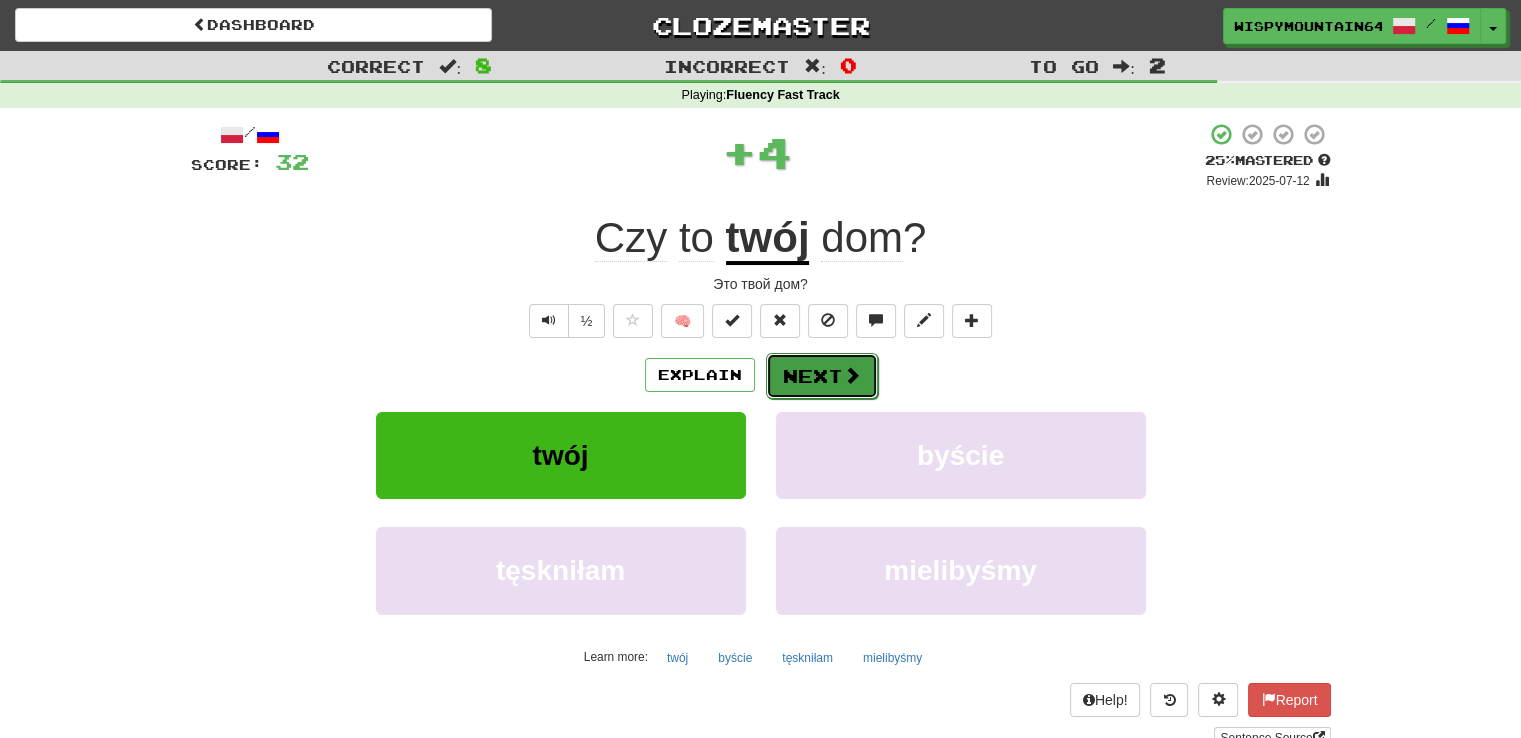 click on "Next" at bounding box center (822, 376) 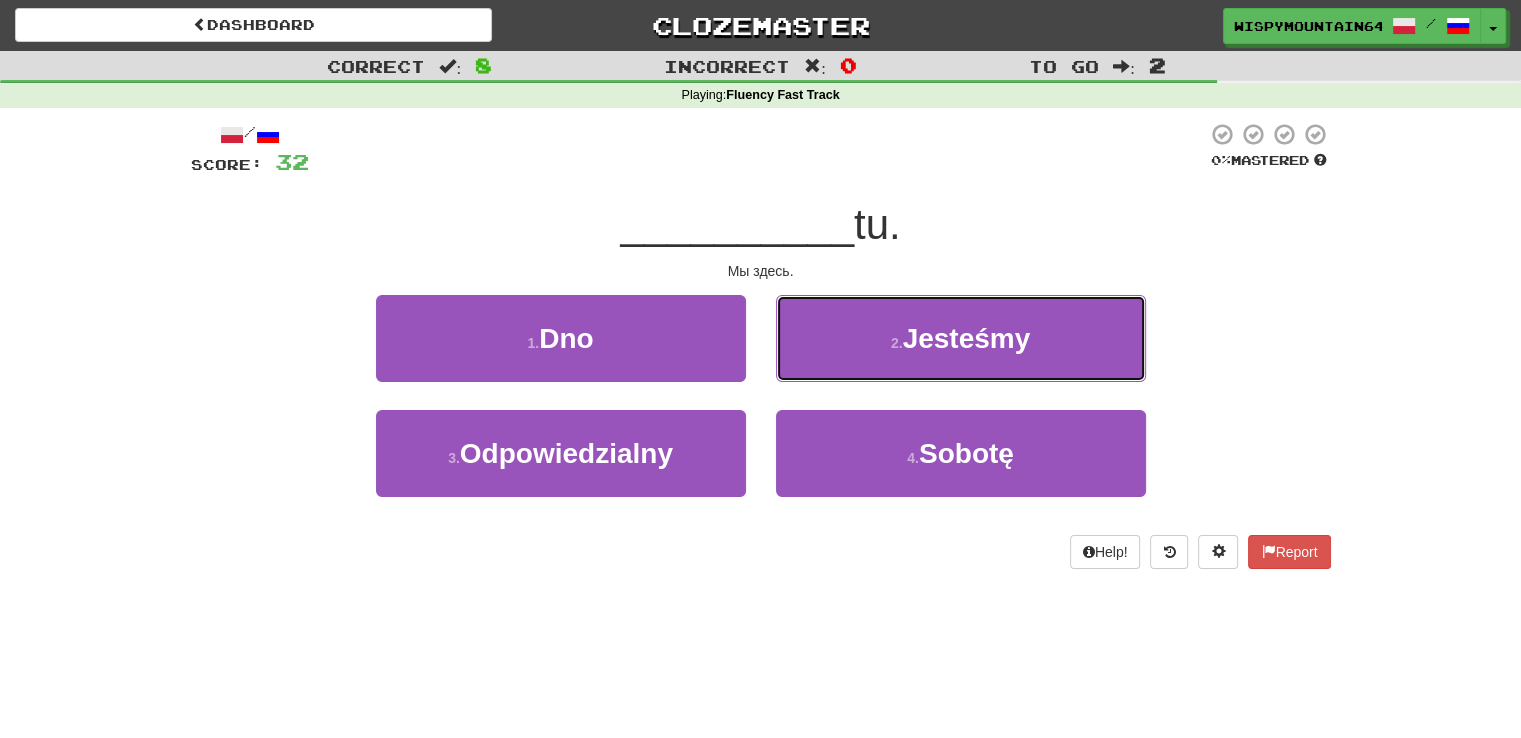 click on "Jesteśmy" at bounding box center (967, 338) 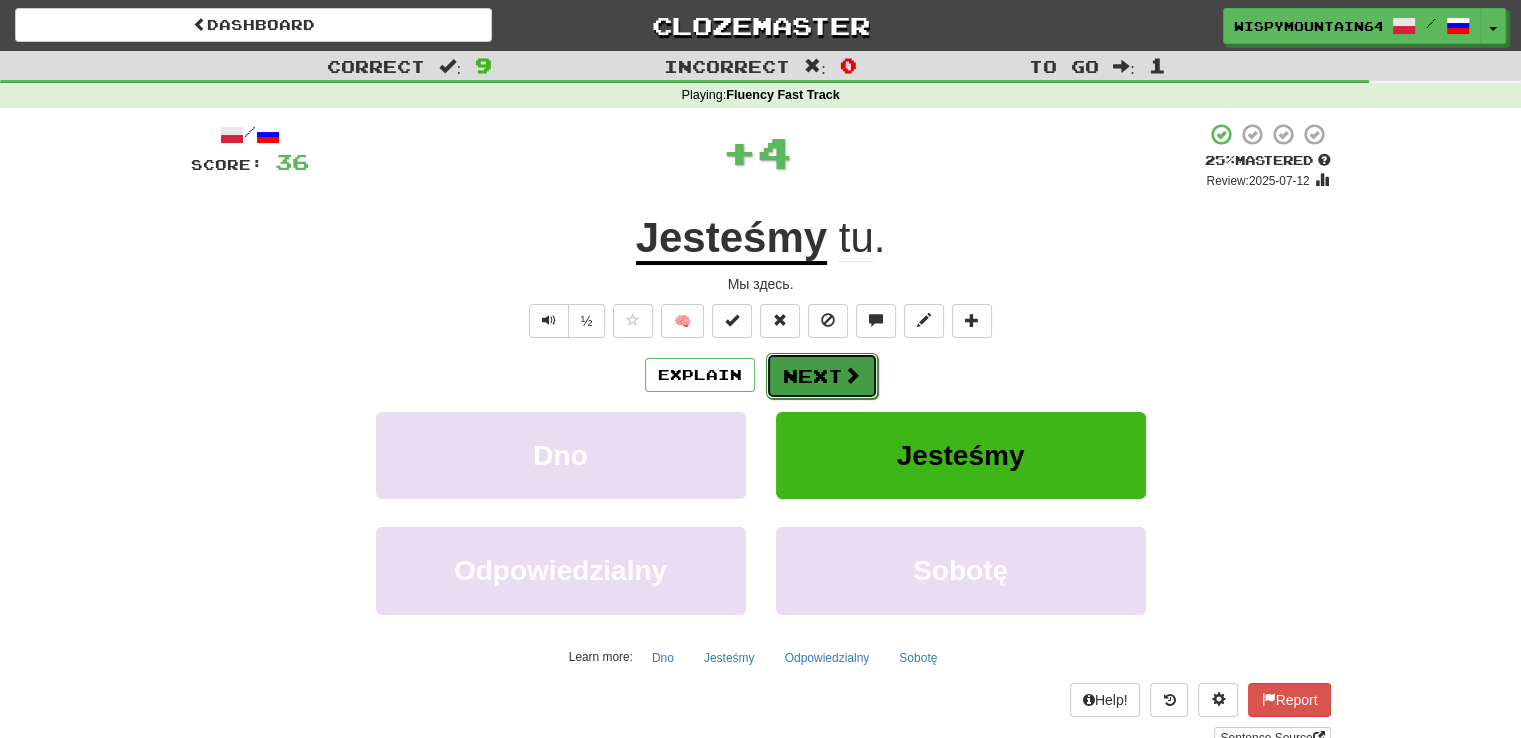click on "Next" at bounding box center [822, 376] 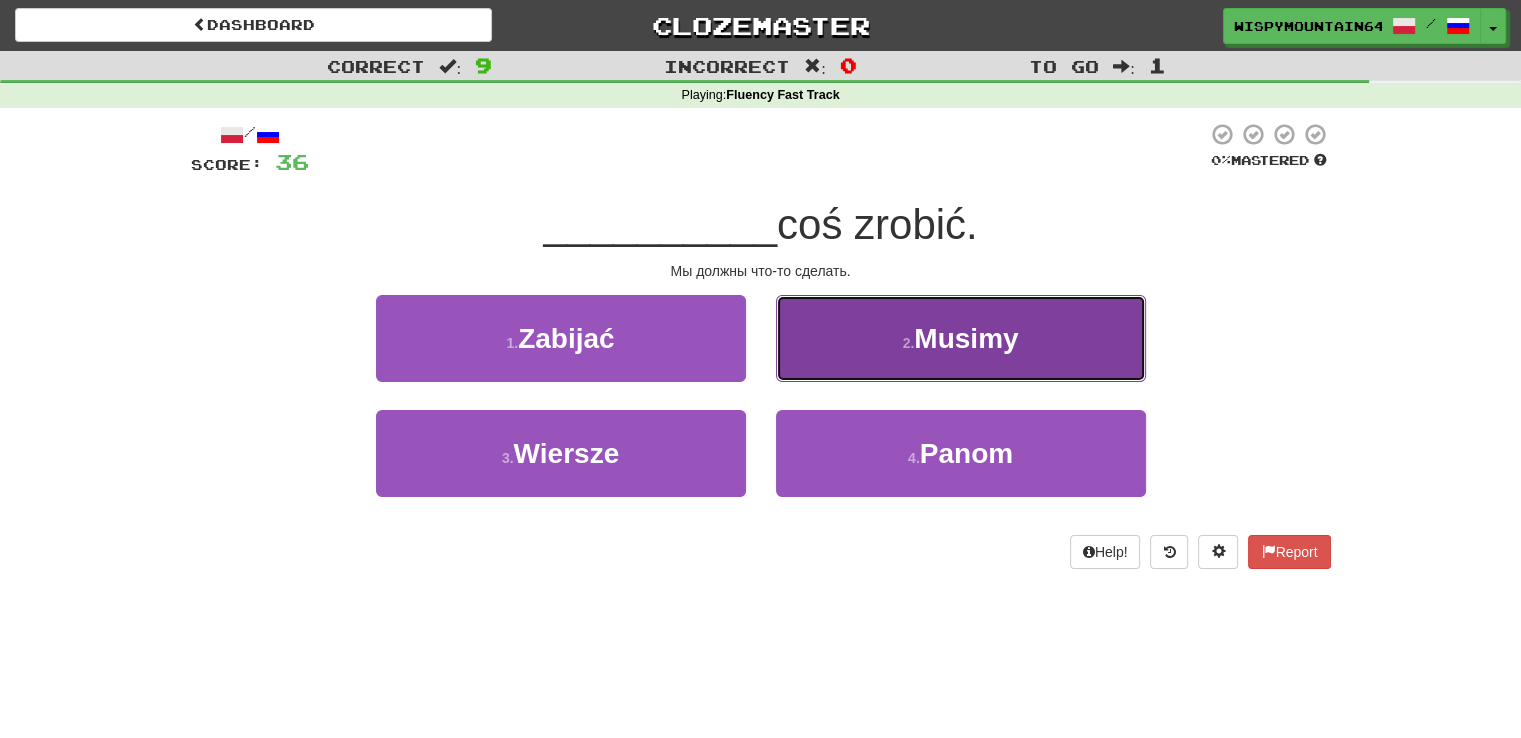 click on "2 .  Musimy" at bounding box center [961, 338] 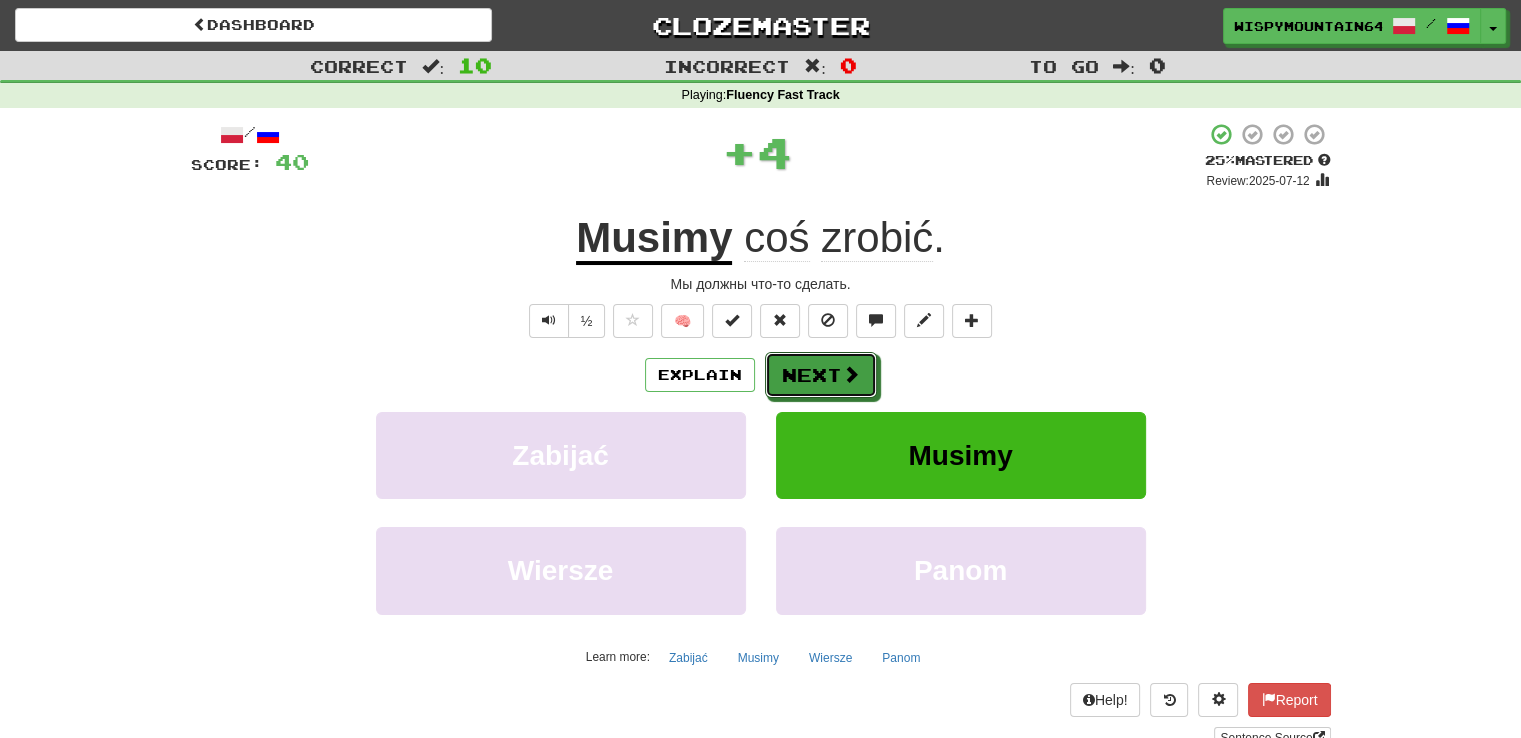 click on "Next" at bounding box center (821, 375) 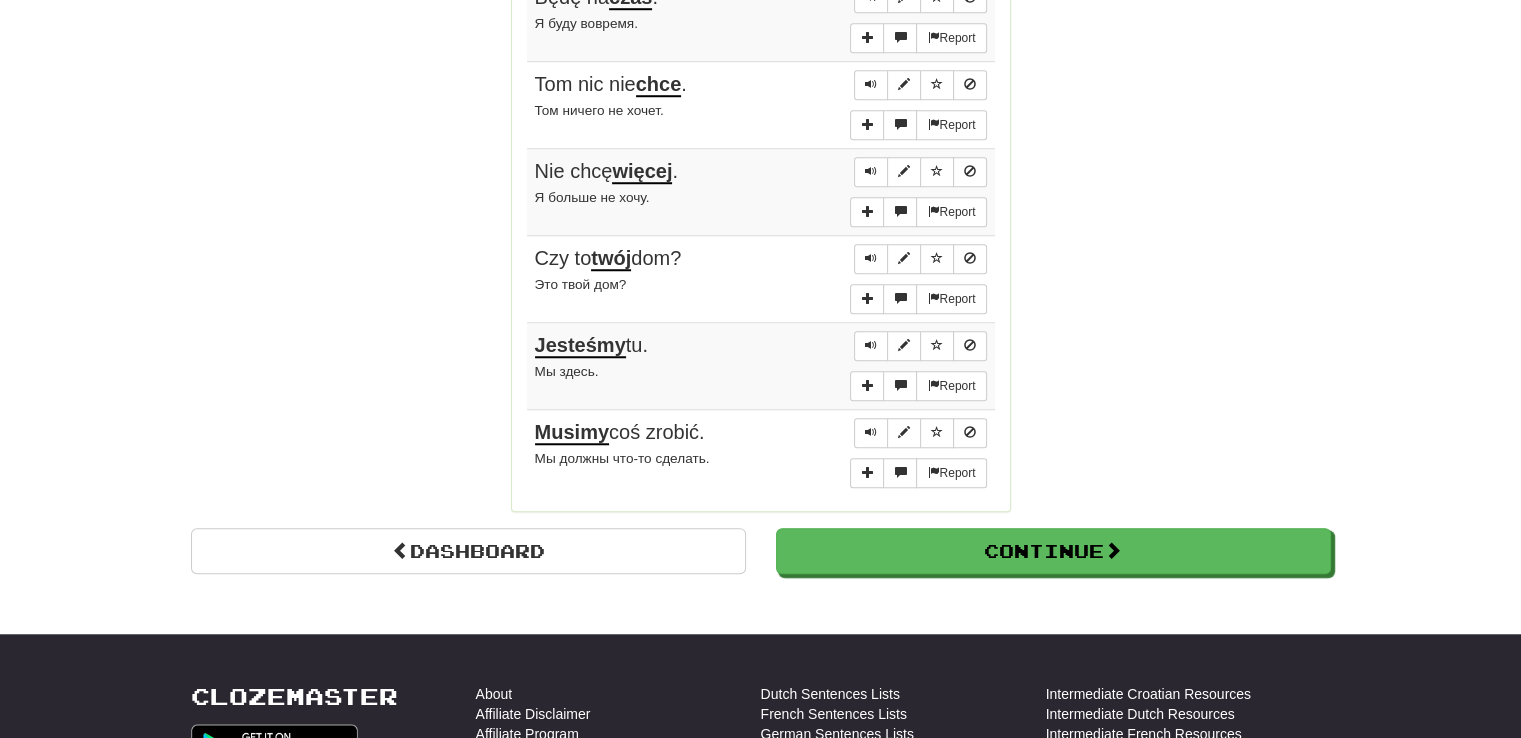 scroll, scrollTop: 1500, scrollLeft: 0, axis: vertical 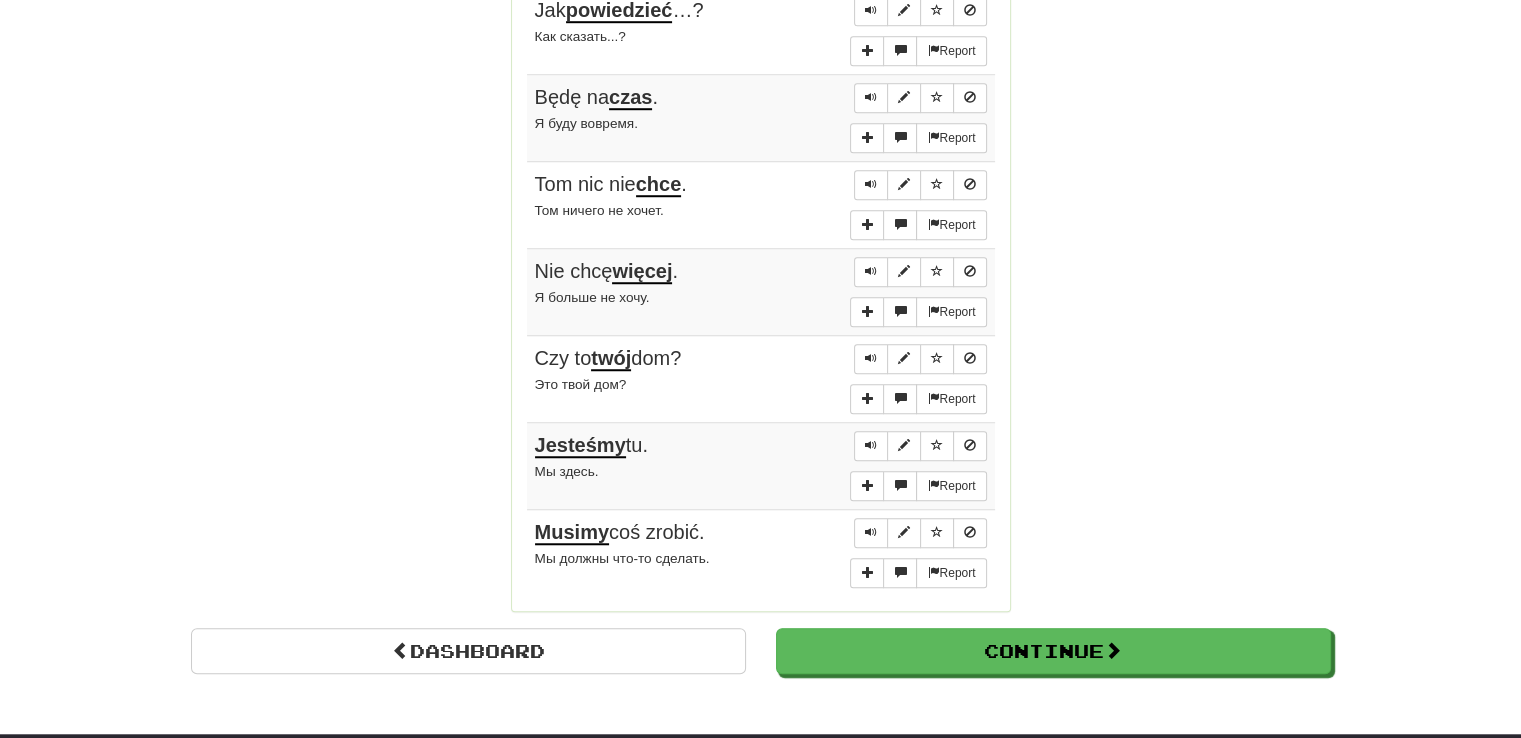 click on "Dashboard Continue  Round Results Stats: Score:   + 40 Time:   1 : 52 New:   10 Review:   0 Correct:   10 Incorrect:   0 Get fluent faster. Get  Clozemaster Pro   Progress: Fluency Fast Track Playing:  20  /  14 300 + 10 0.07% 0.14% Mastered:  0  /  14 300 0% Ready for Review:  0  /  Level:  0 20  points to level  1  - keep going! Ranked:  48 th  this week ( 20  points to  47 th ) Sentences:  Report Po  prostu  nie wiem, co powiedzieć. Не знаю, что и сказать.  Report To  moje . Это моё.  Report Który ? Который?  Report Jak  powiedzieć  …? Как сказать...?  Report Będę na  czas . Я буду вовремя.  Report Tom nic nie  chce . Том ничего не хочет.  Report Nie chcę  więcej . Я больше не хочу.  Report Czy to  twój  dom? Это твой дом?  Report Jesteśmy  tu. Мы здесь.  Report Musimy  coś zrobić. Мы должны что-то сделать.  Dashboard Continue" at bounding box center [761, -310] 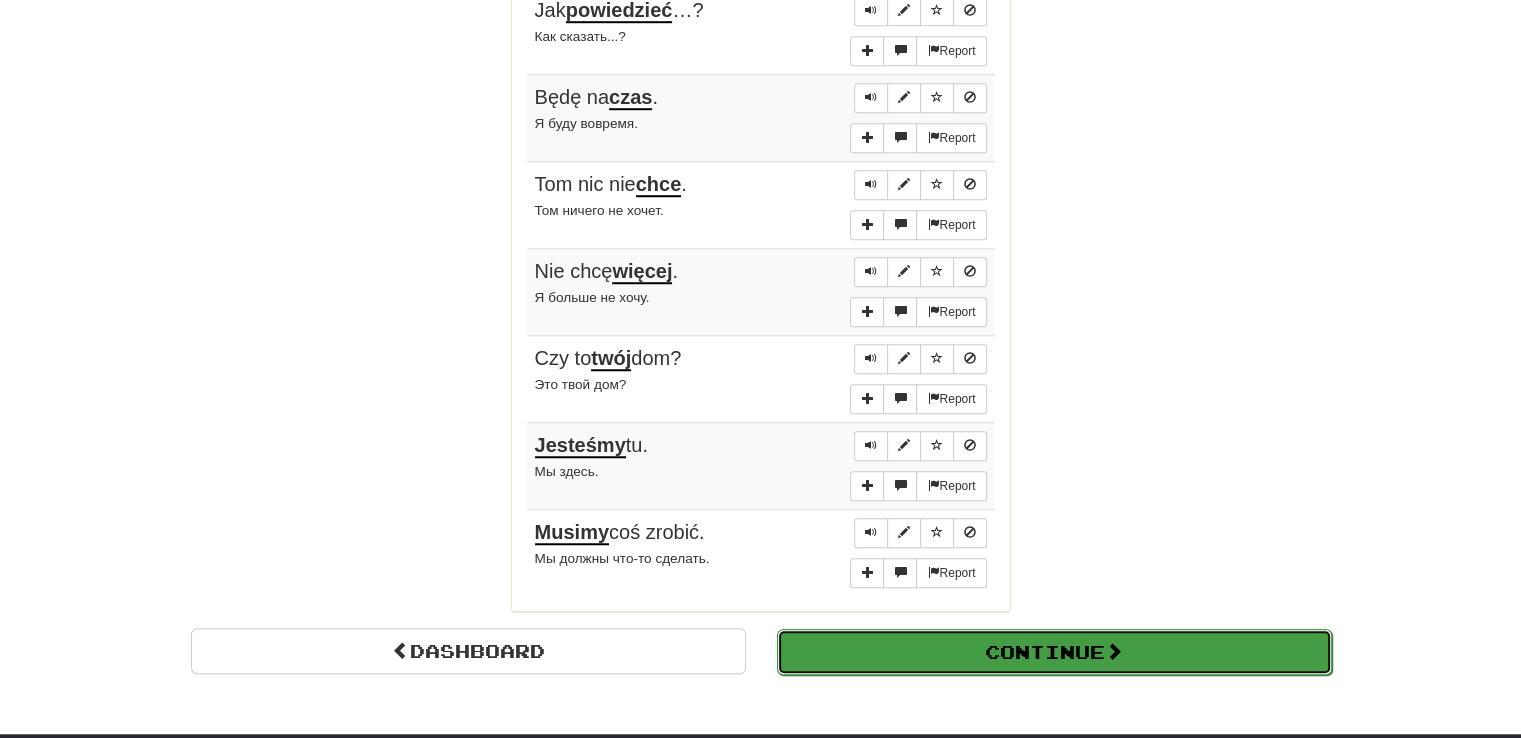 click on "Continue" at bounding box center [1054, 652] 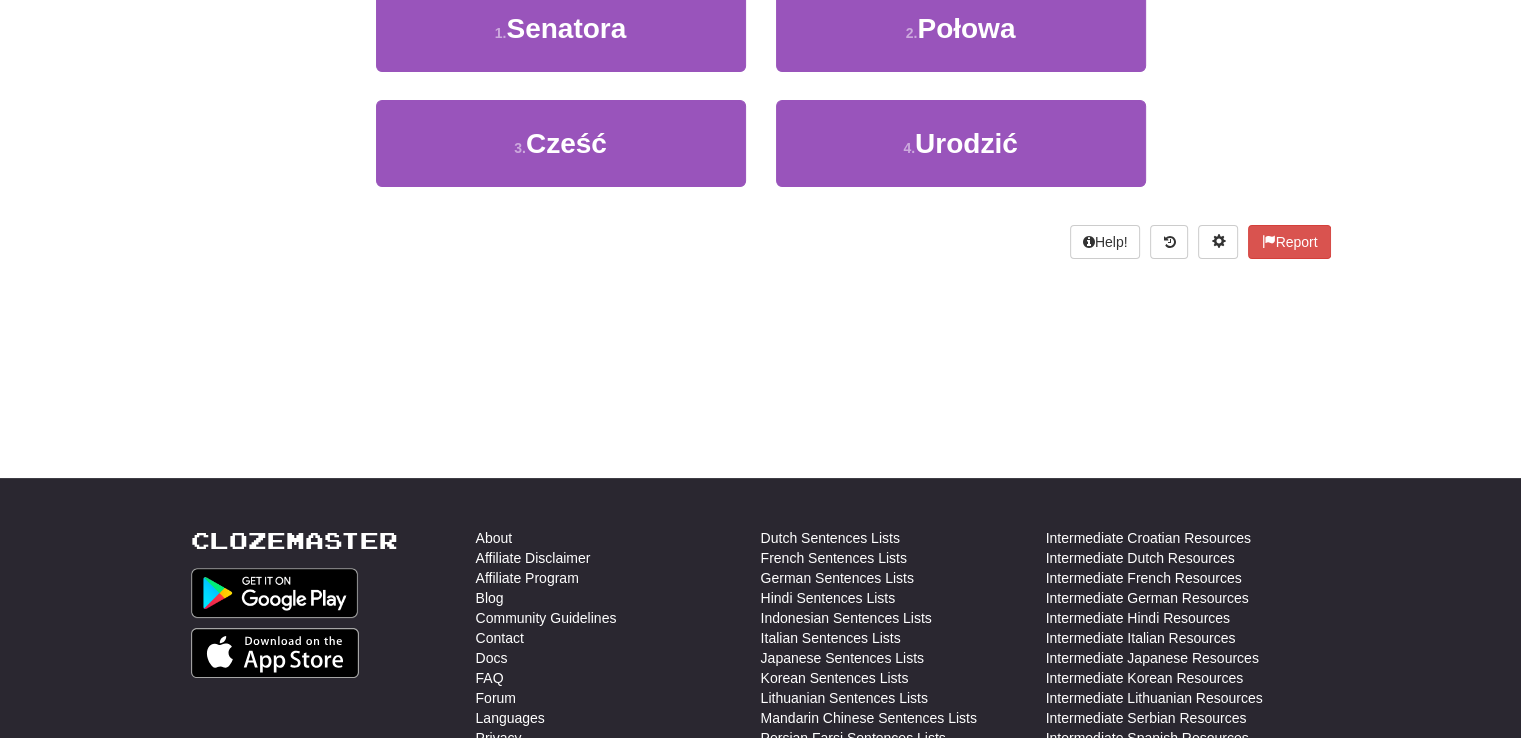 scroll, scrollTop: 0, scrollLeft: 0, axis: both 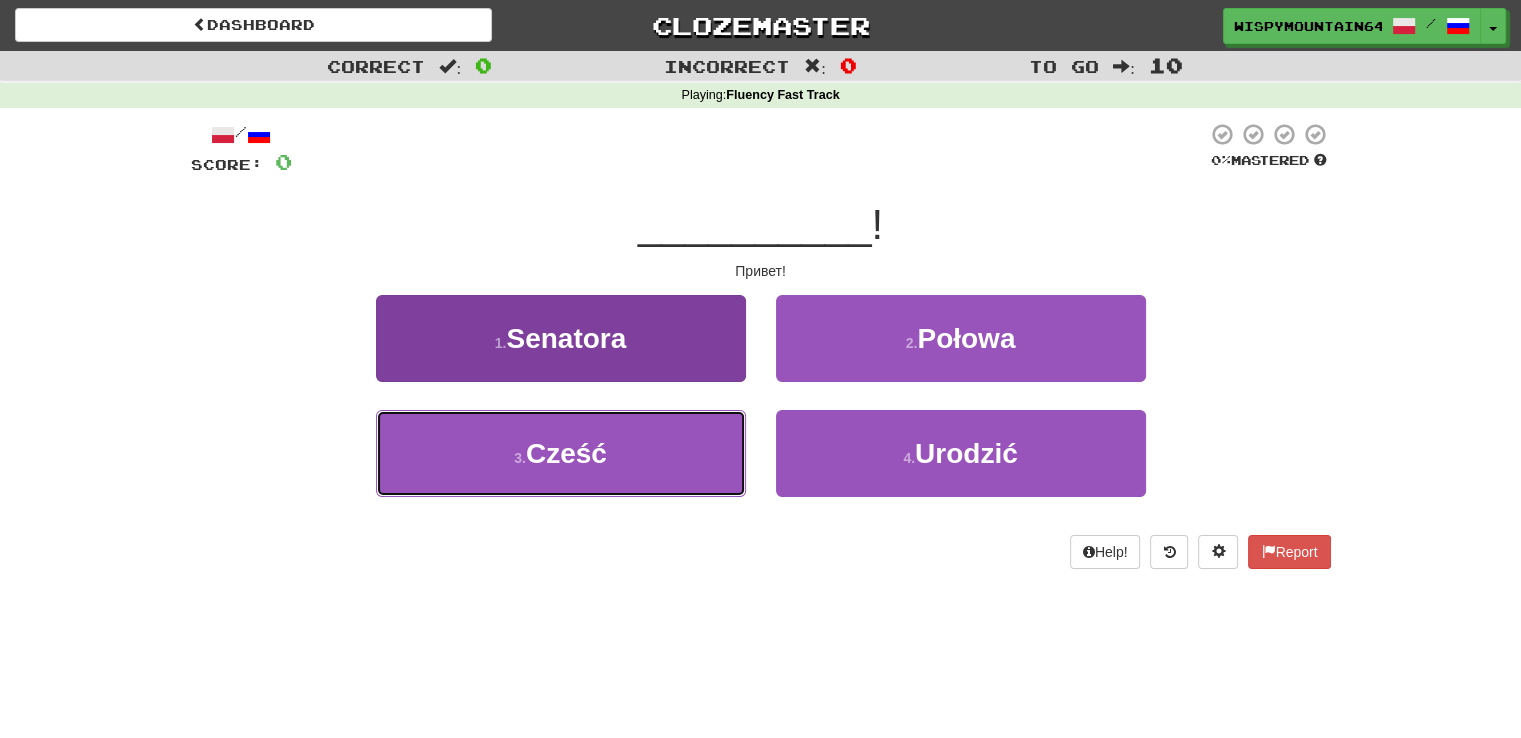 click on "3 .  Cześć" at bounding box center [561, 453] 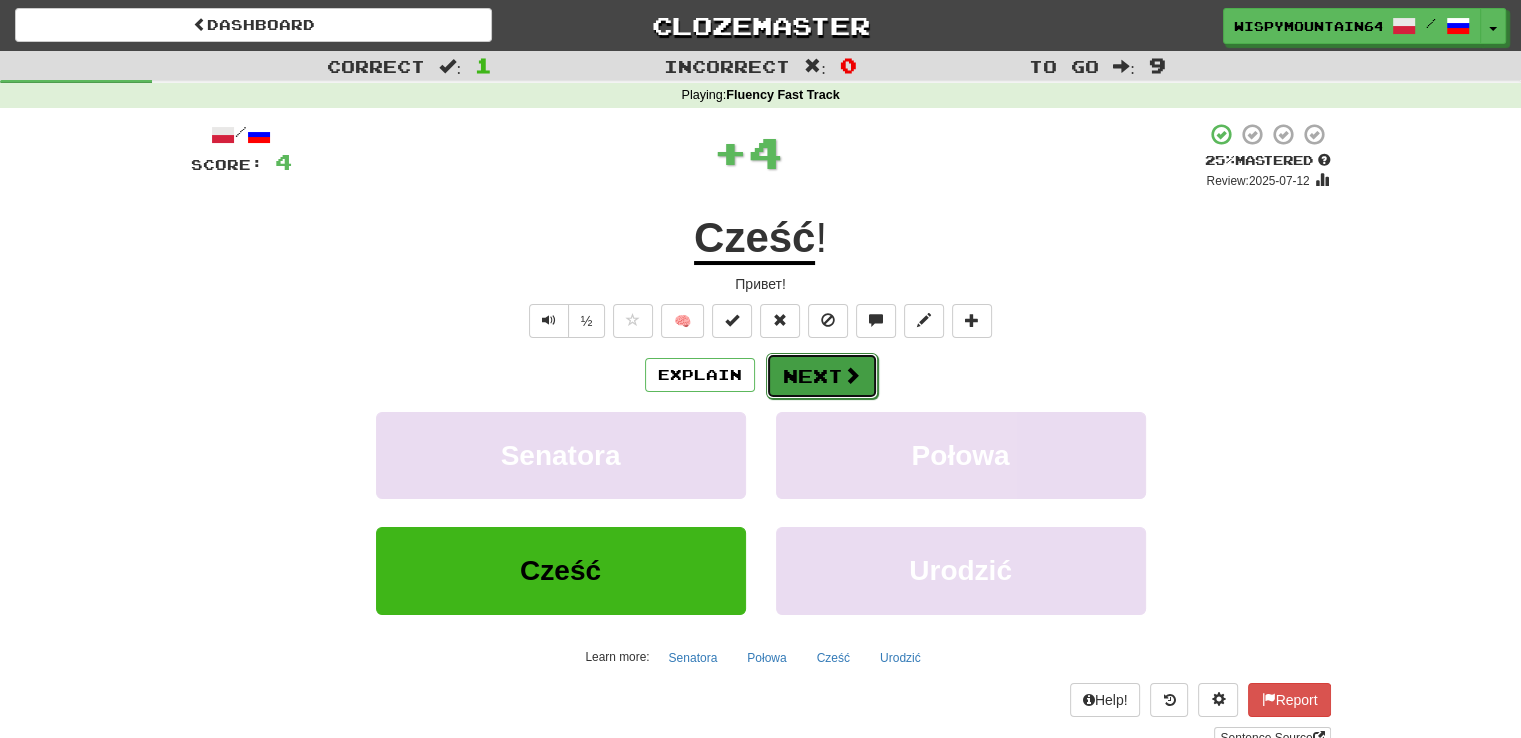 click on "Next" at bounding box center [822, 376] 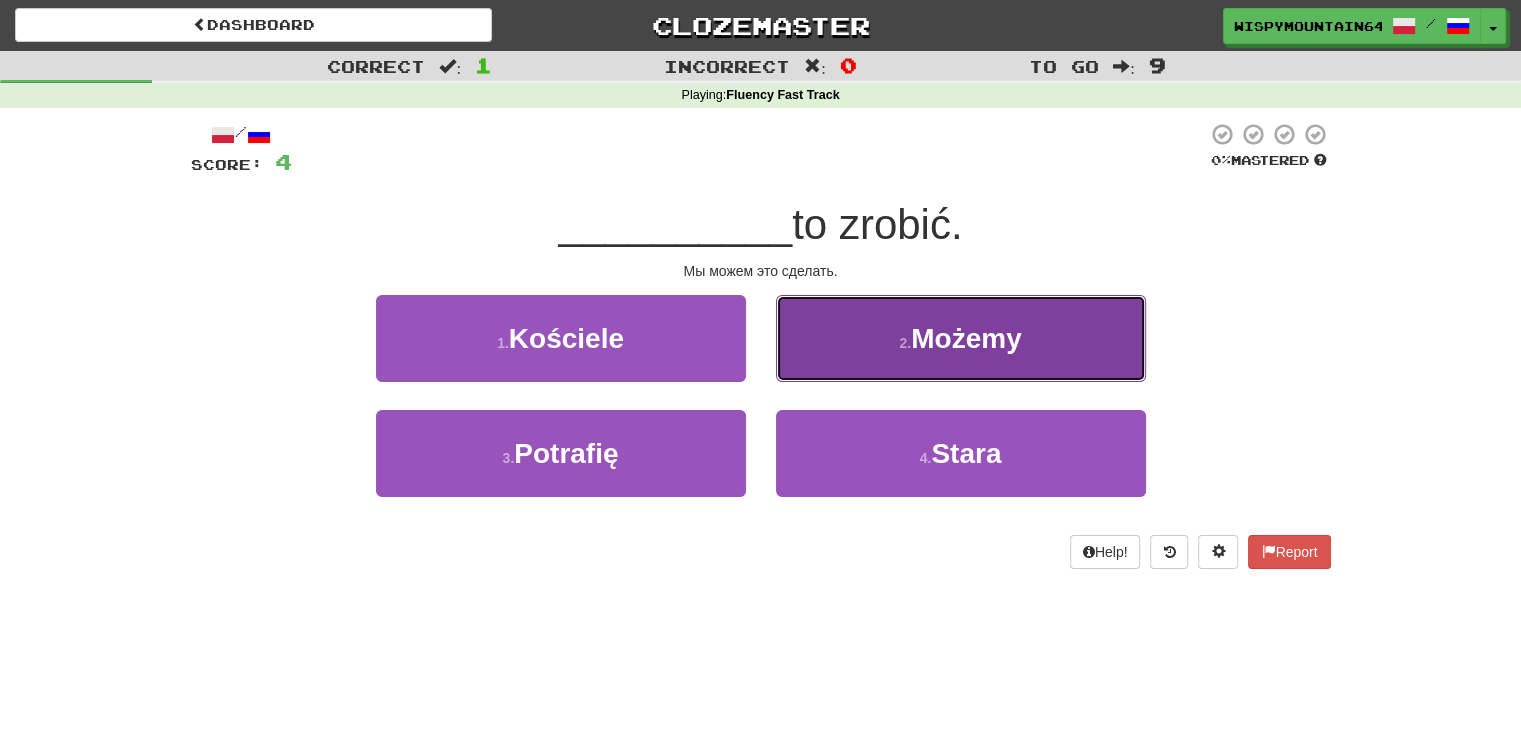 click on "Możemy" at bounding box center [966, 338] 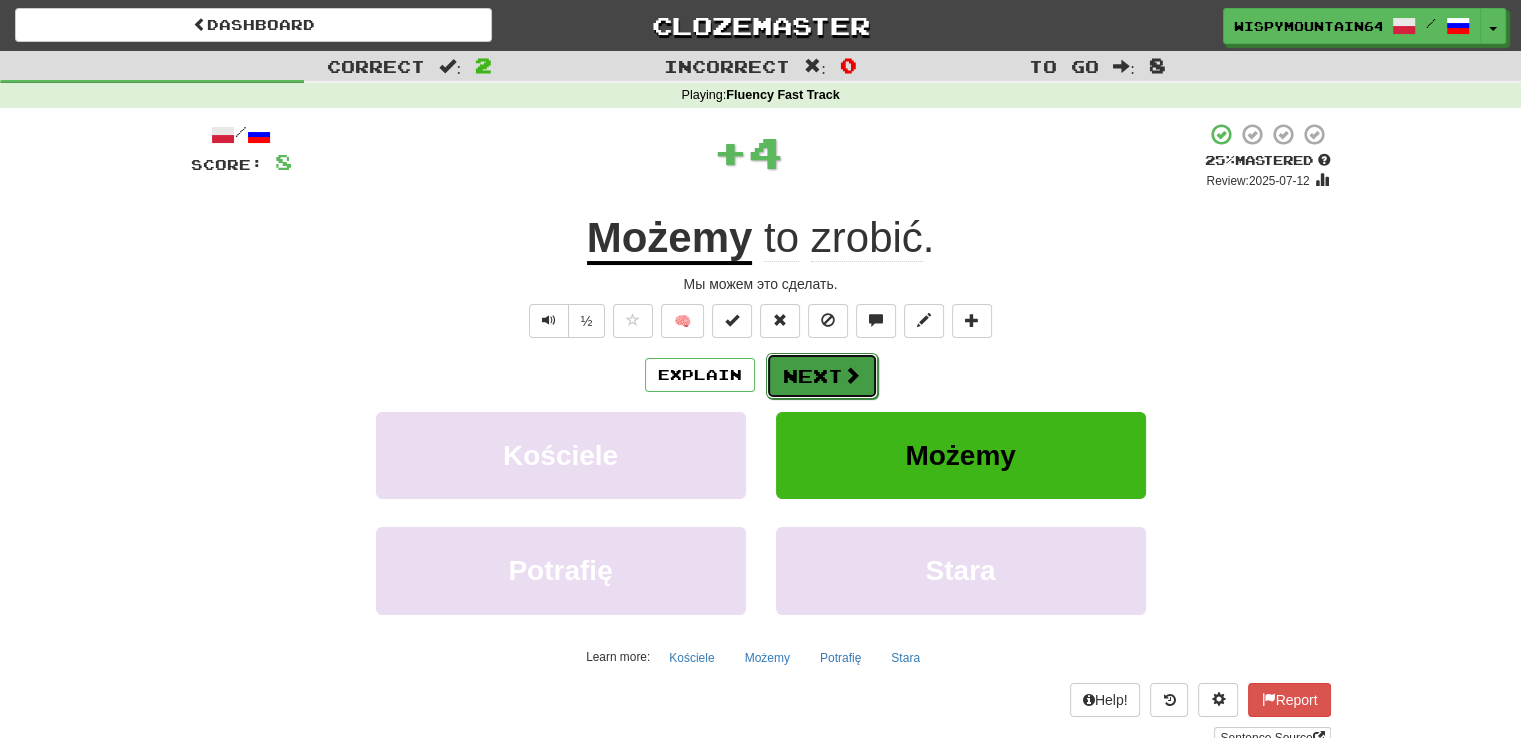 click at bounding box center [852, 375] 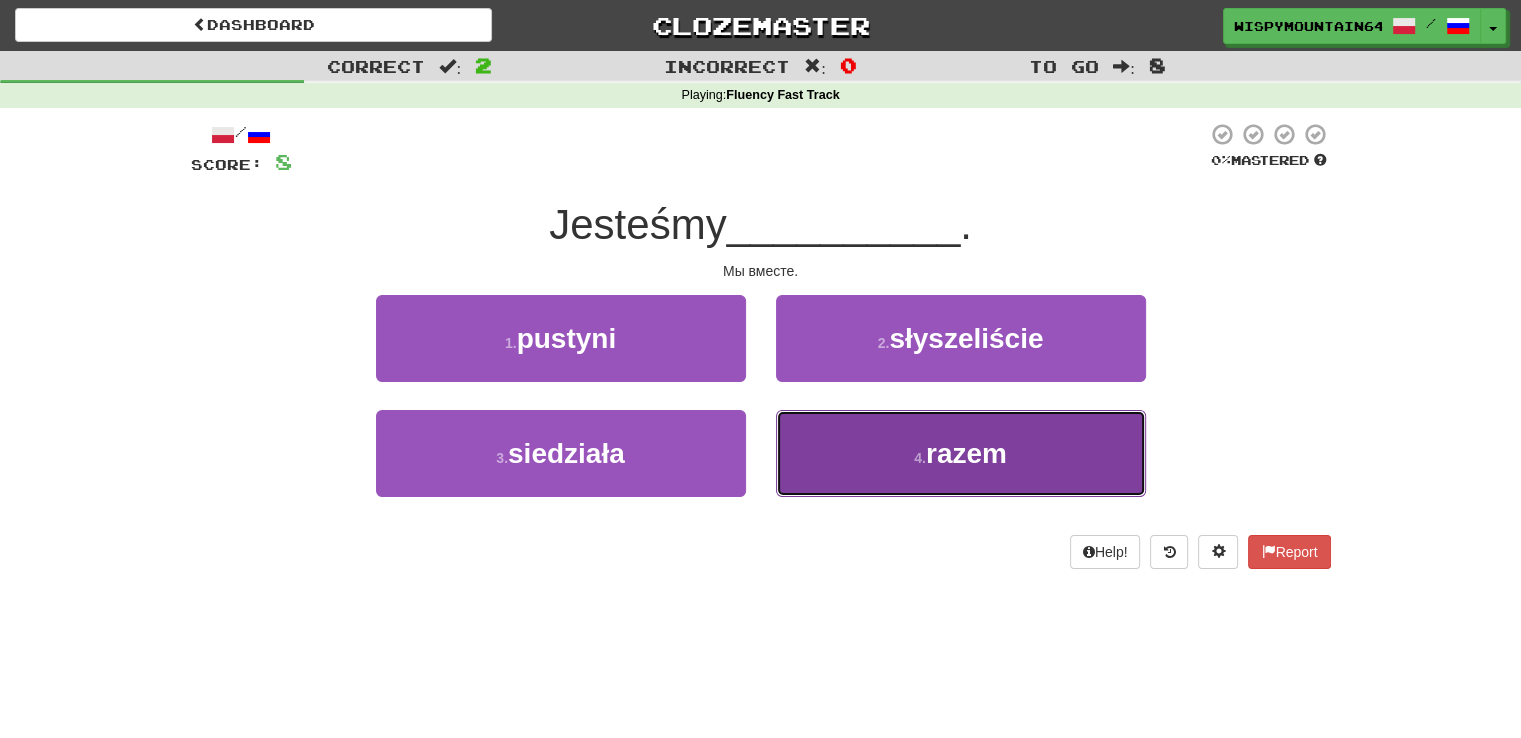 click on "4 .  razem" at bounding box center [961, 453] 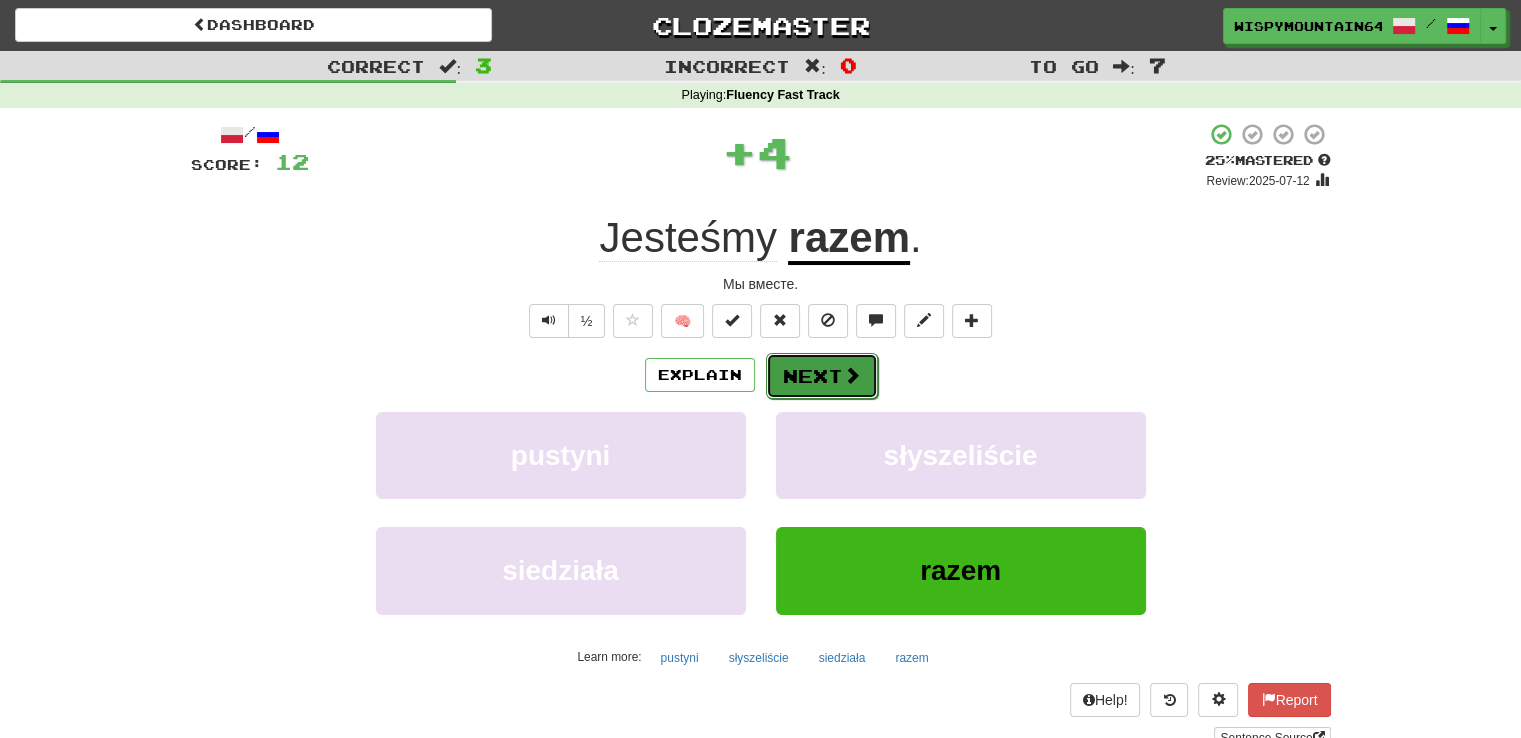click on "Next" at bounding box center (822, 376) 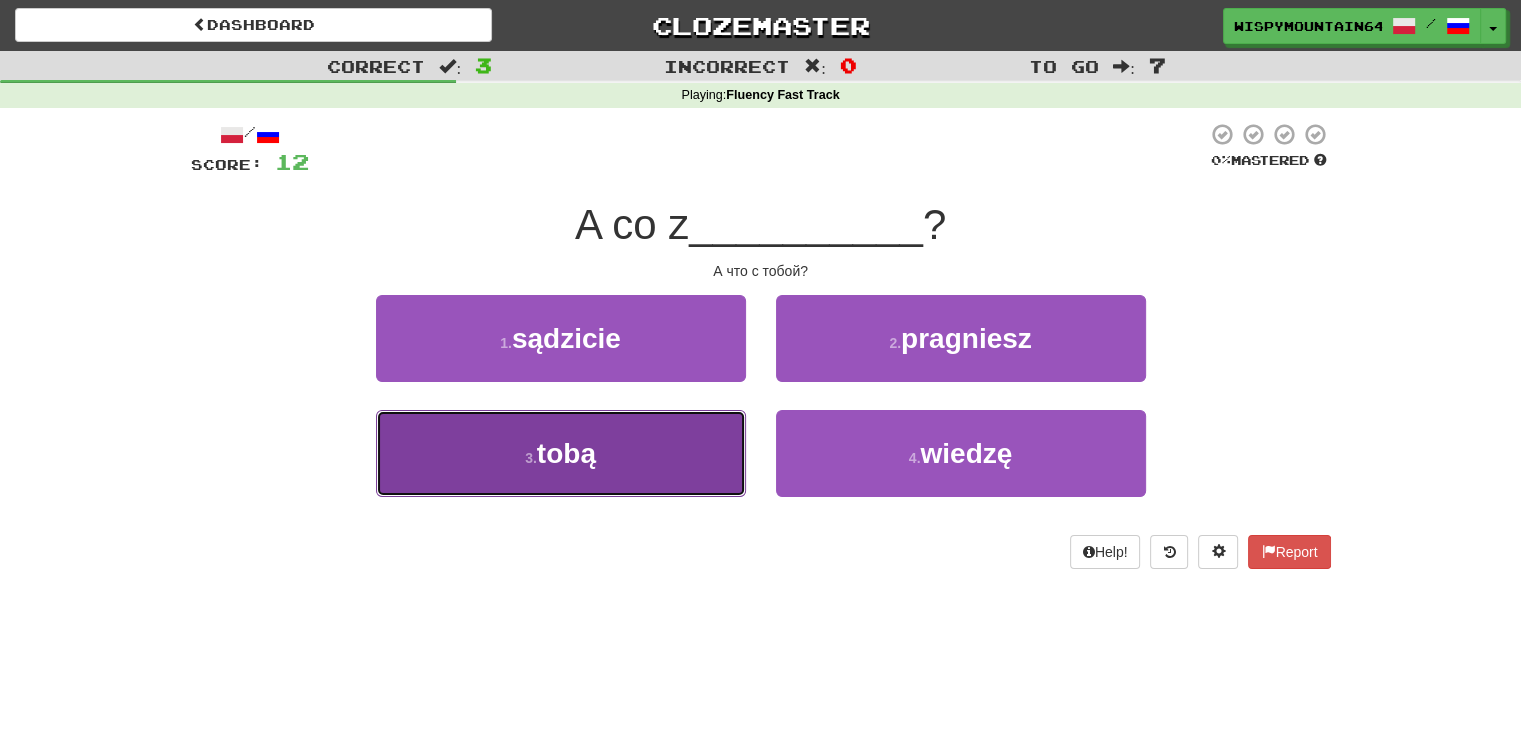 click on "3 .  tobą" at bounding box center [561, 453] 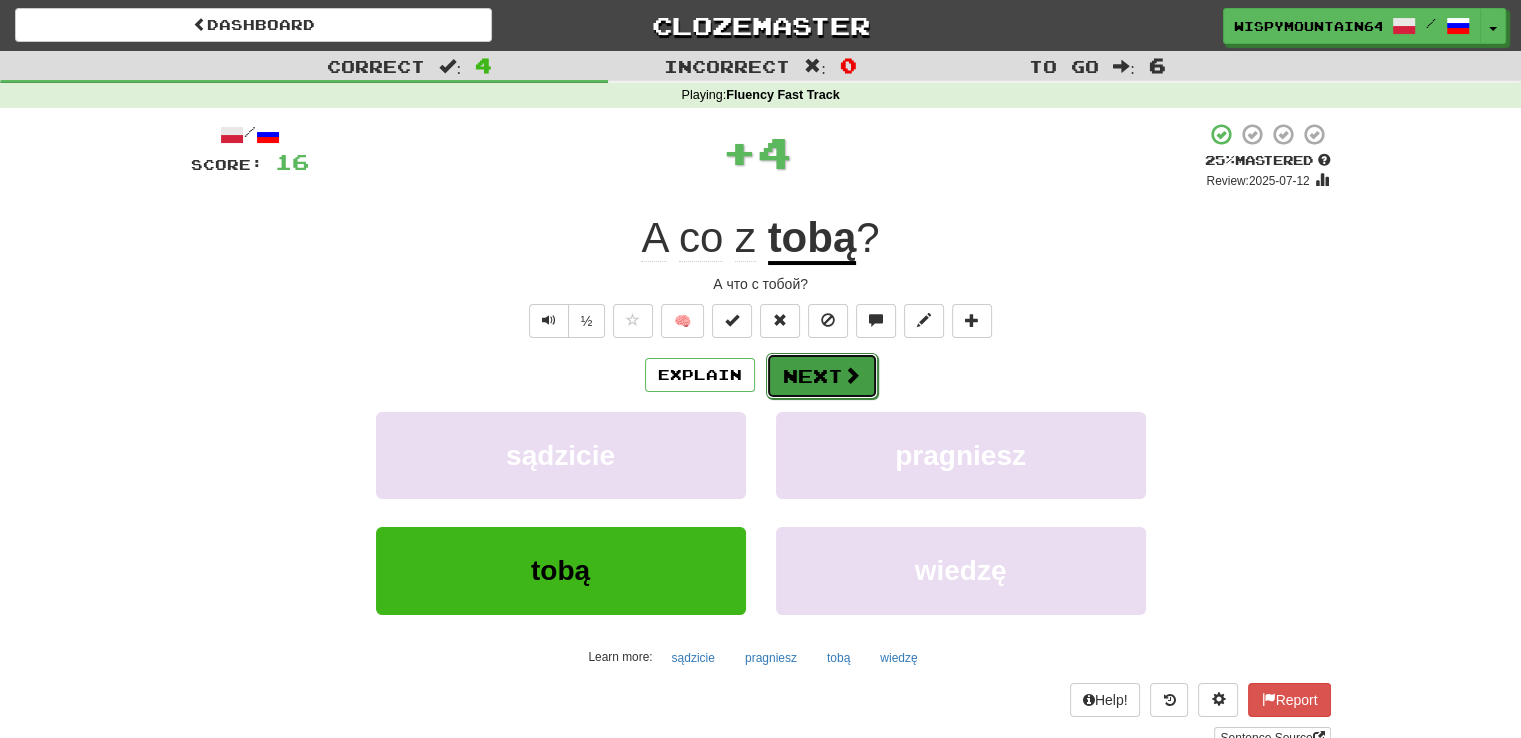 click on "Next" at bounding box center (822, 376) 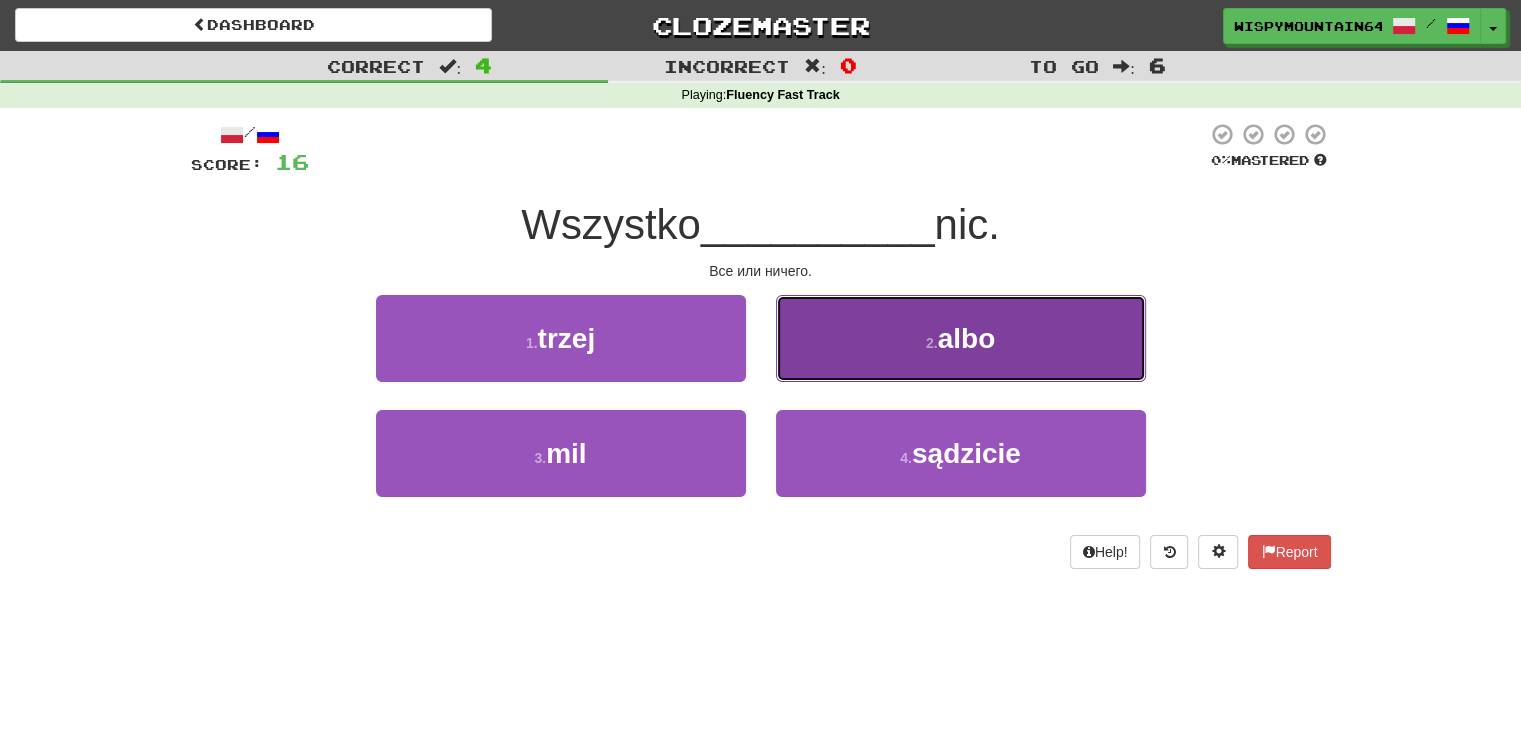 click on "2 .  albo" at bounding box center [961, 338] 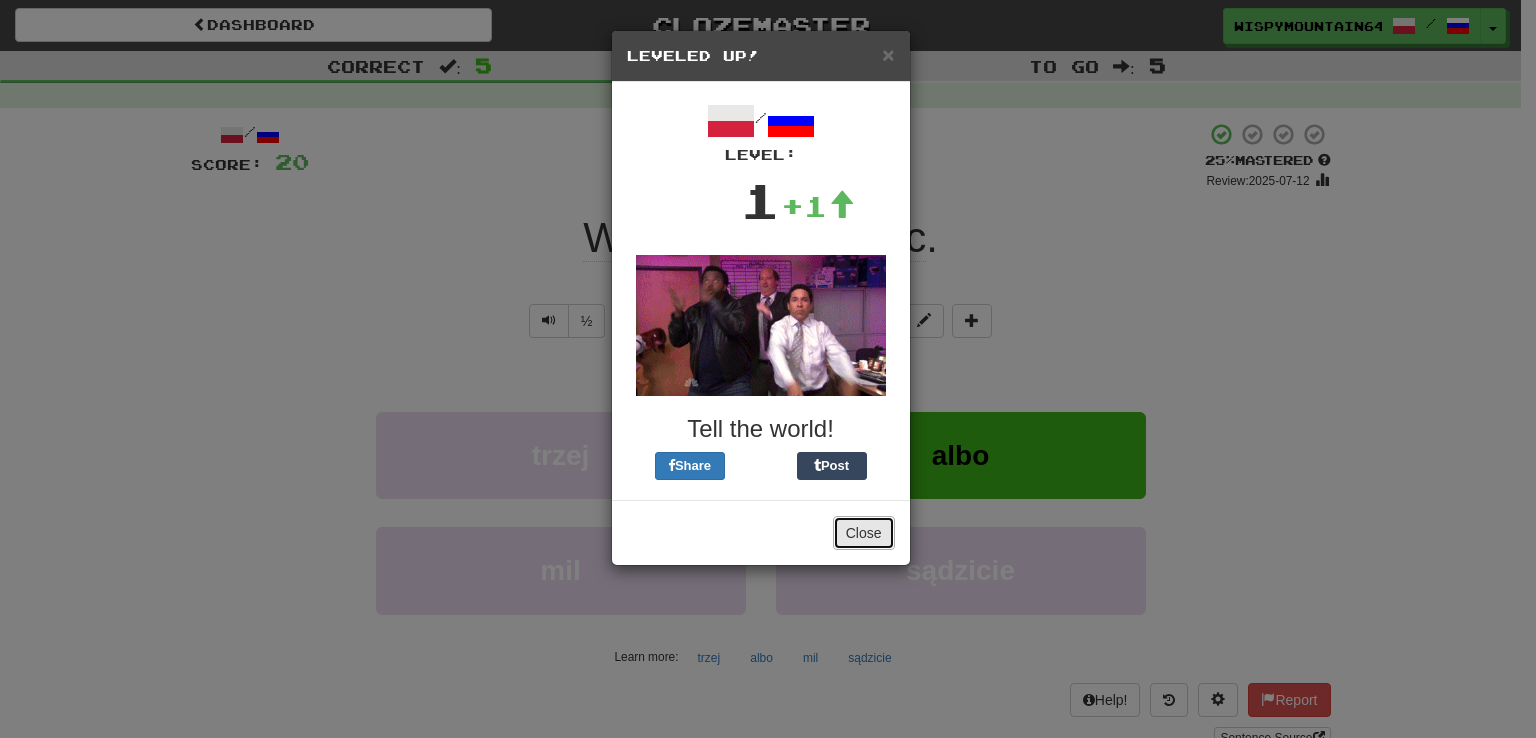 click on "Close" at bounding box center (864, 533) 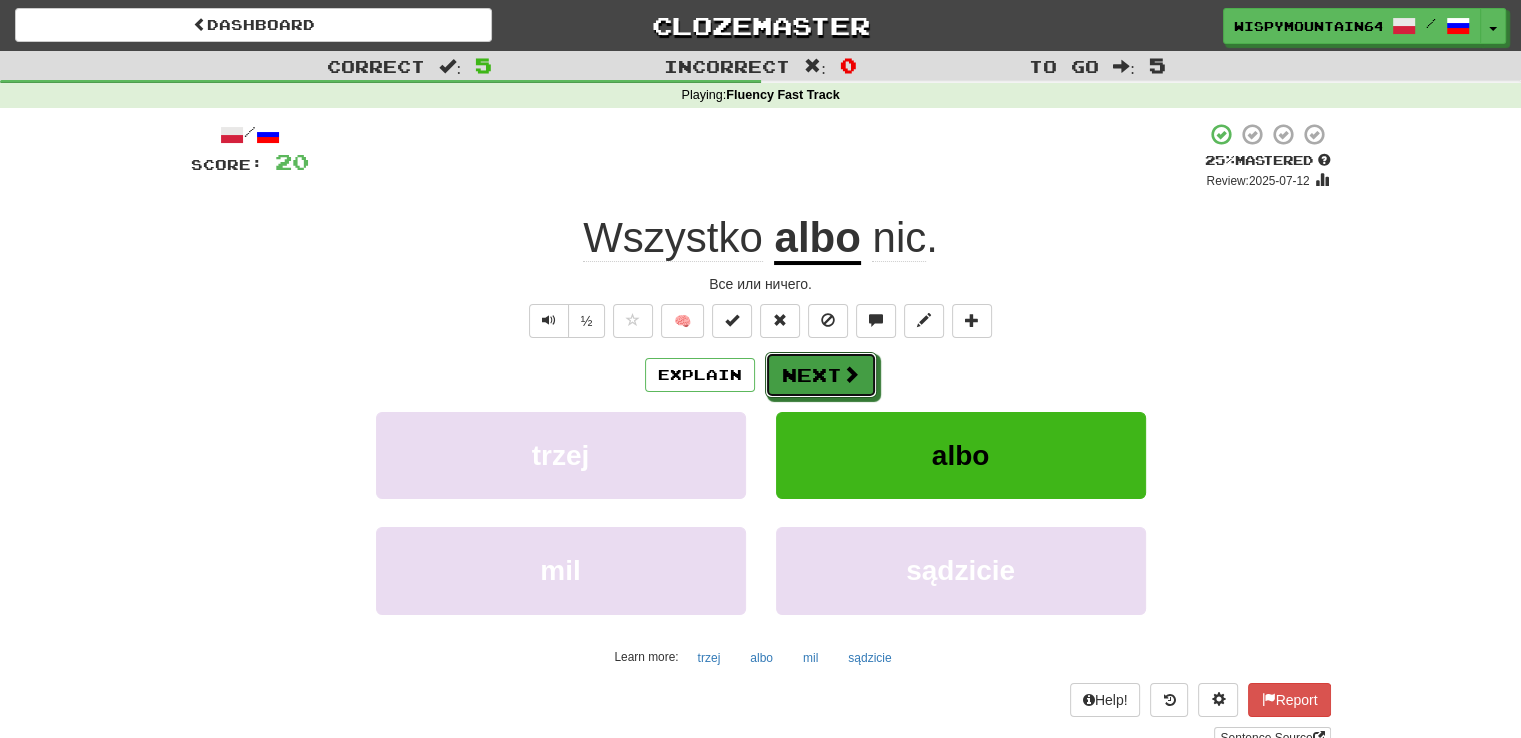 click on "Explain Next trzej albo mil sądzicie Learn more: trzej albo mil sądzicie" at bounding box center (761, 512) 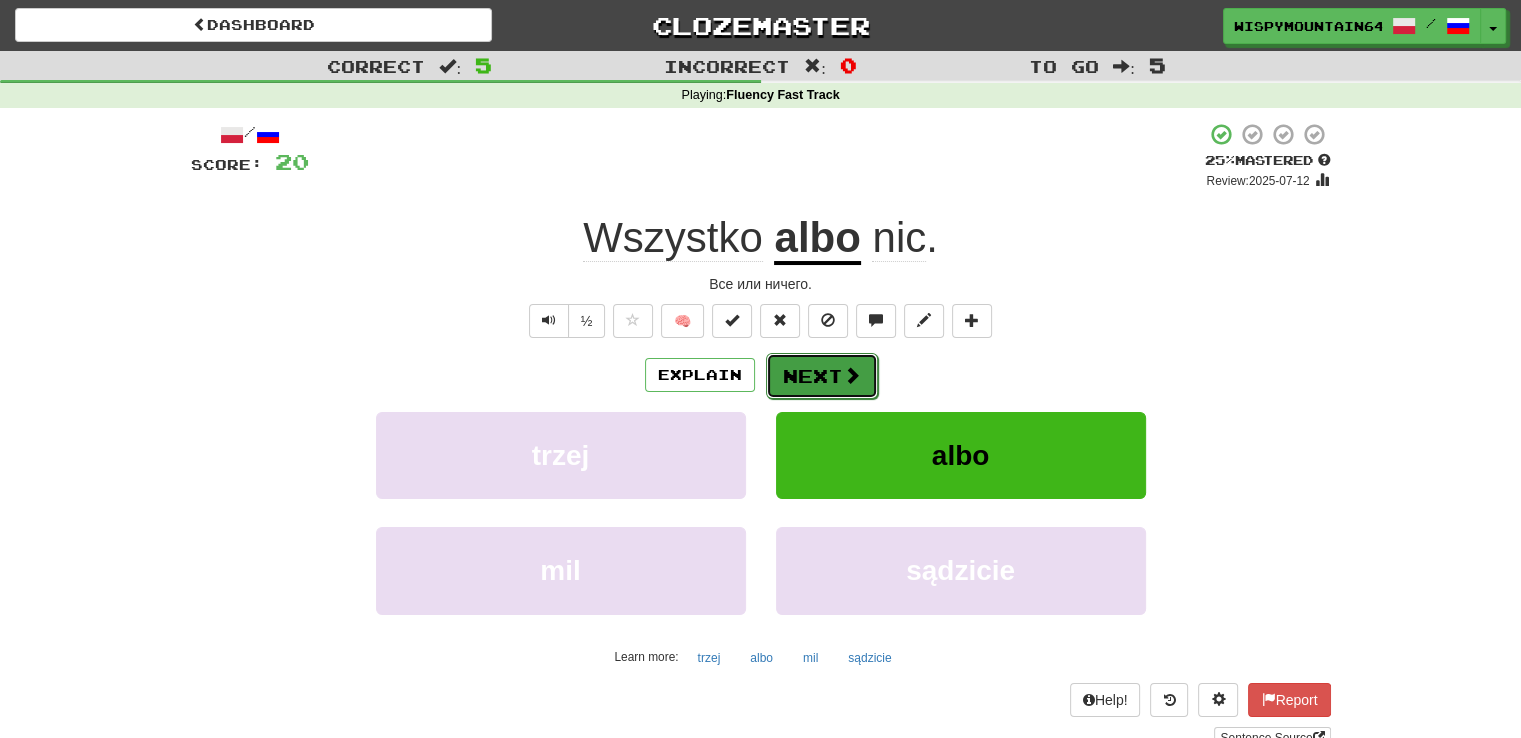 click on "Next" at bounding box center [822, 376] 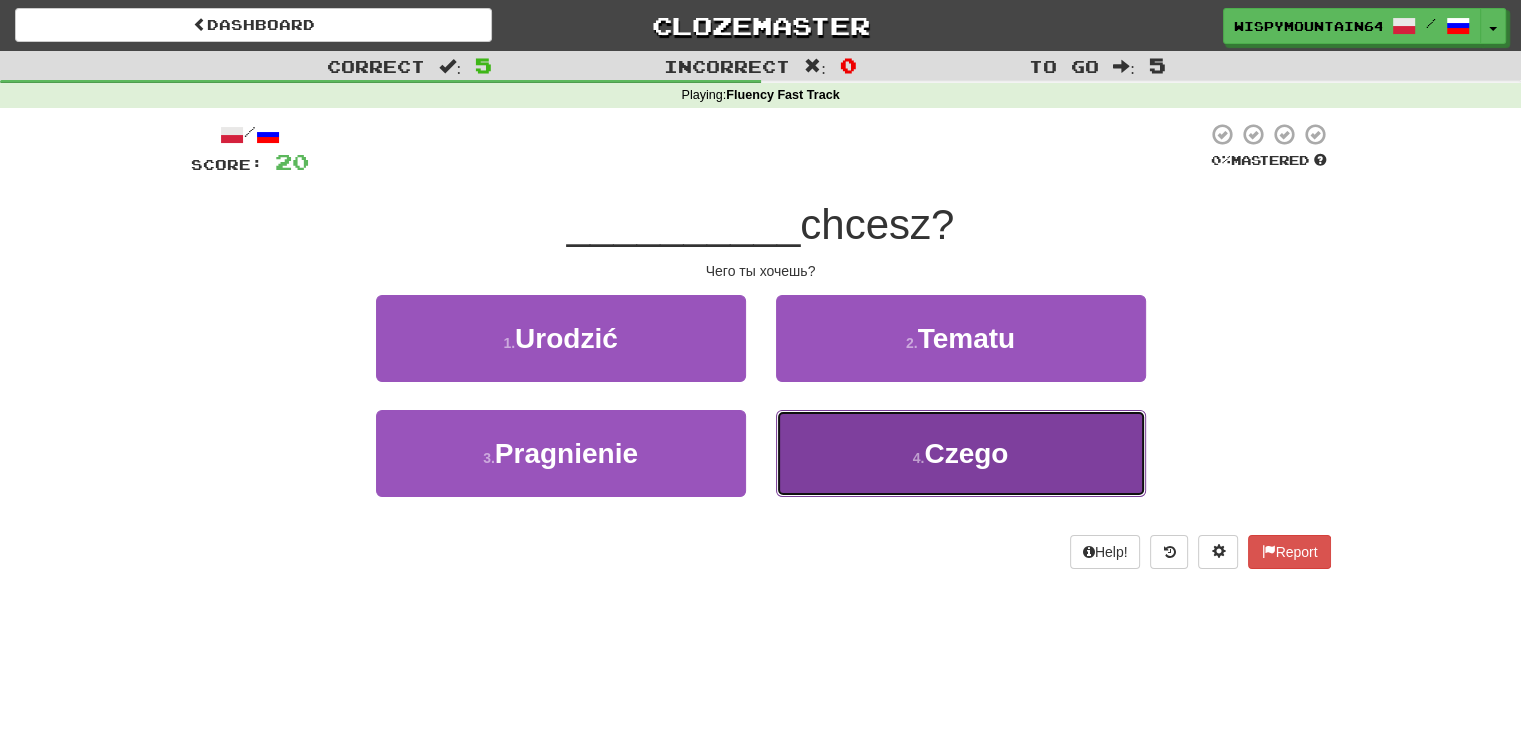 click on "4 .  Czego" at bounding box center [961, 453] 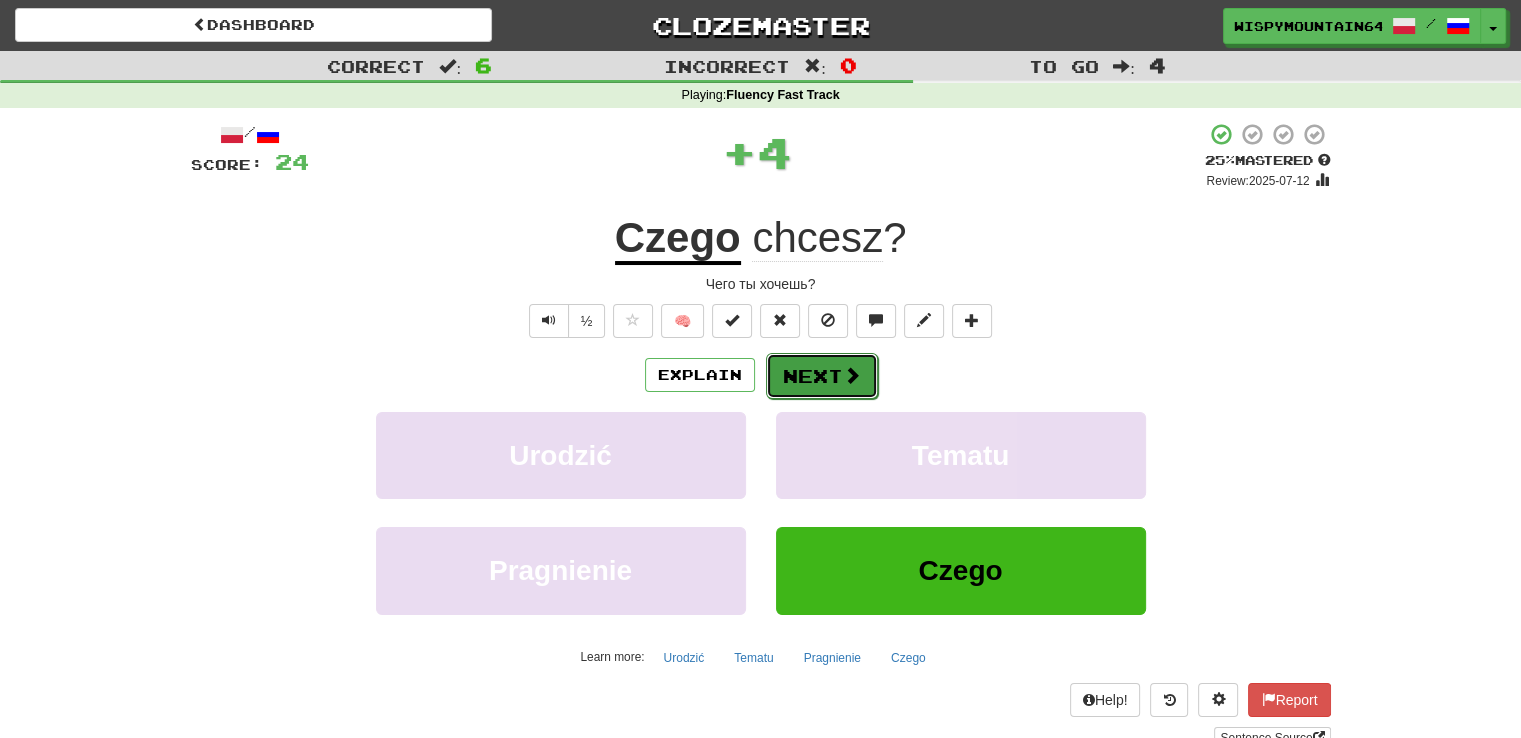 click on "Next" at bounding box center [822, 376] 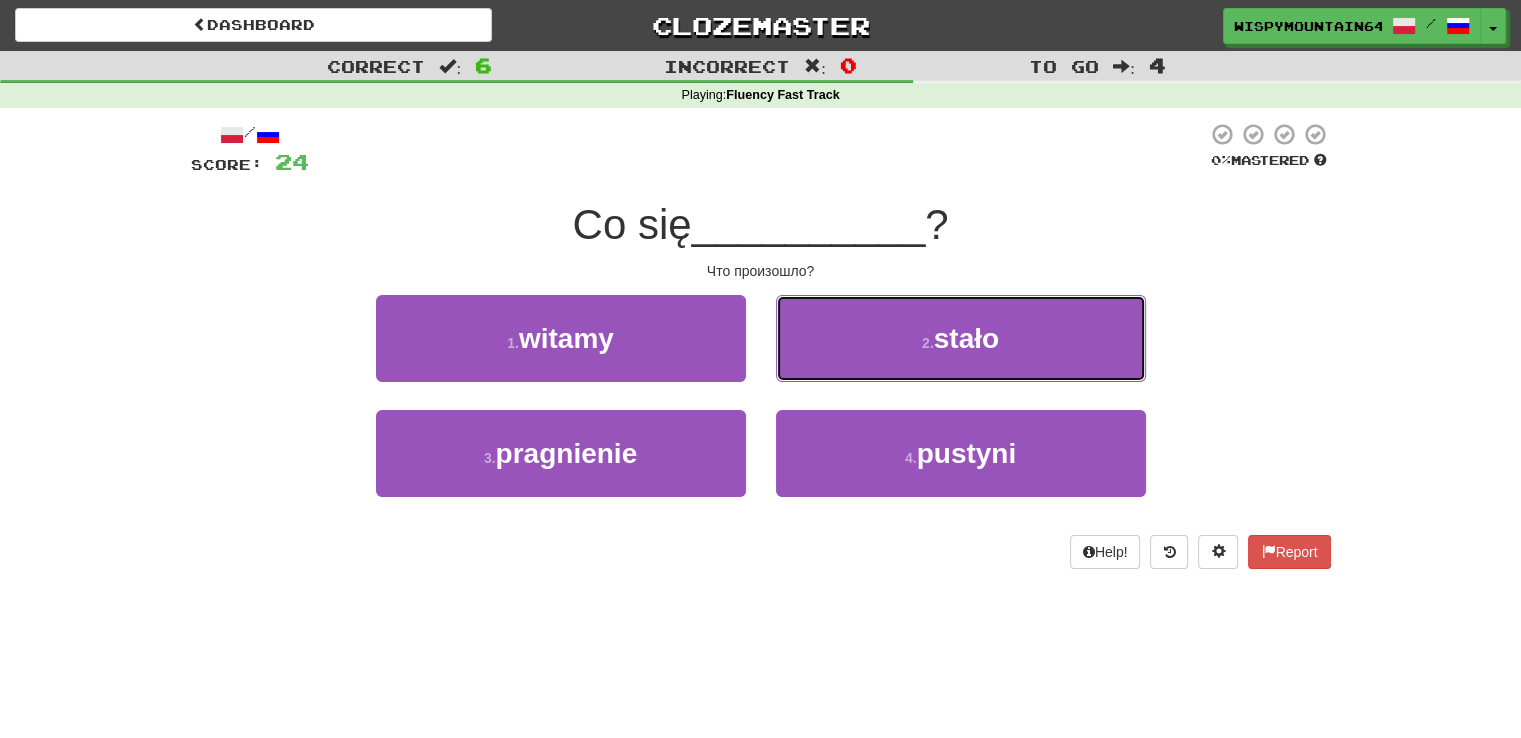 click on "2 .  stało" at bounding box center (961, 338) 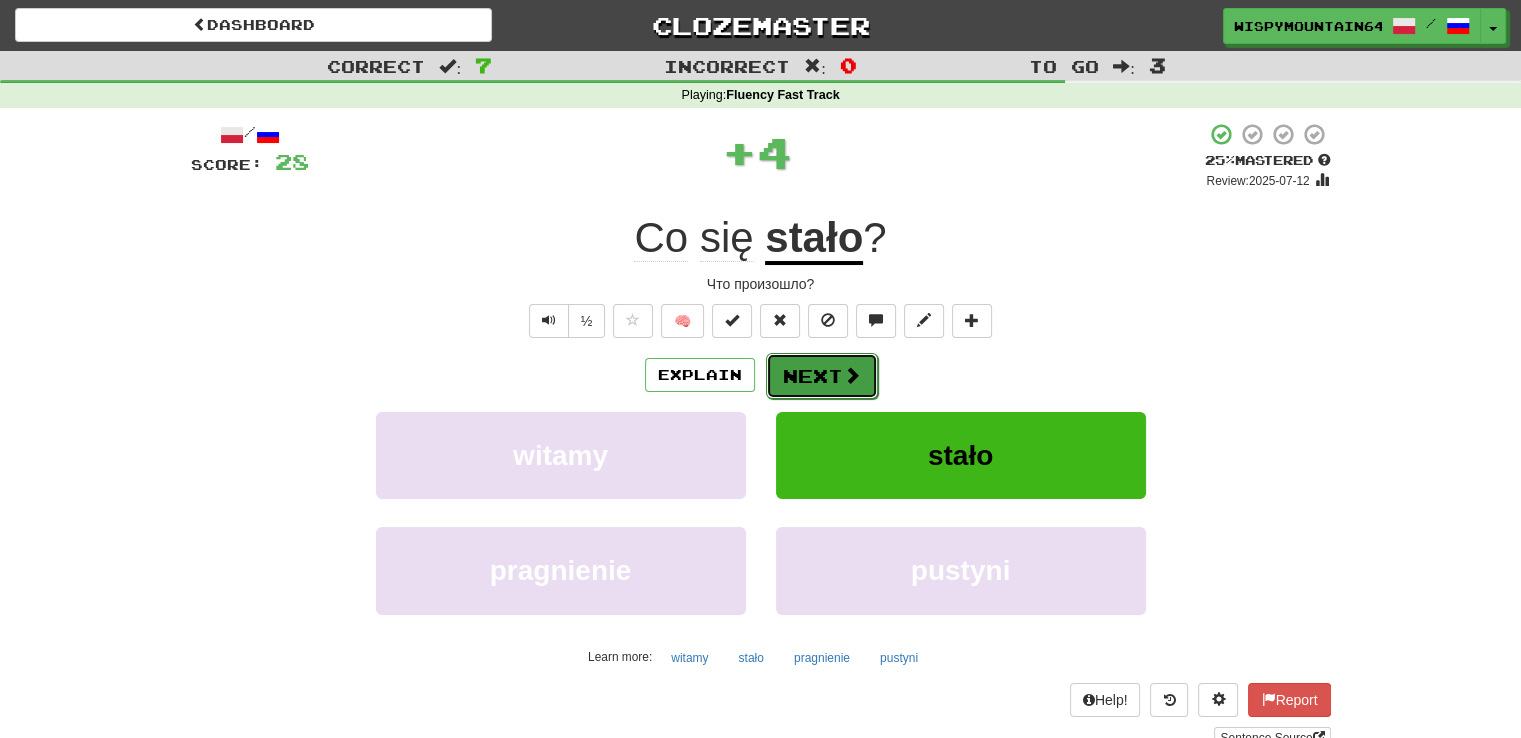click on "Next" at bounding box center (822, 376) 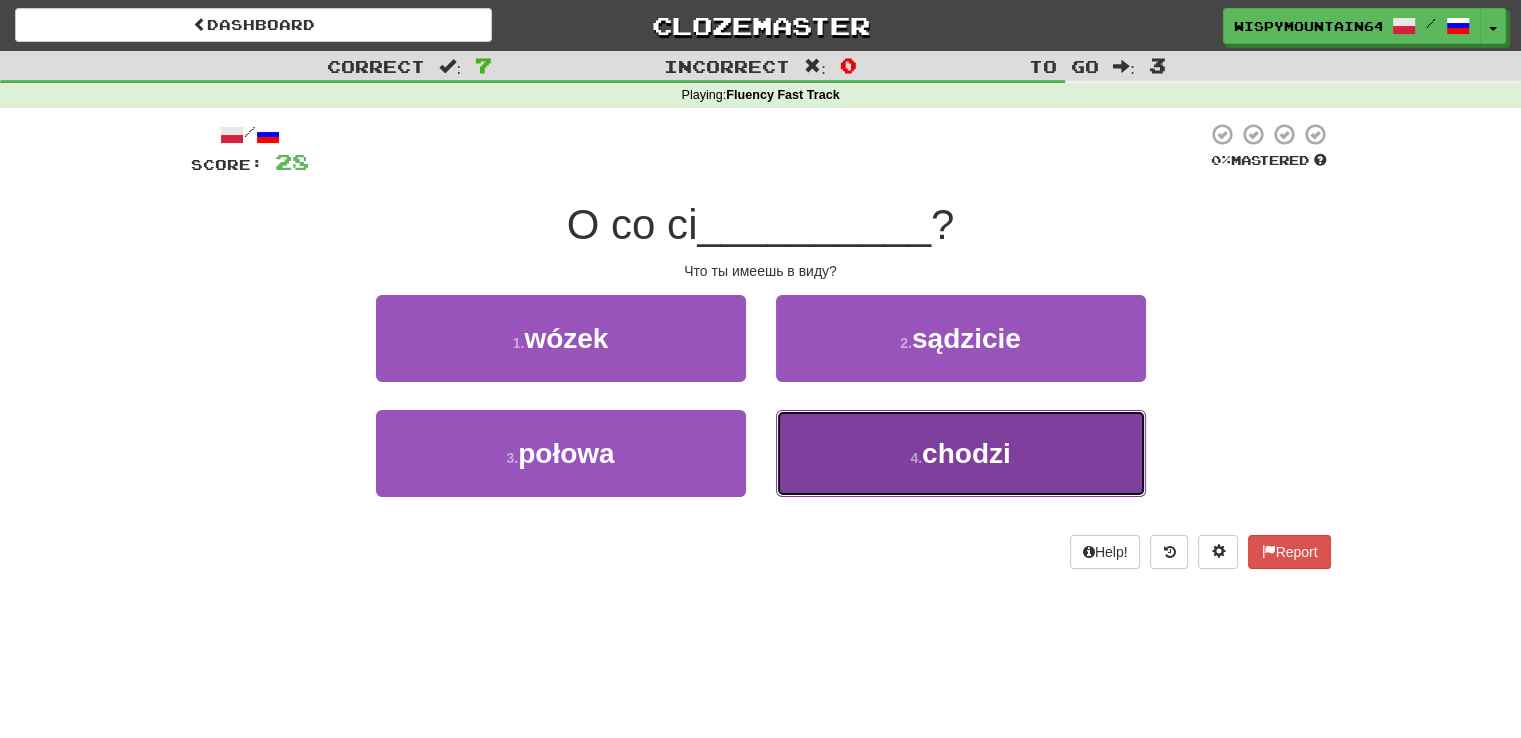 click on "4 .  chodzi" at bounding box center [961, 453] 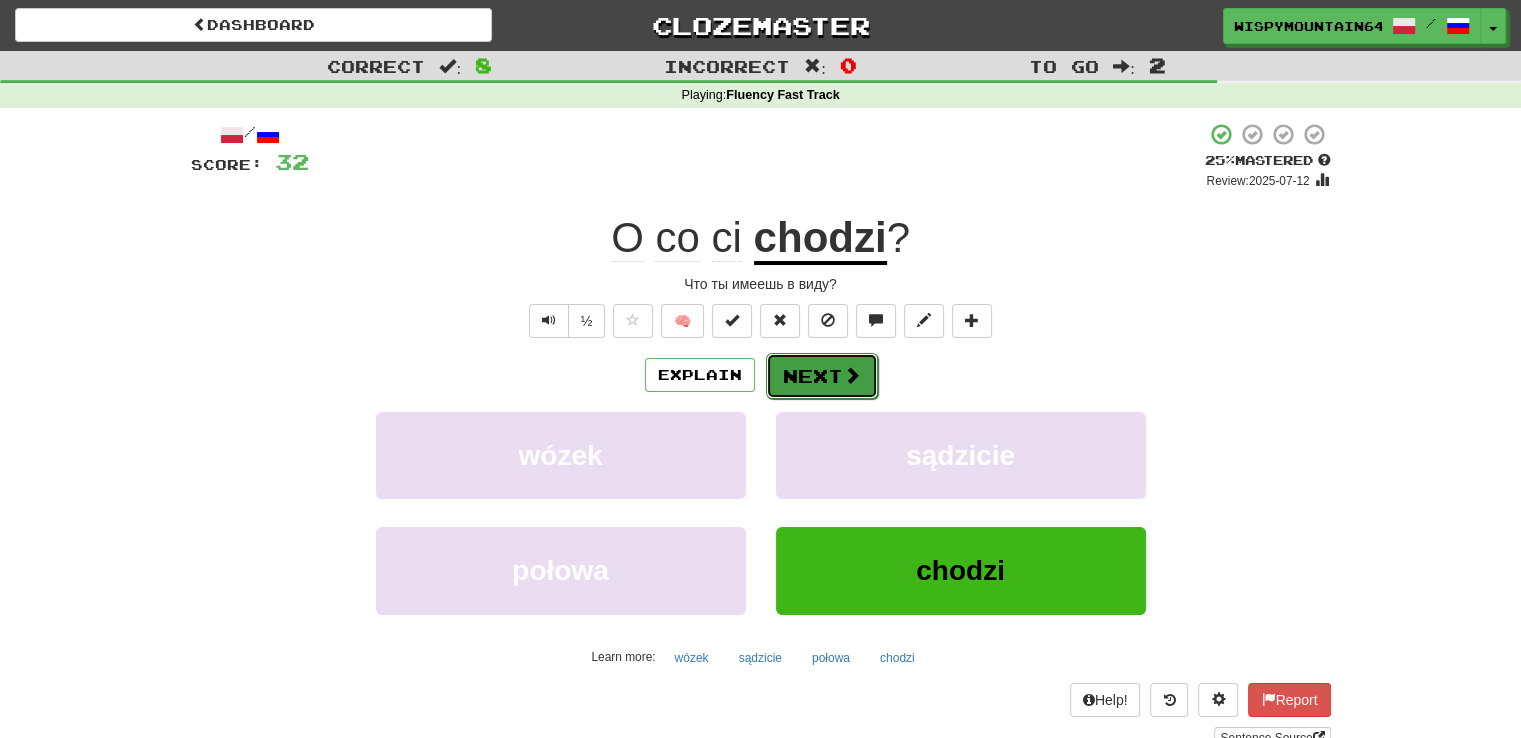 click on "Next" at bounding box center (822, 376) 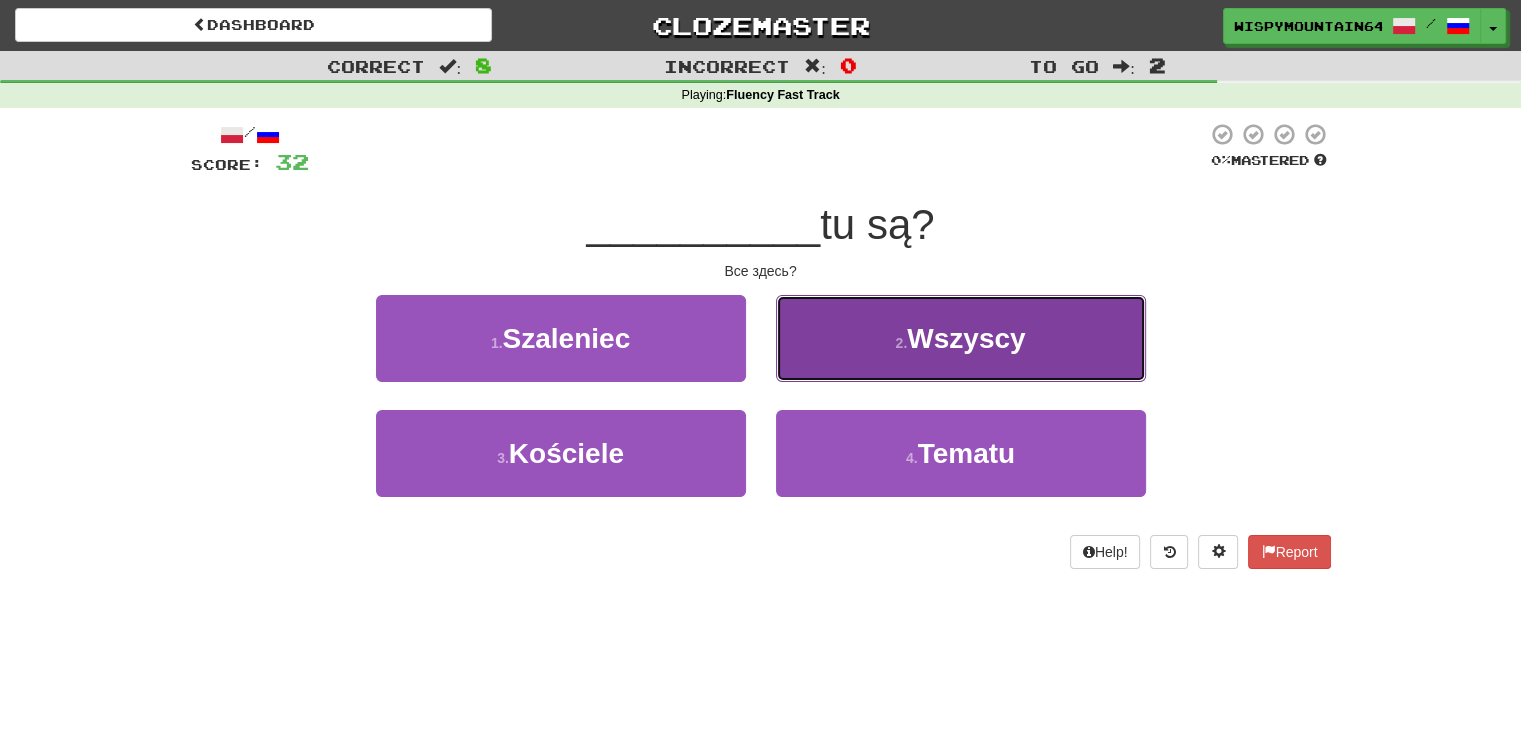 click on "2 .  Wszyscy" at bounding box center [961, 338] 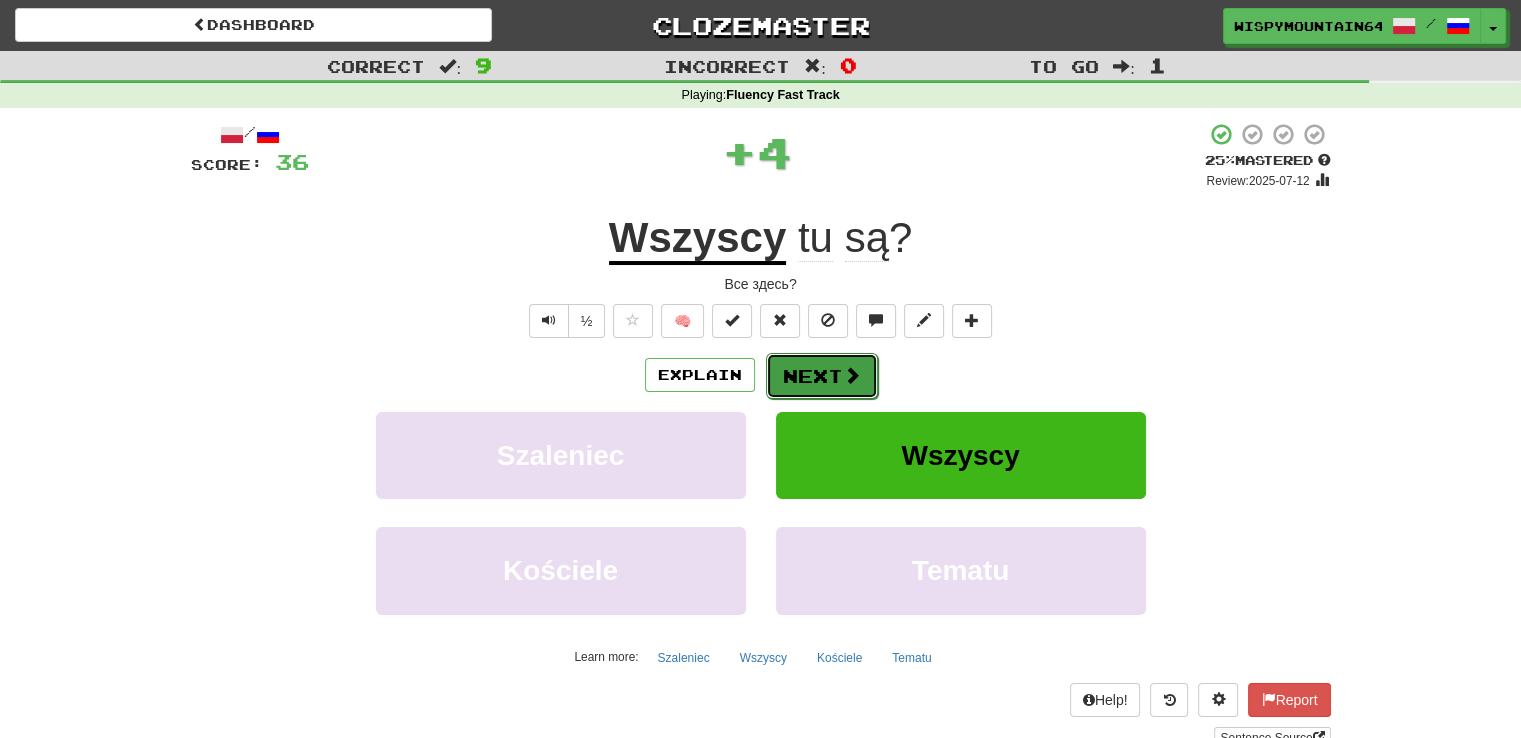 click on "Next" at bounding box center (822, 376) 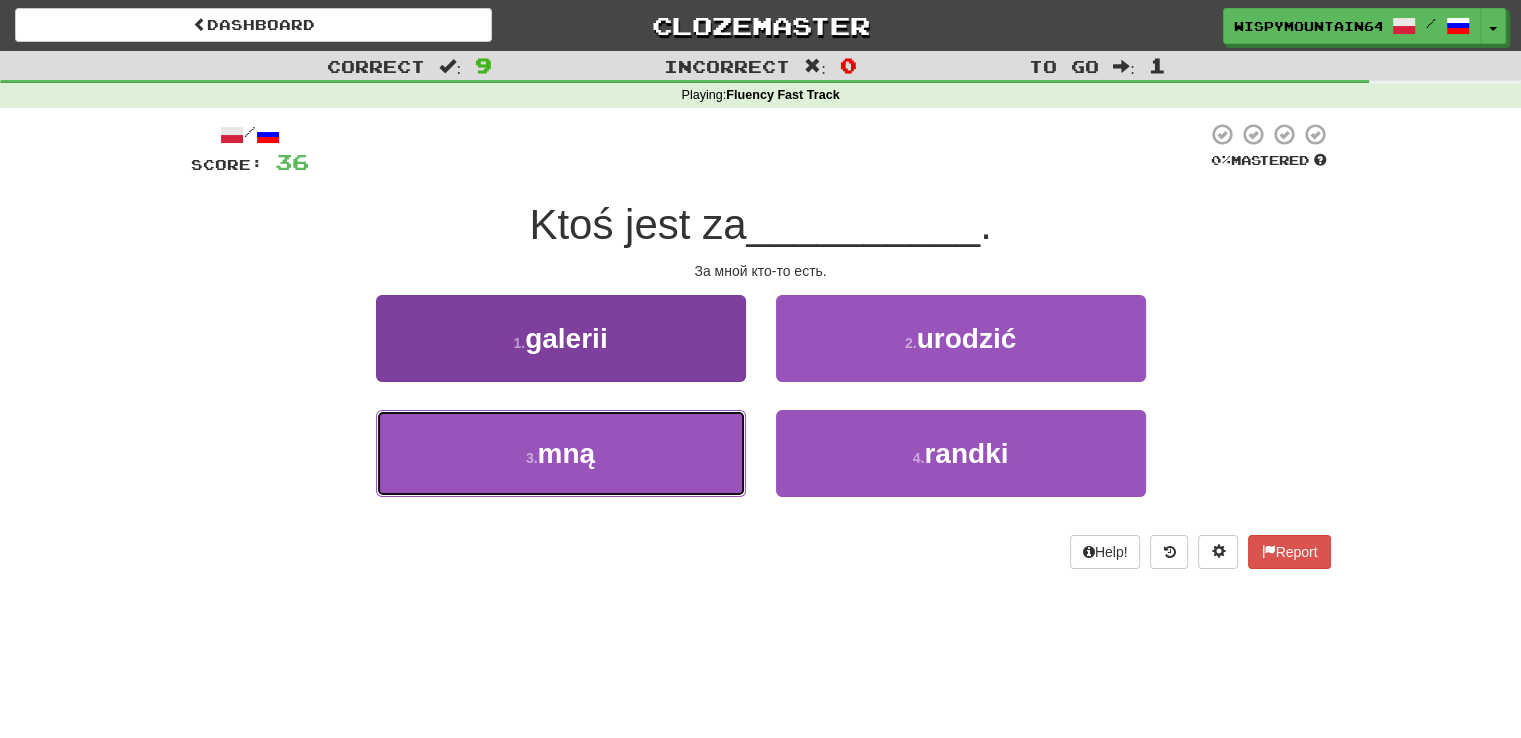 click on "3 .  mną" at bounding box center [561, 453] 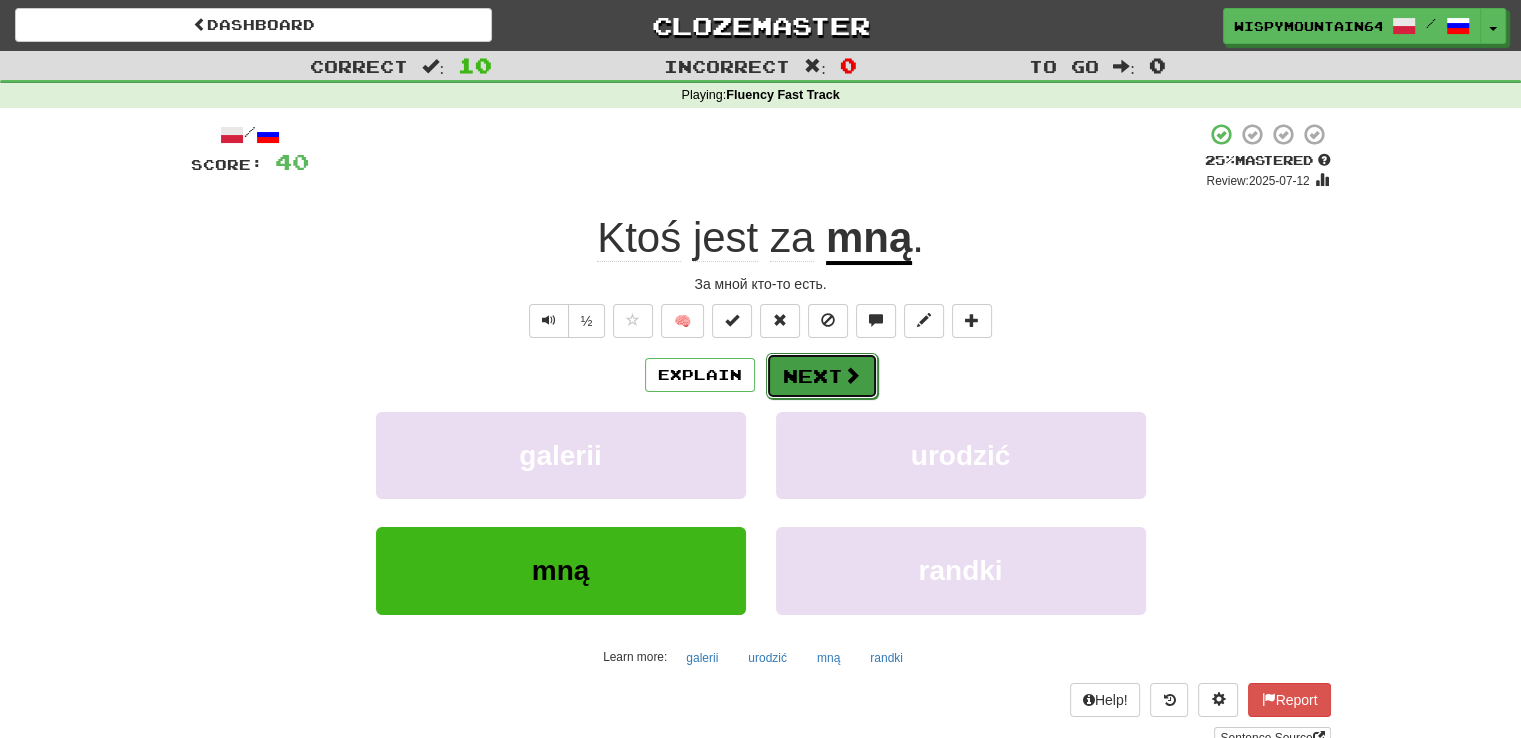 click on "Next" at bounding box center [822, 376] 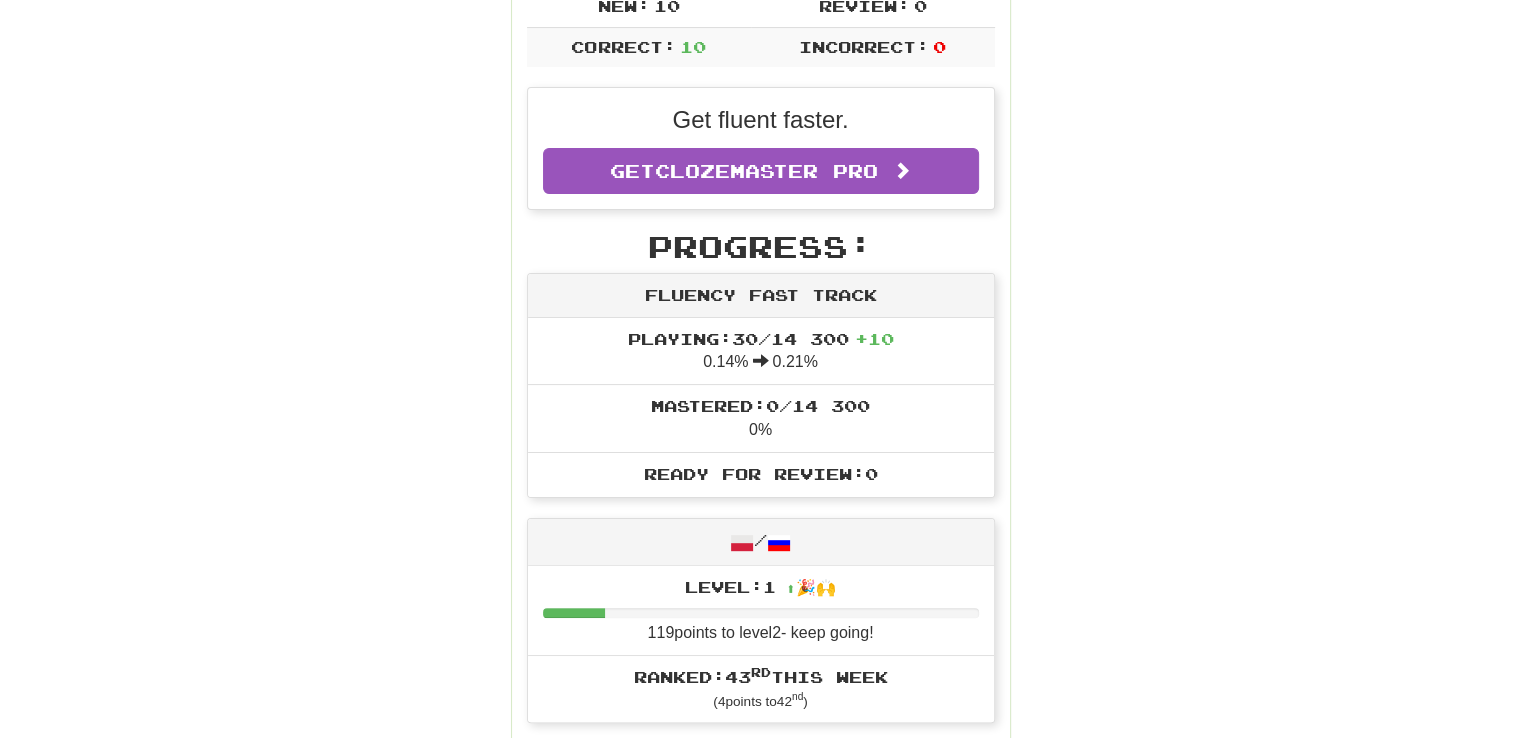 scroll, scrollTop: 0, scrollLeft: 0, axis: both 